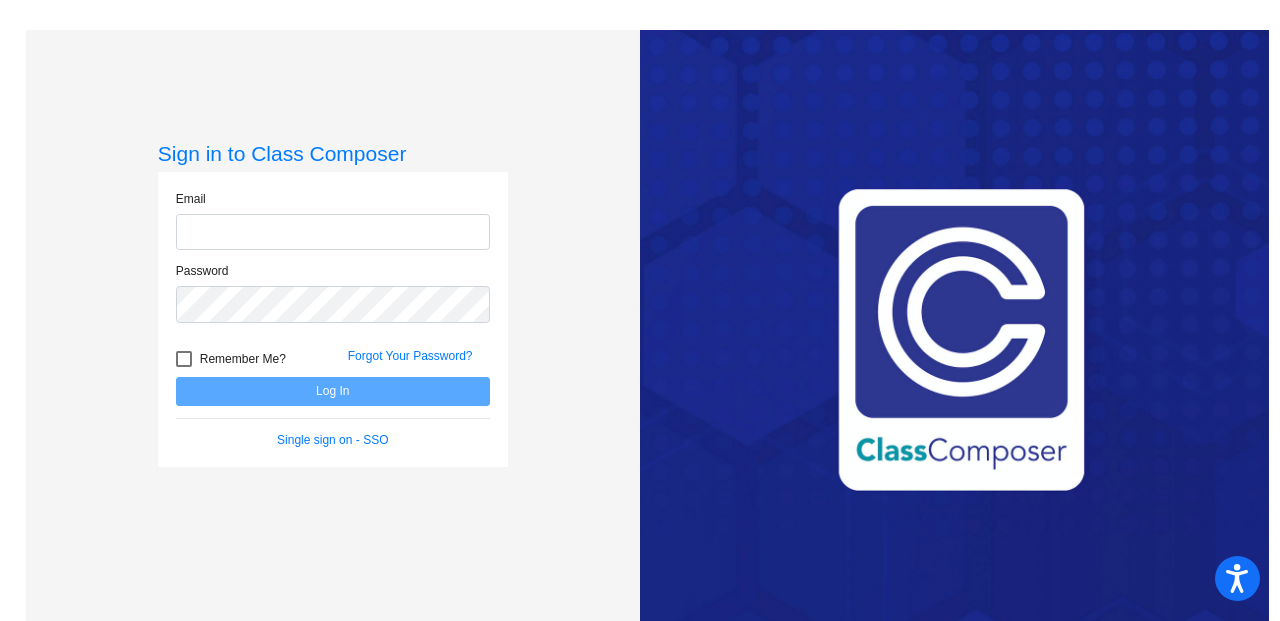 scroll, scrollTop: 0, scrollLeft: 0, axis: both 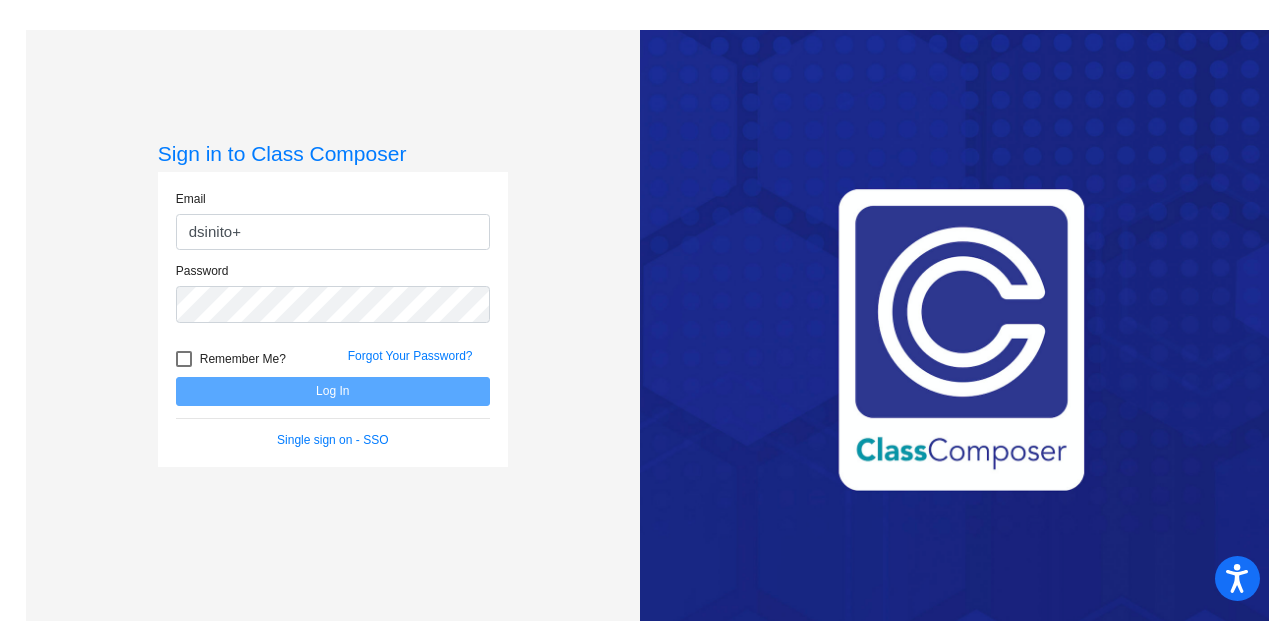 type on "[EMAIL_ADDRESS][DOMAIN_NAME]" 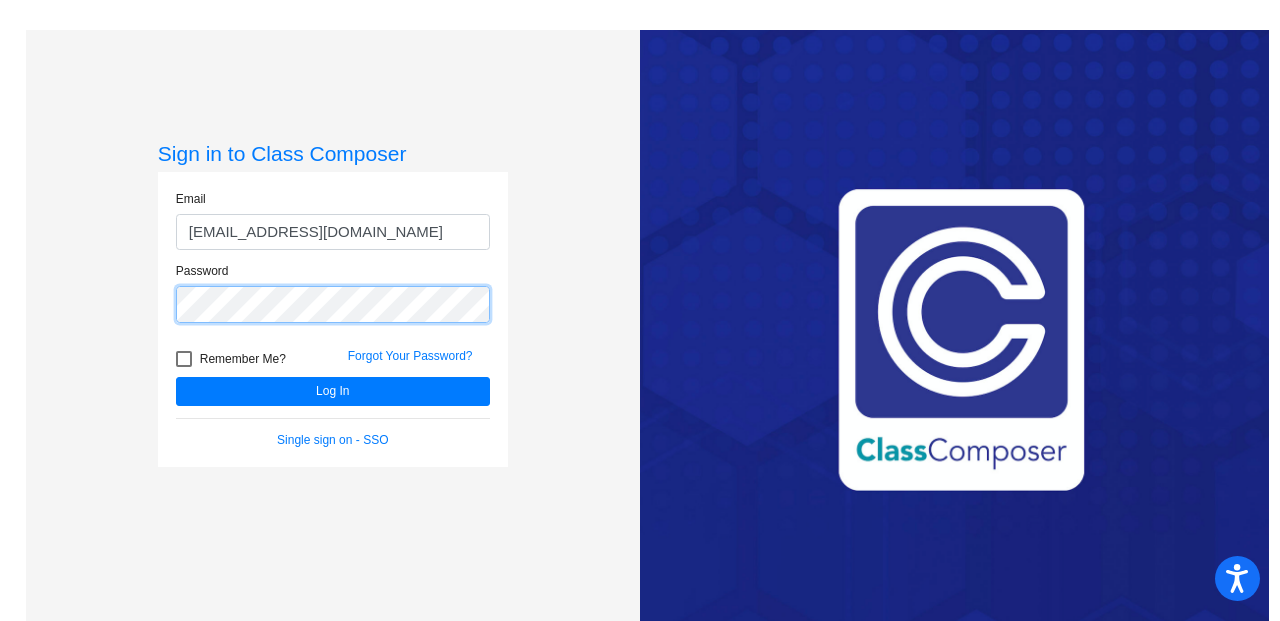 click on "Log In" 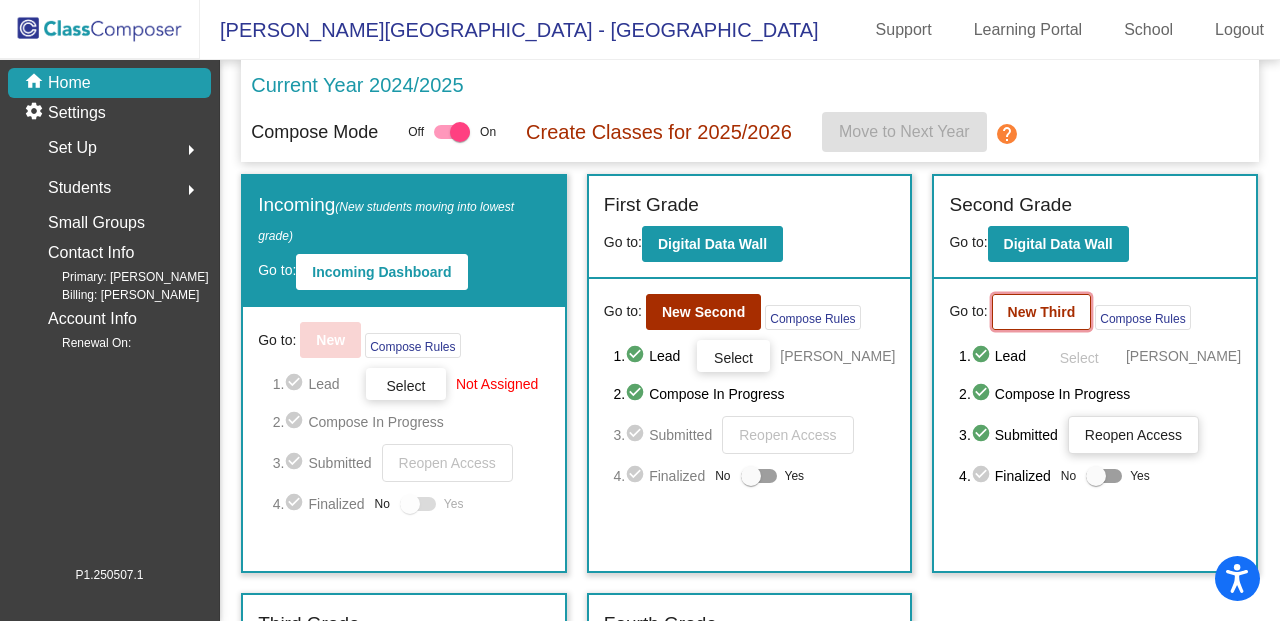 click on "New Third" 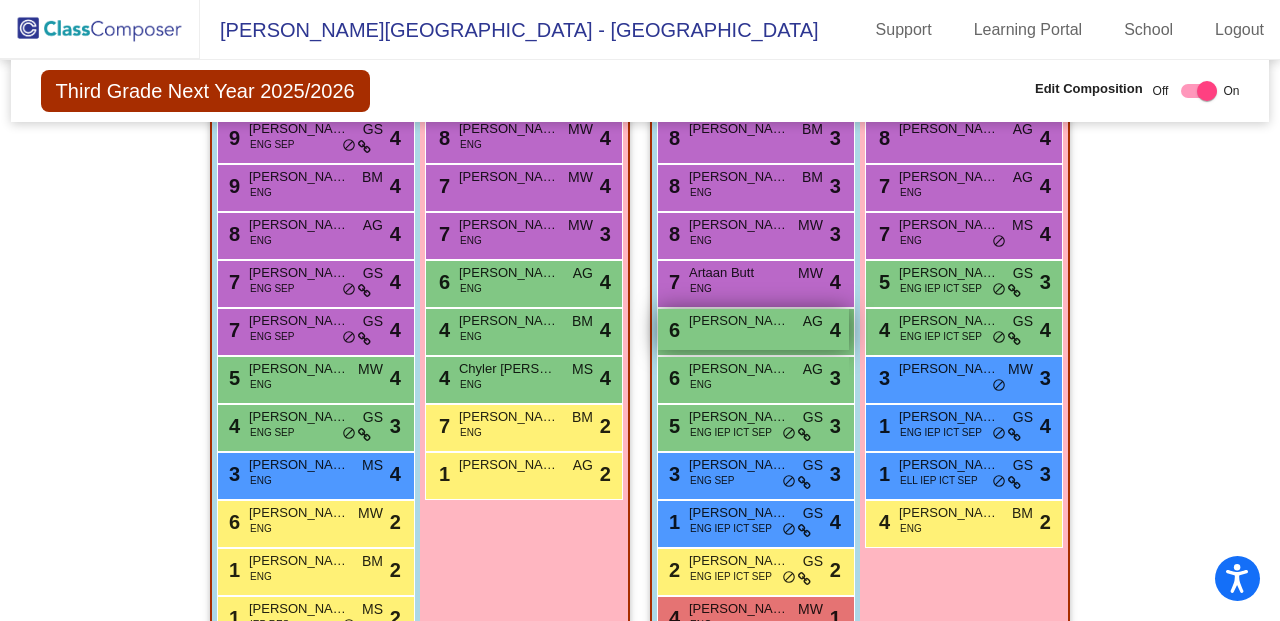 scroll, scrollTop: 555, scrollLeft: 0, axis: vertical 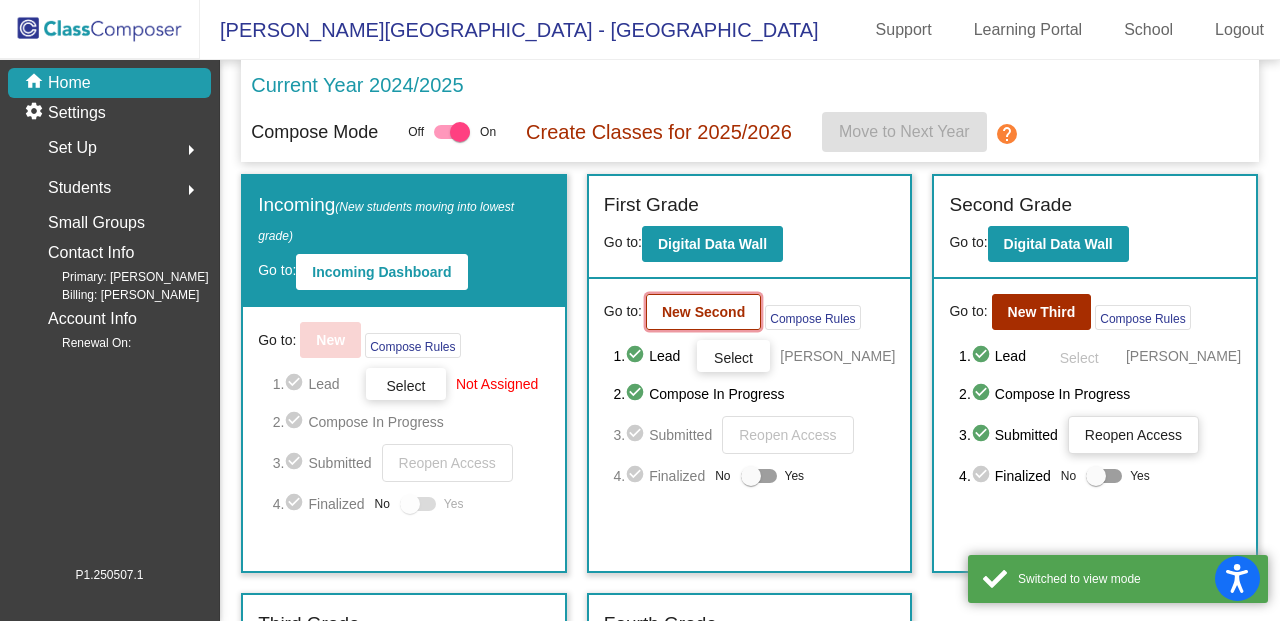 click on "New Second" 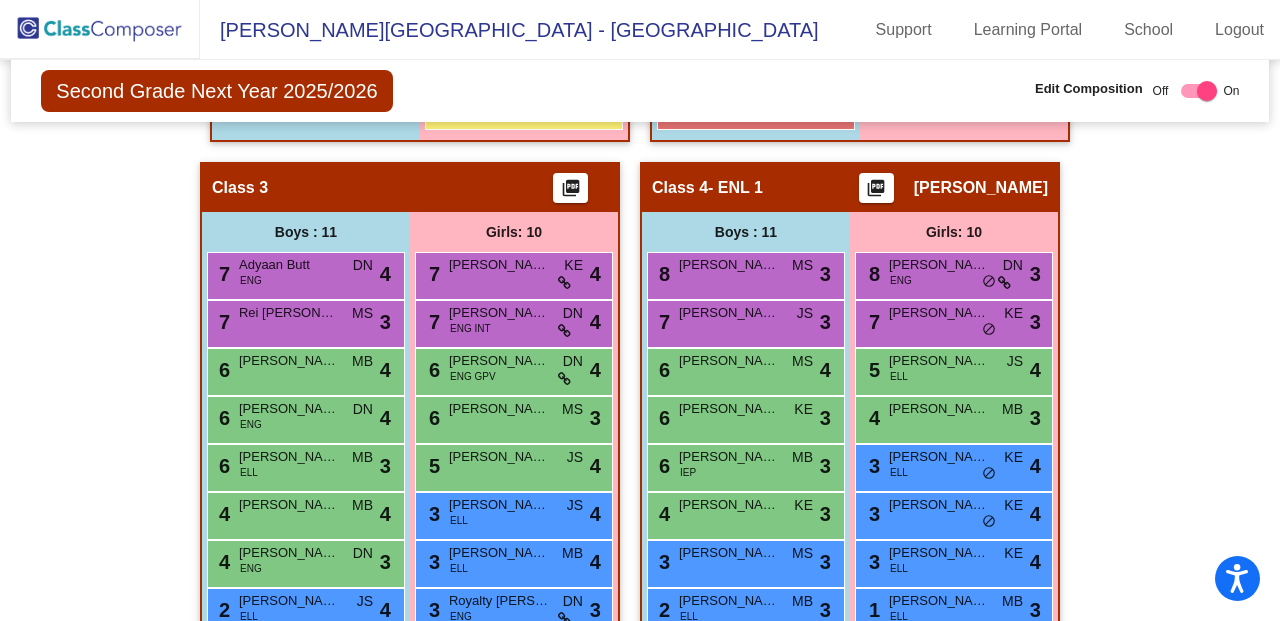scroll, scrollTop: 1111, scrollLeft: 0, axis: vertical 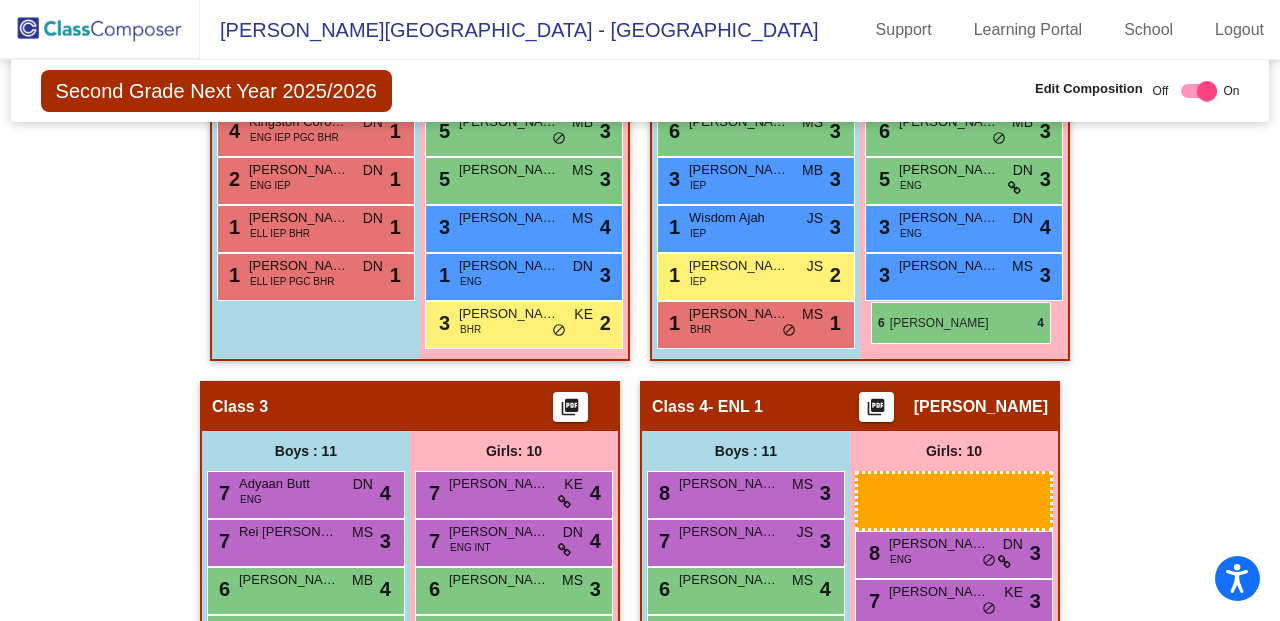 drag, startPoint x: 497, startPoint y: 360, endPoint x: 871, endPoint y: 302, distance: 378.4706 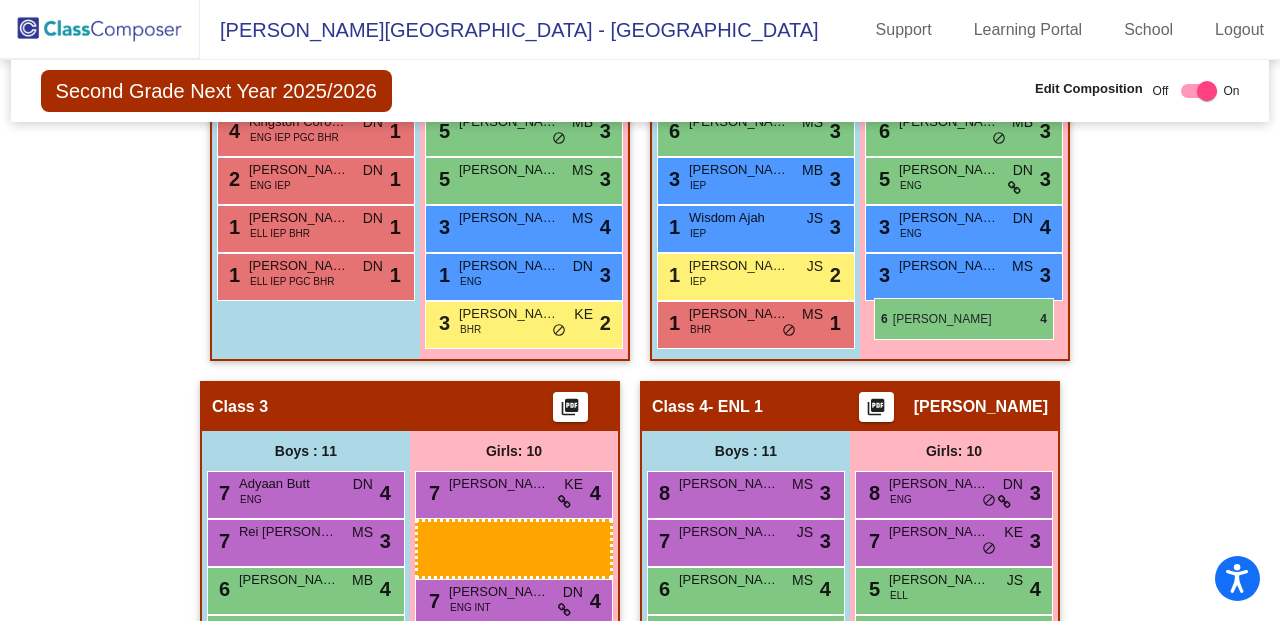 drag, startPoint x: 509, startPoint y: 586, endPoint x: 874, endPoint y: 298, distance: 464.9398 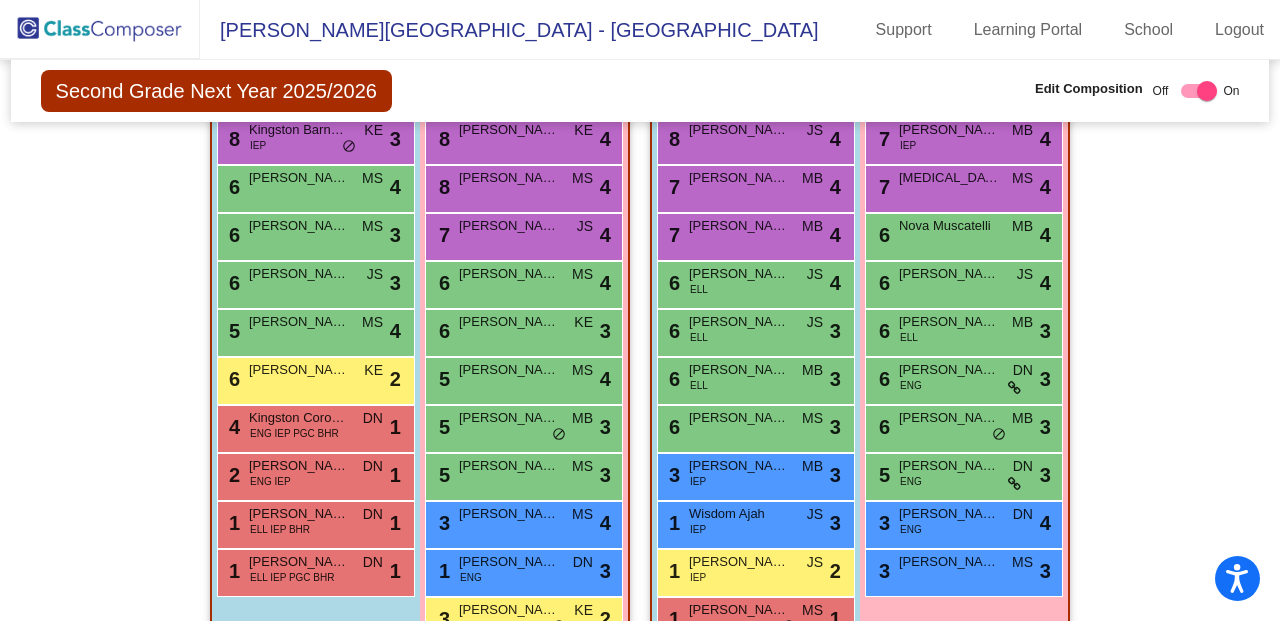 scroll, scrollTop: 555, scrollLeft: 0, axis: vertical 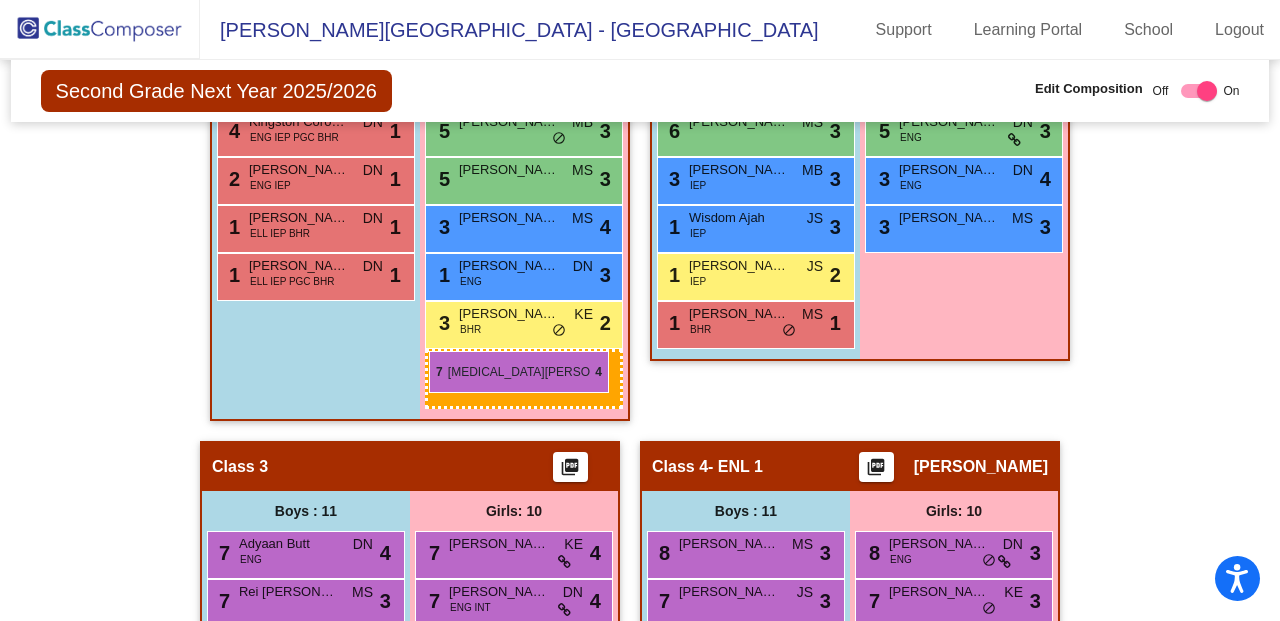 drag, startPoint x: 958, startPoint y: 216, endPoint x: 429, endPoint y: 351, distance: 545.9542 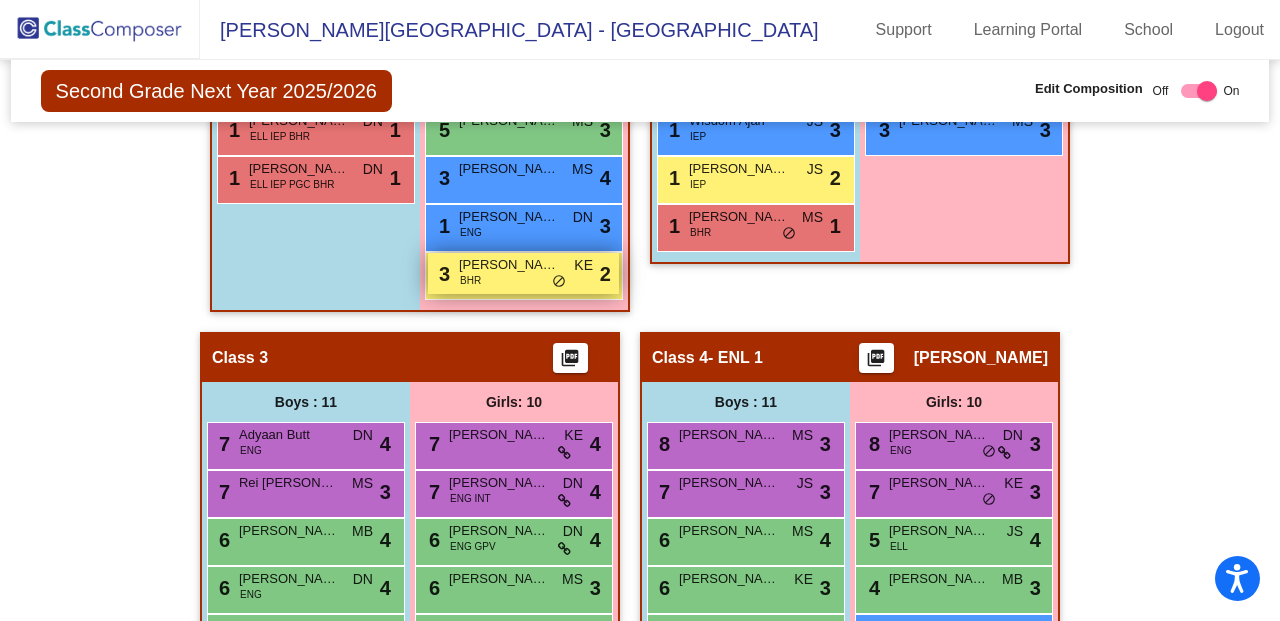 scroll, scrollTop: 1111, scrollLeft: 0, axis: vertical 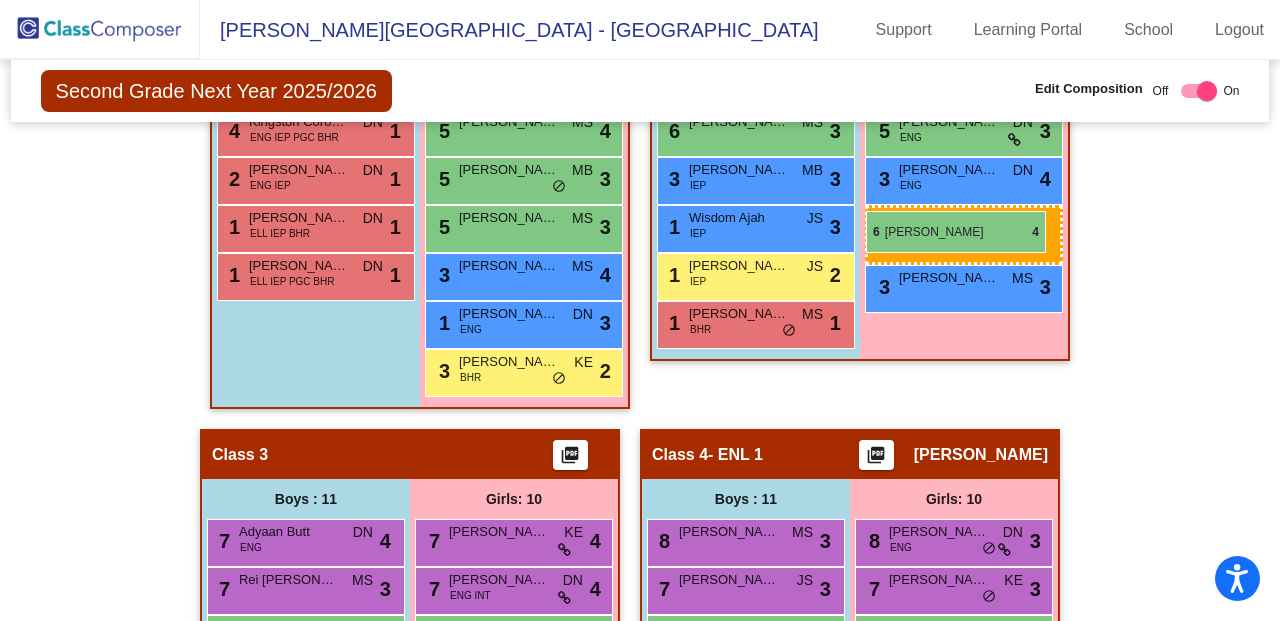 drag, startPoint x: 501, startPoint y: 408, endPoint x: 866, endPoint y: 211, distance: 414.7698 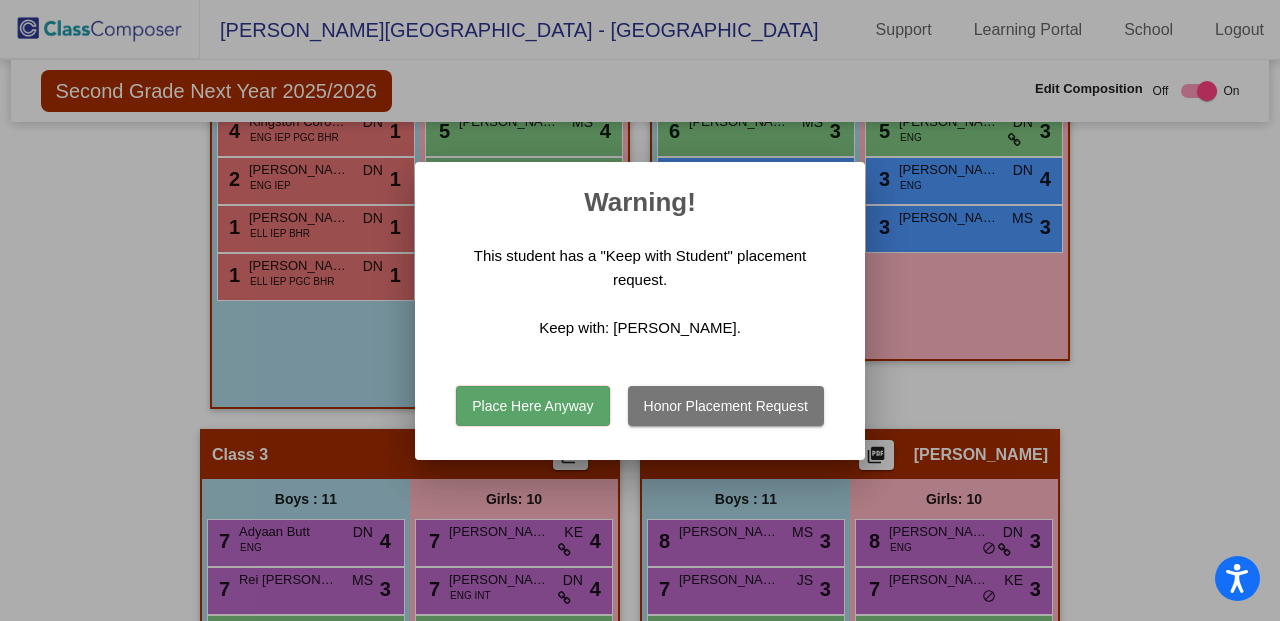 click on "Place Here Anyway" at bounding box center [532, 406] 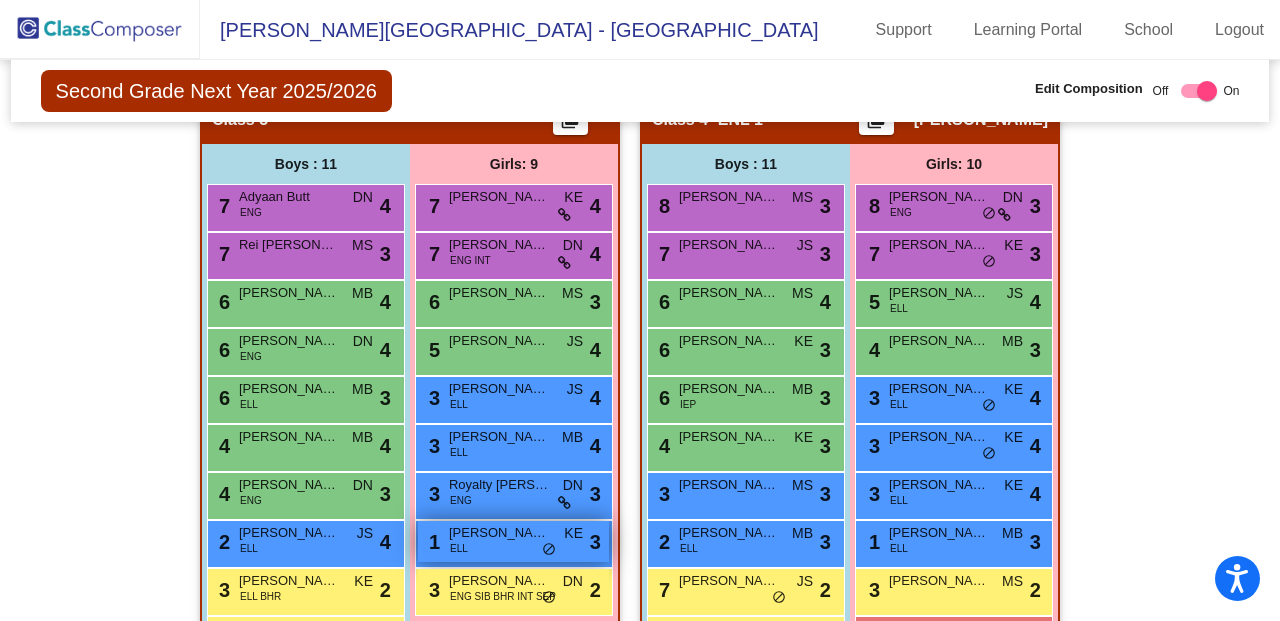 scroll, scrollTop: 1222, scrollLeft: 0, axis: vertical 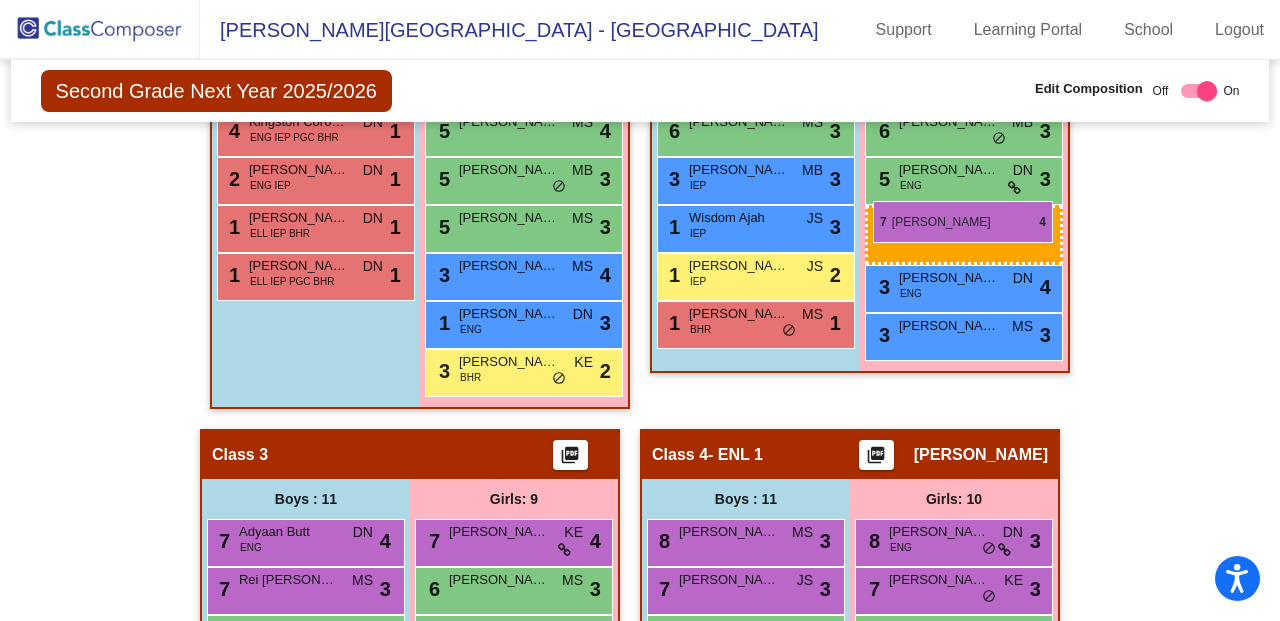 drag, startPoint x: 520, startPoint y: 248, endPoint x: 873, endPoint y: 201, distance: 356.11514 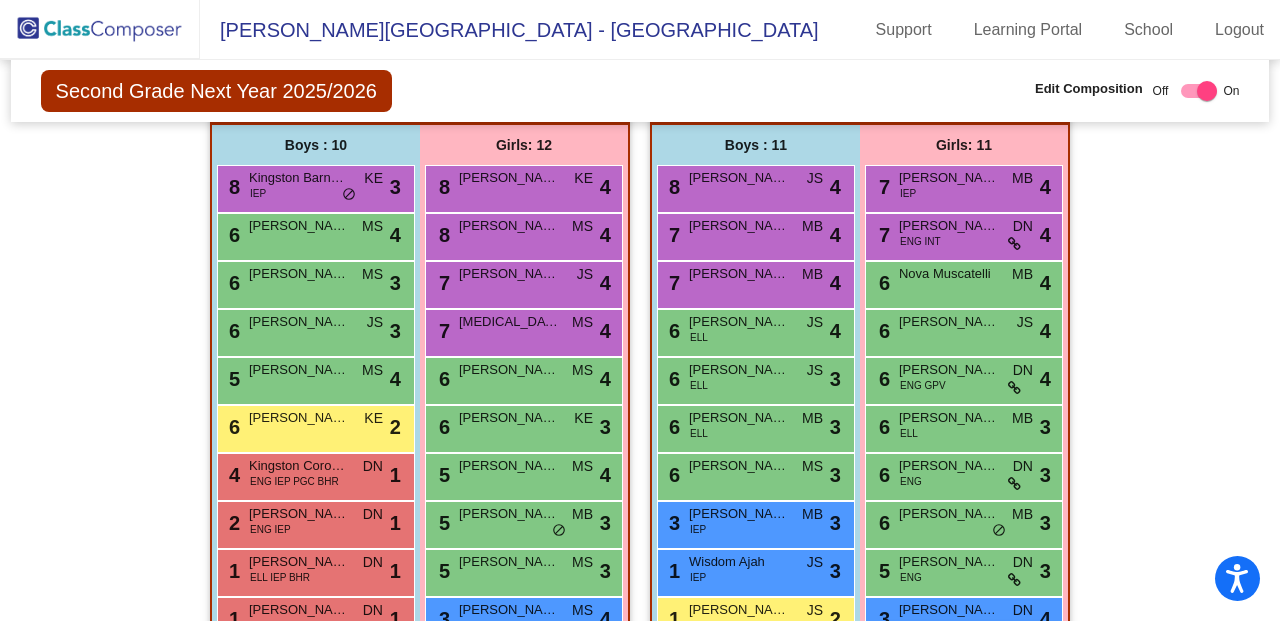 scroll, scrollTop: 555, scrollLeft: 0, axis: vertical 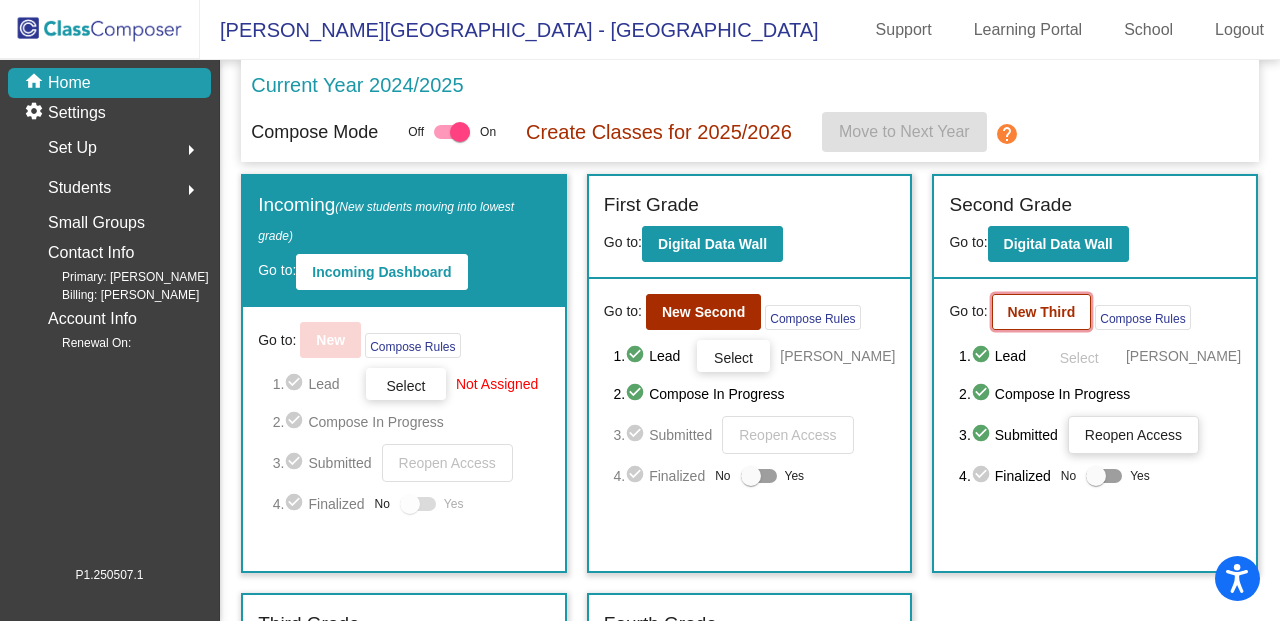 click on "New Third" 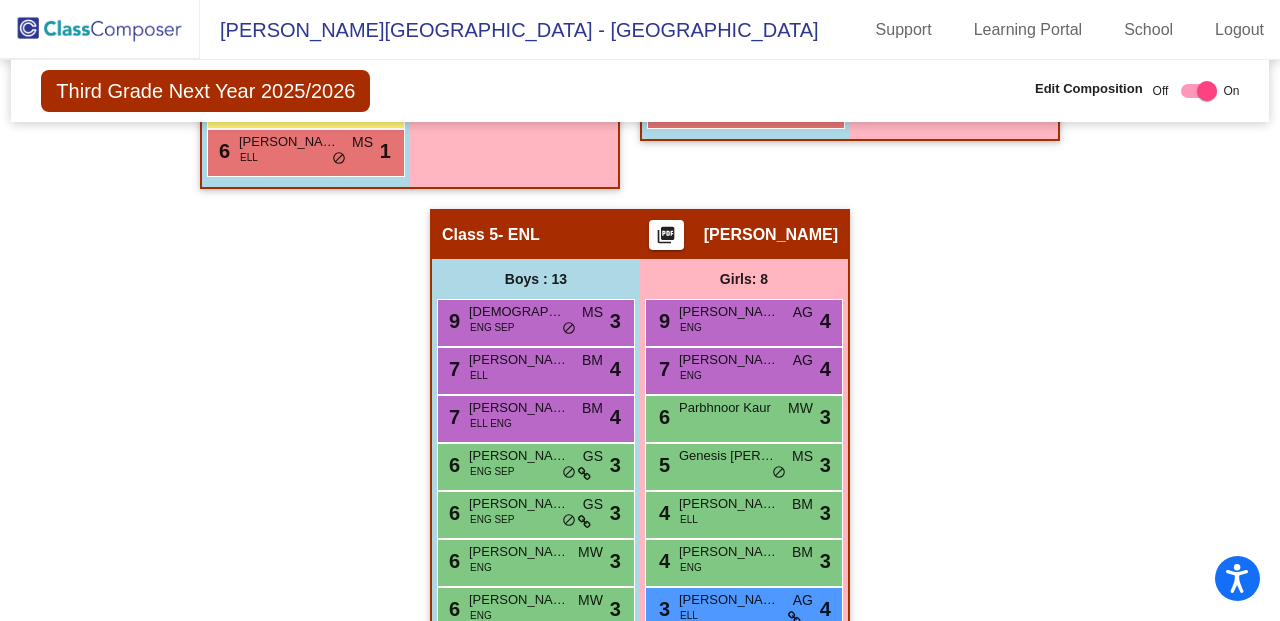 scroll, scrollTop: 1860, scrollLeft: 0, axis: vertical 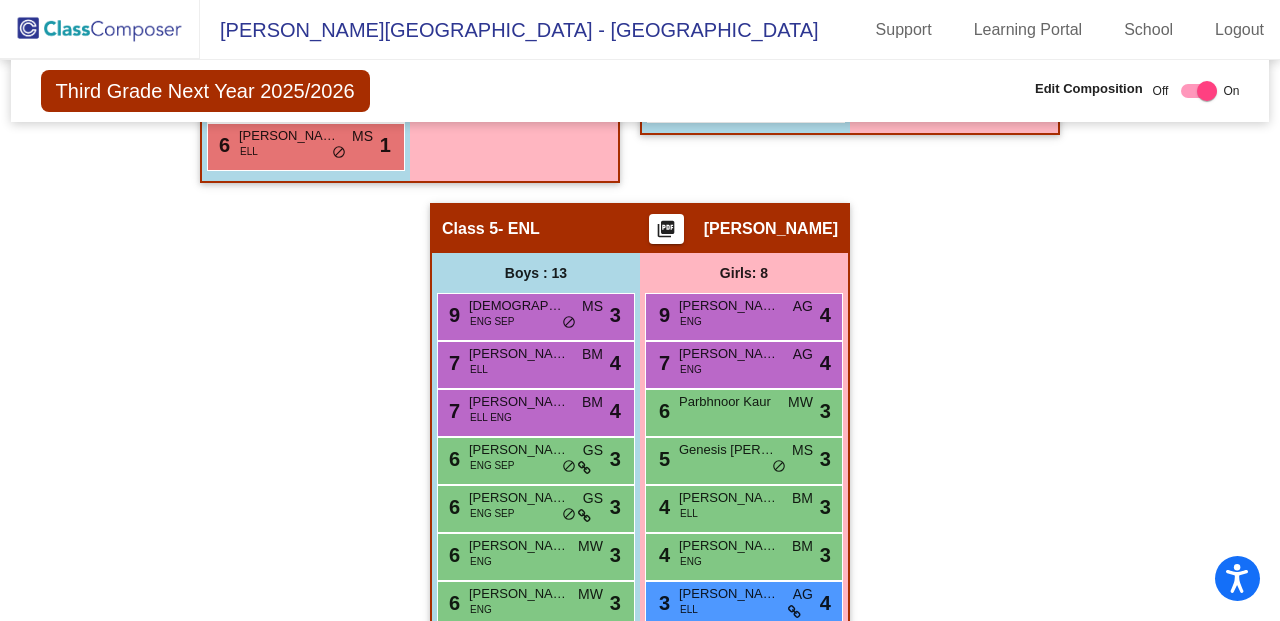 click on "[PERSON_NAME]" at bounding box center (519, 498) 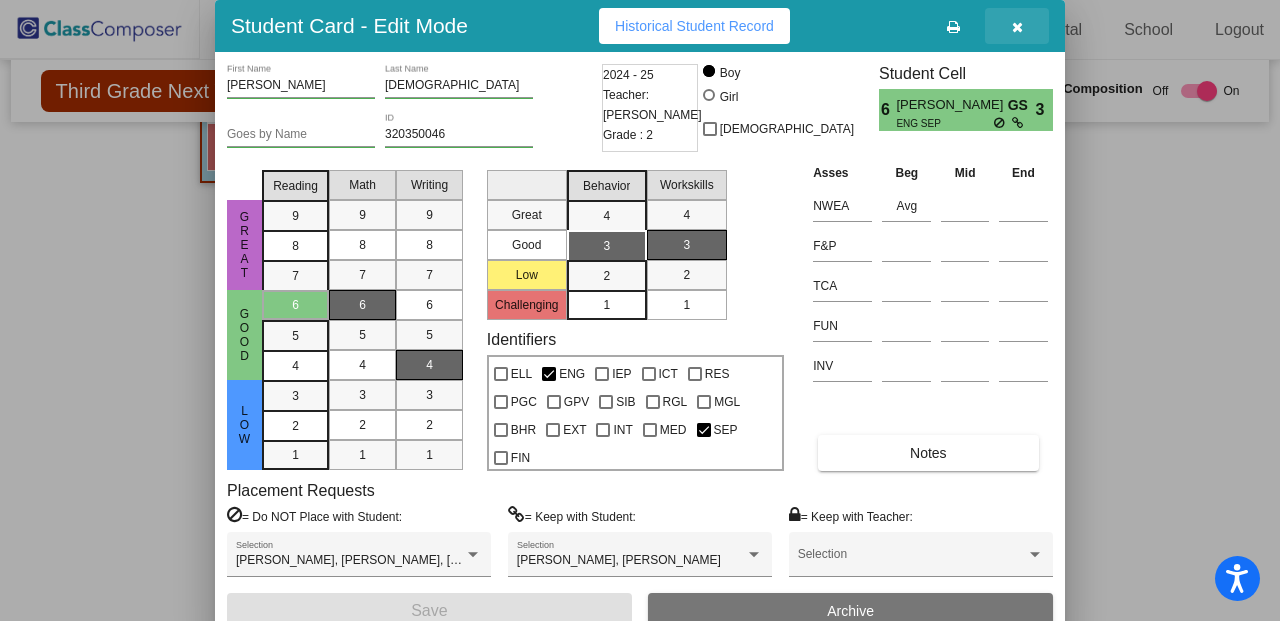 click at bounding box center [1017, 27] 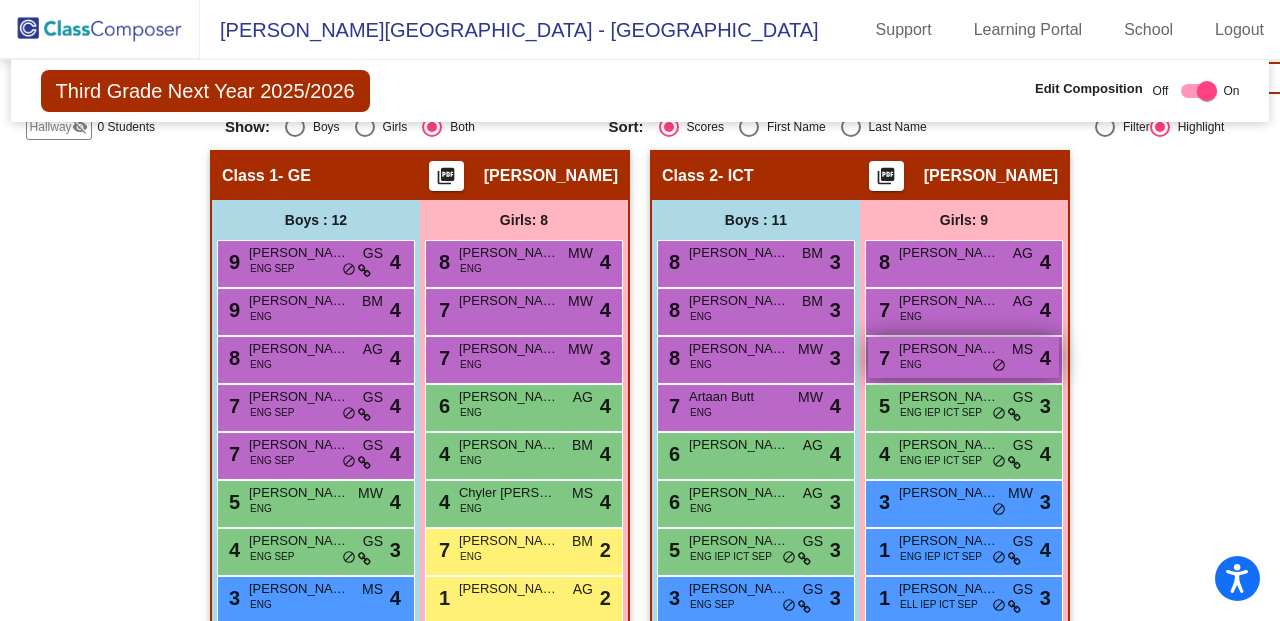 scroll, scrollTop: 527, scrollLeft: 0, axis: vertical 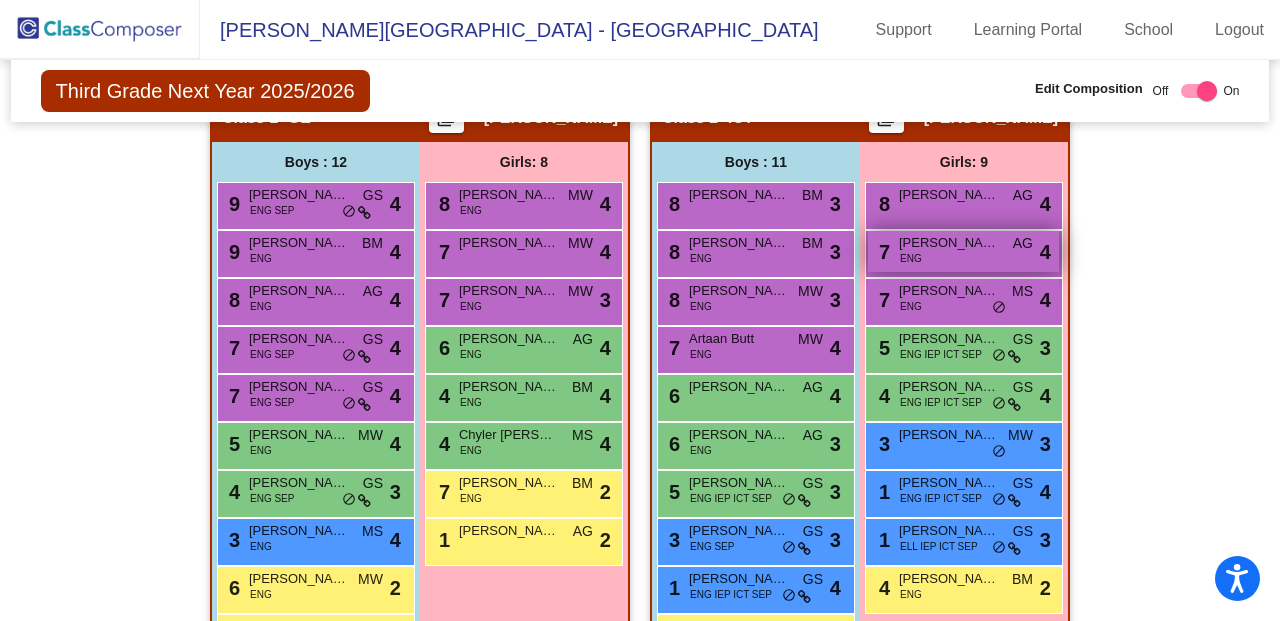 click on "[PERSON_NAME]" at bounding box center (949, 243) 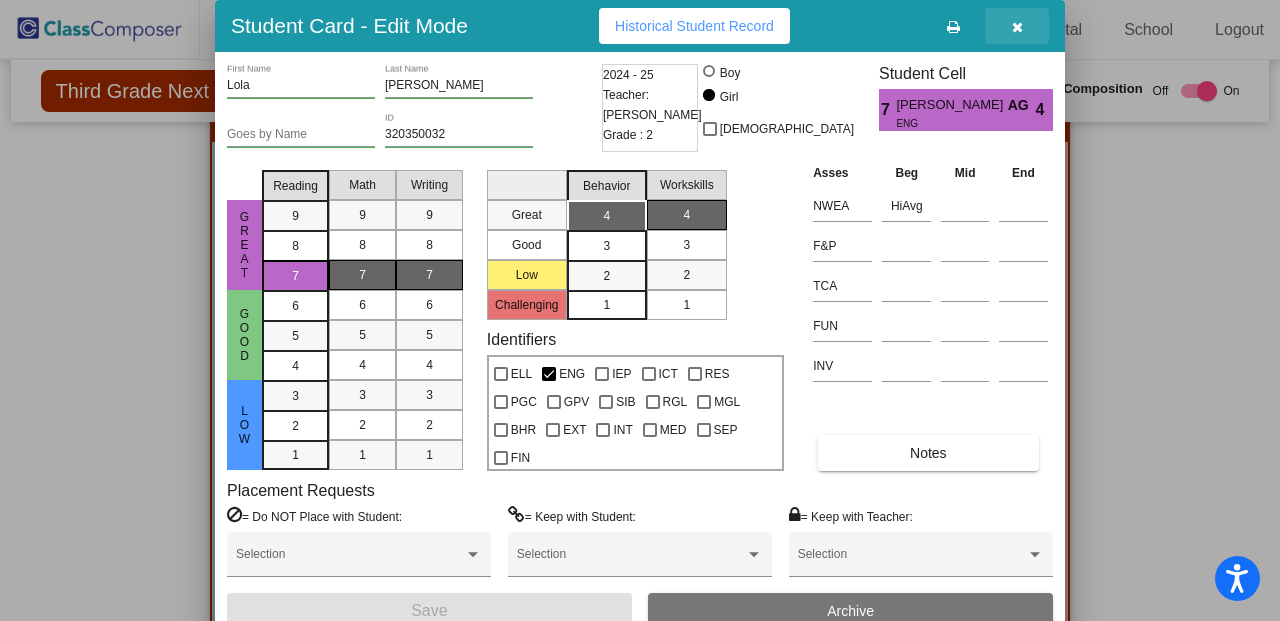 click at bounding box center [1017, 27] 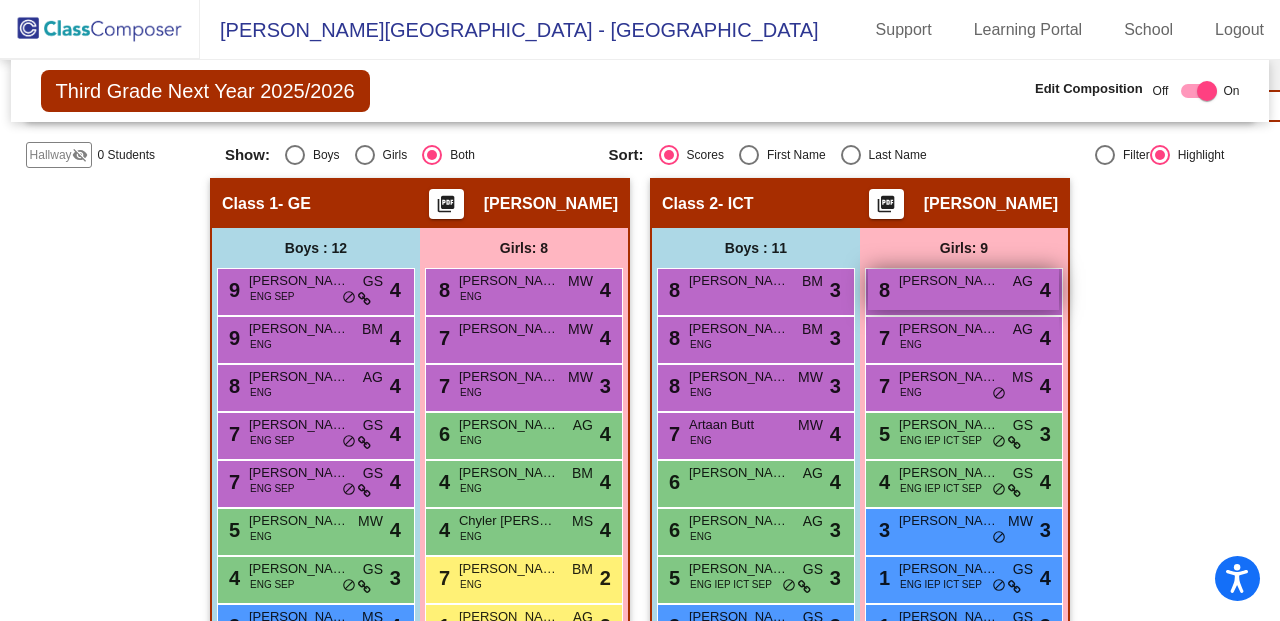 scroll, scrollTop: 638, scrollLeft: 0, axis: vertical 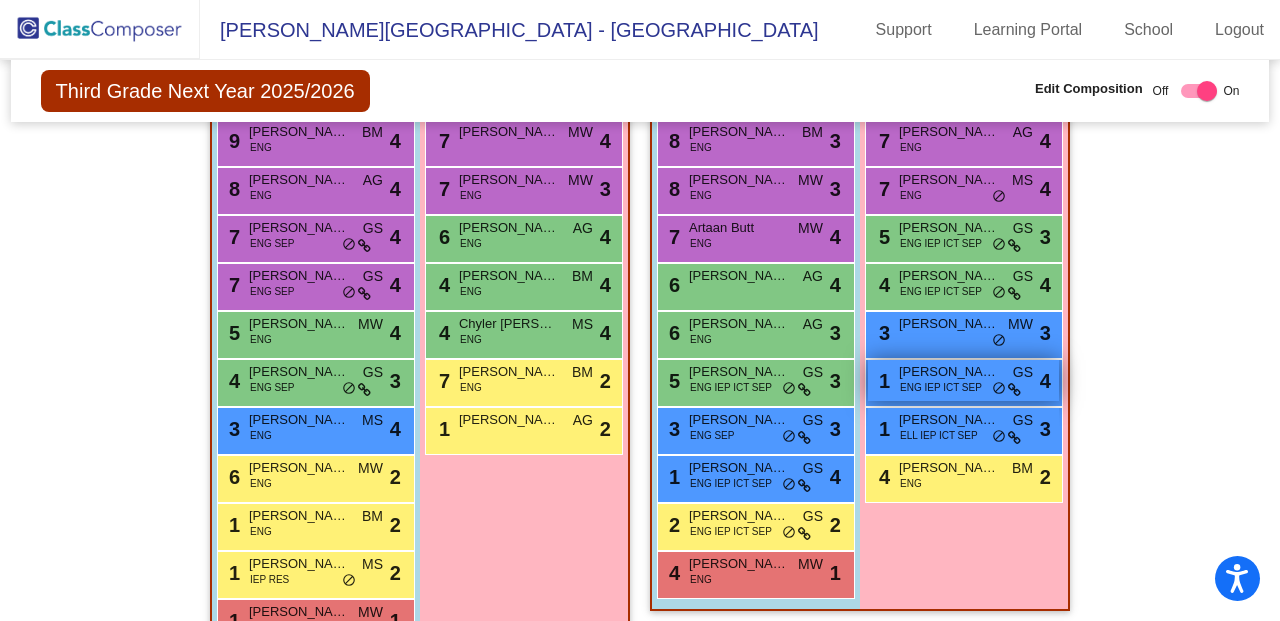 click on "ENG IEP ICT SEP" at bounding box center (941, 387) 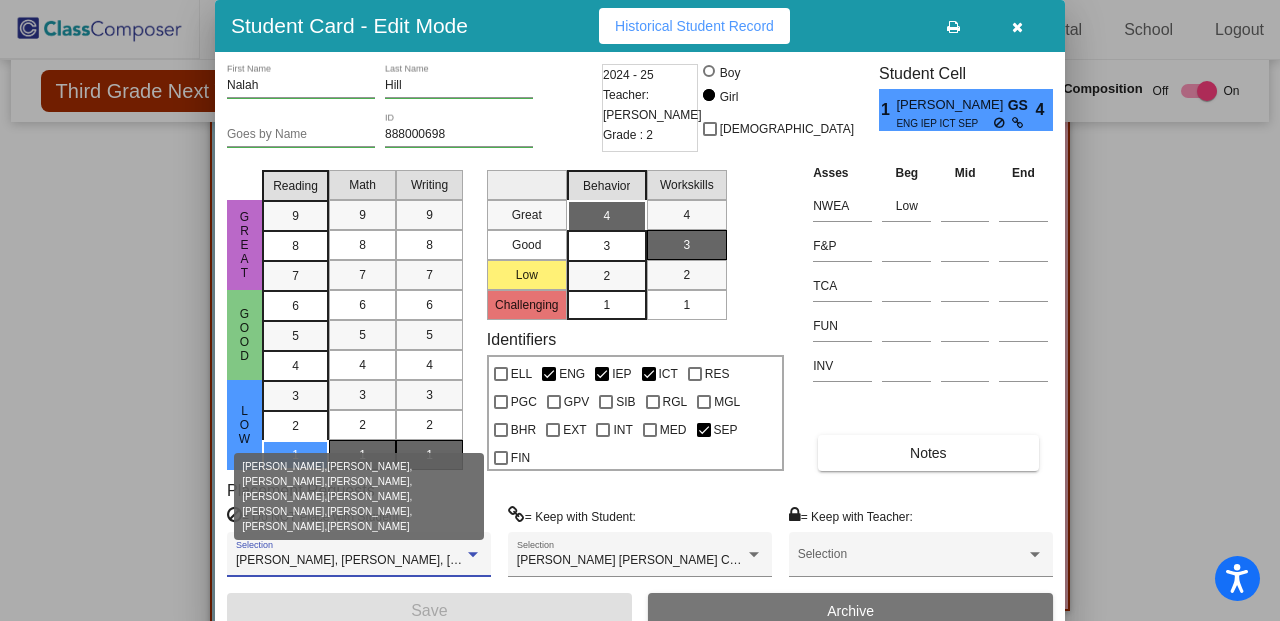 click at bounding box center [473, 554] 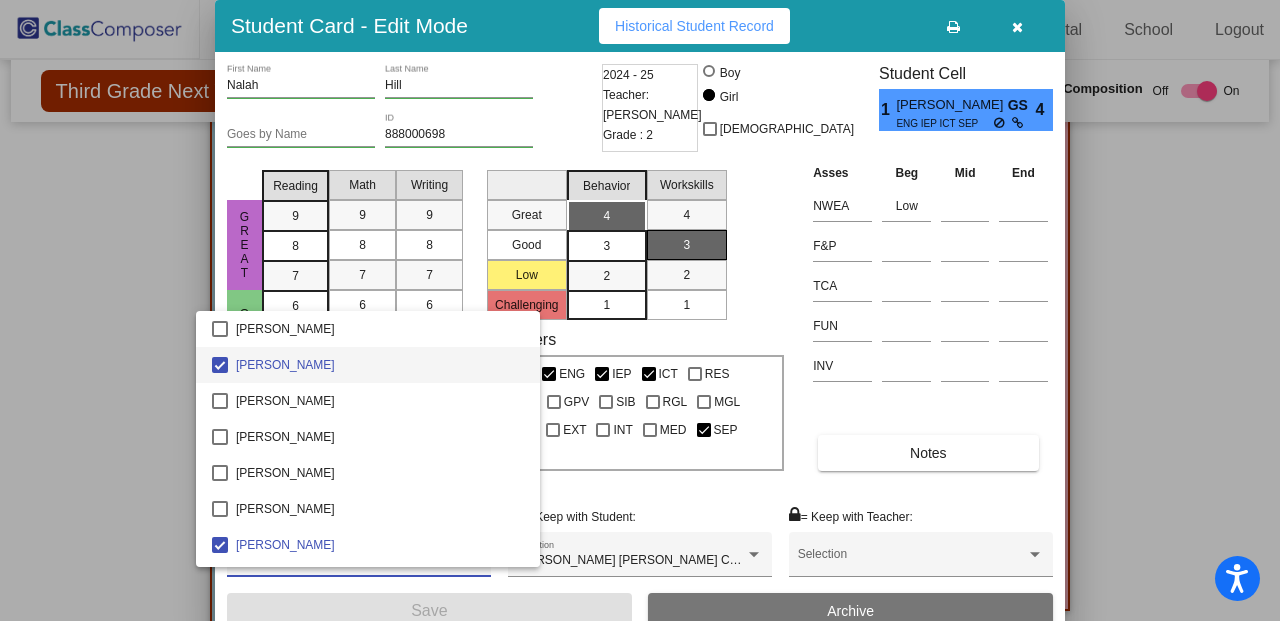click at bounding box center (640, 310) 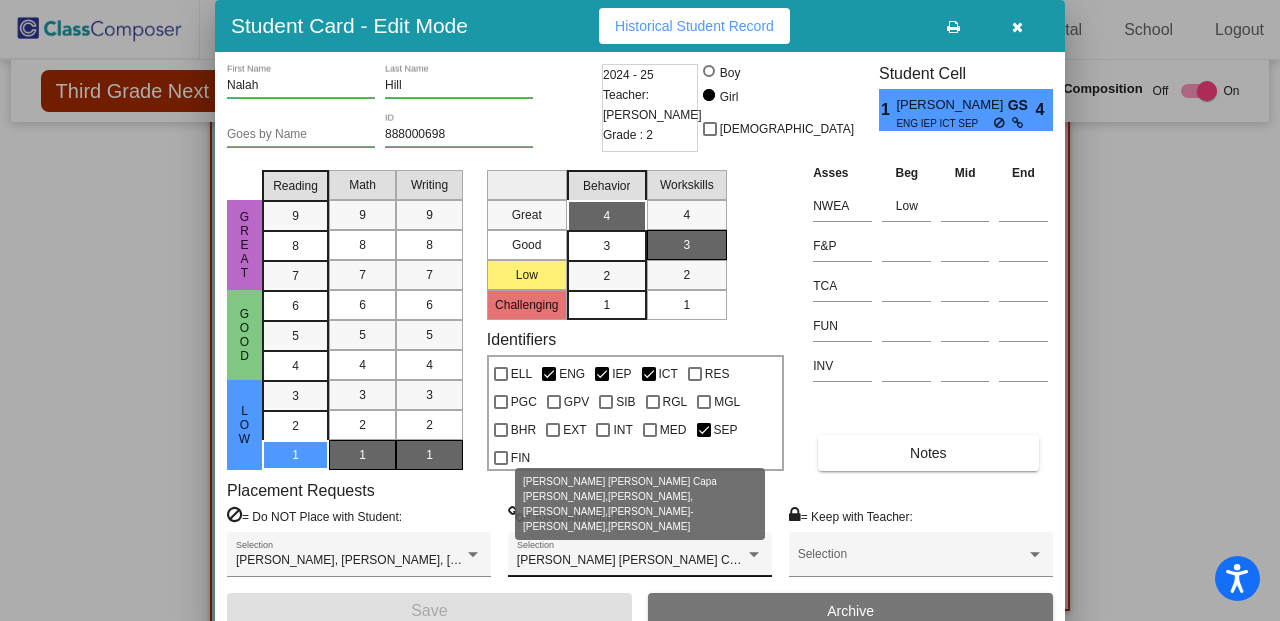 click on "[PERSON_NAME] [PERSON_NAME] Capa [PERSON_NAME], [PERSON_NAME], [PERSON_NAME], [PERSON_NAME]-[PERSON_NAME], [PERSON_NAME]" at bounding box center (946, 560) 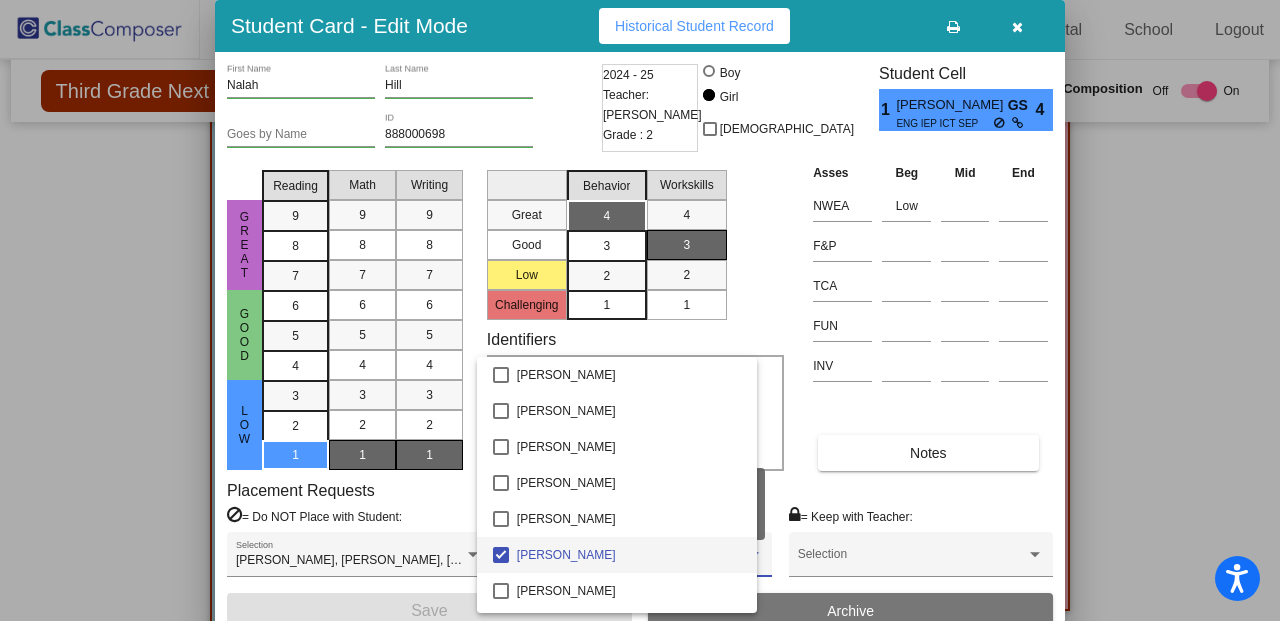 scroll, scrollTop: 102, scrollLeft: 0, axis: vertical 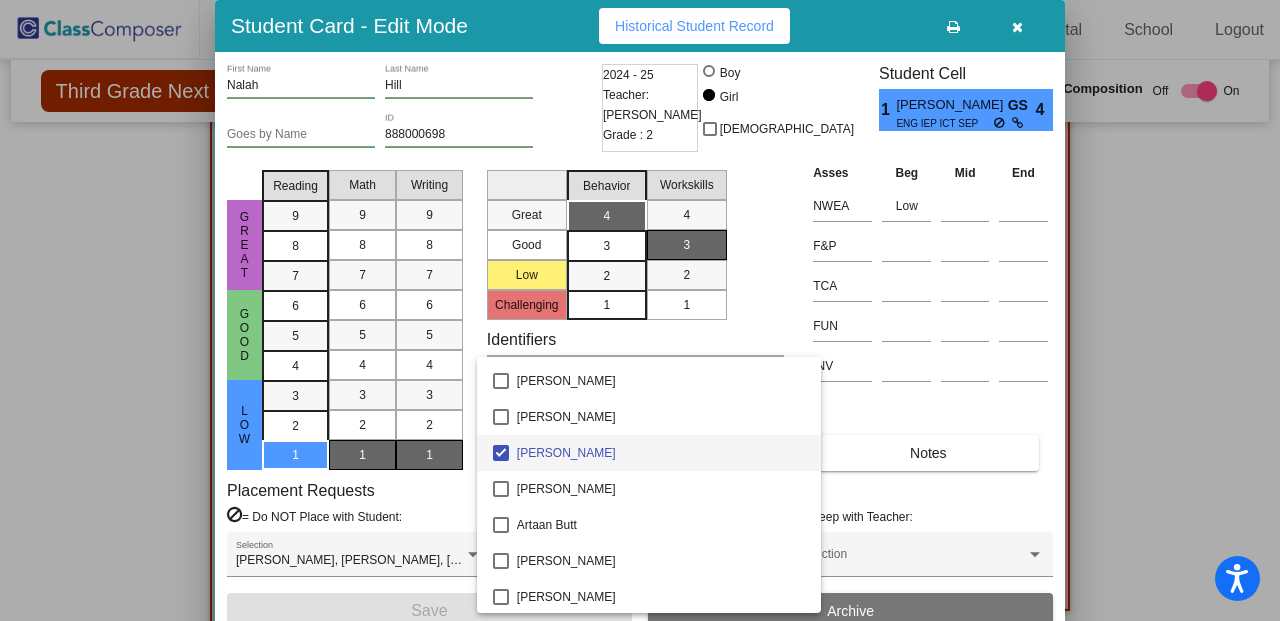 click at bounding box center (640, 310) 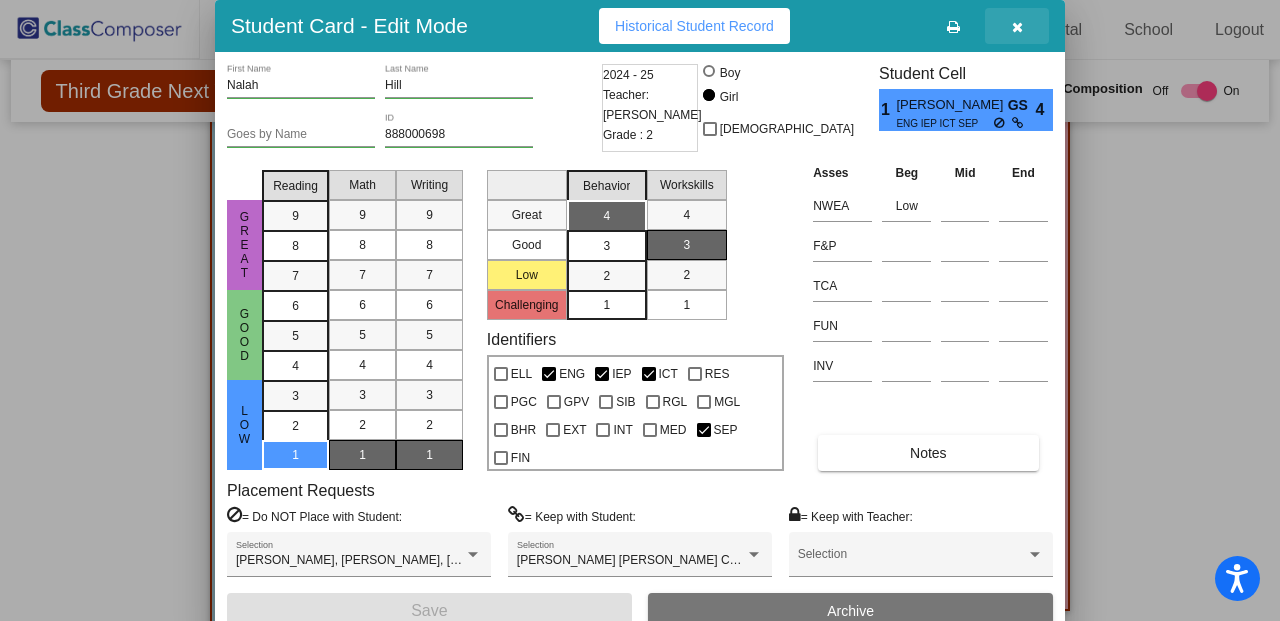 click at bounding box center [1017, 27] 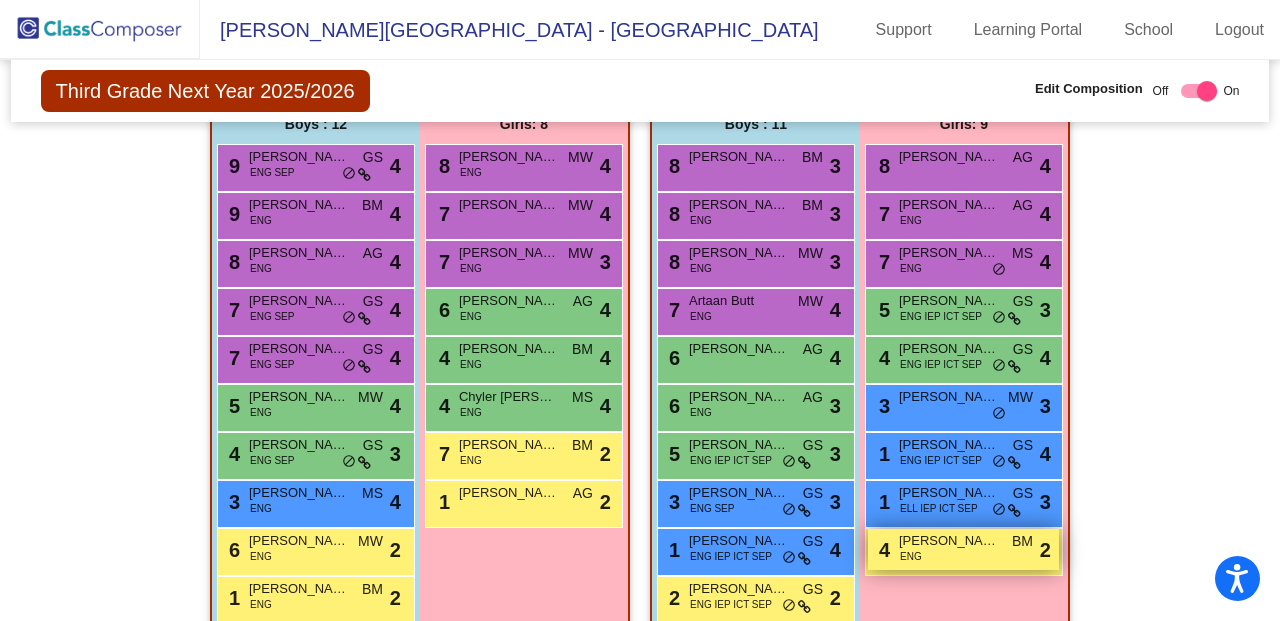 scroll, scrollTop: 527, scrollLeft: 0, axis: vertical 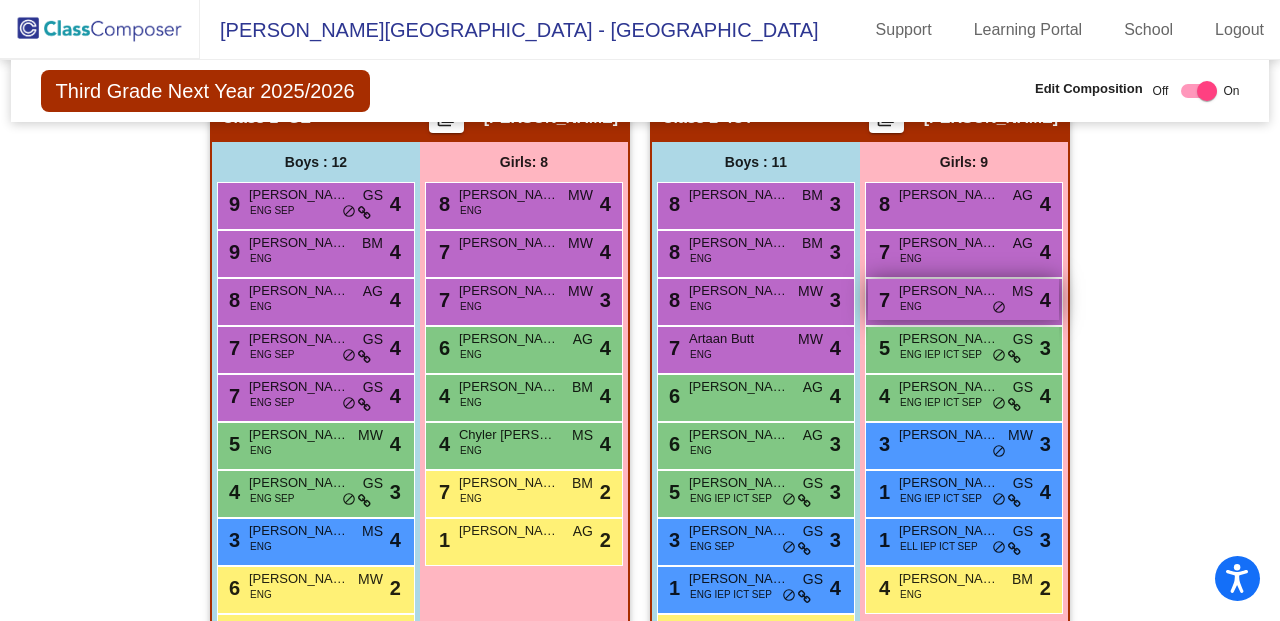click on "[PERSON_NAME]" at bounding box center [949, 291] 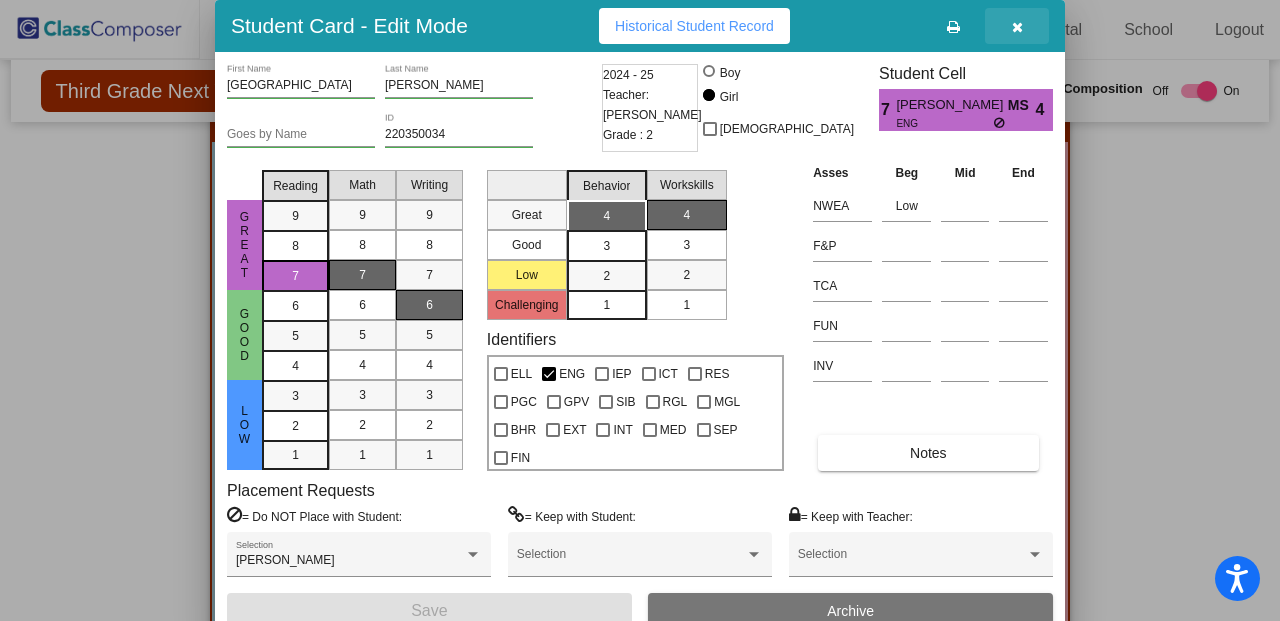 click at bounding box center [1017, 27] 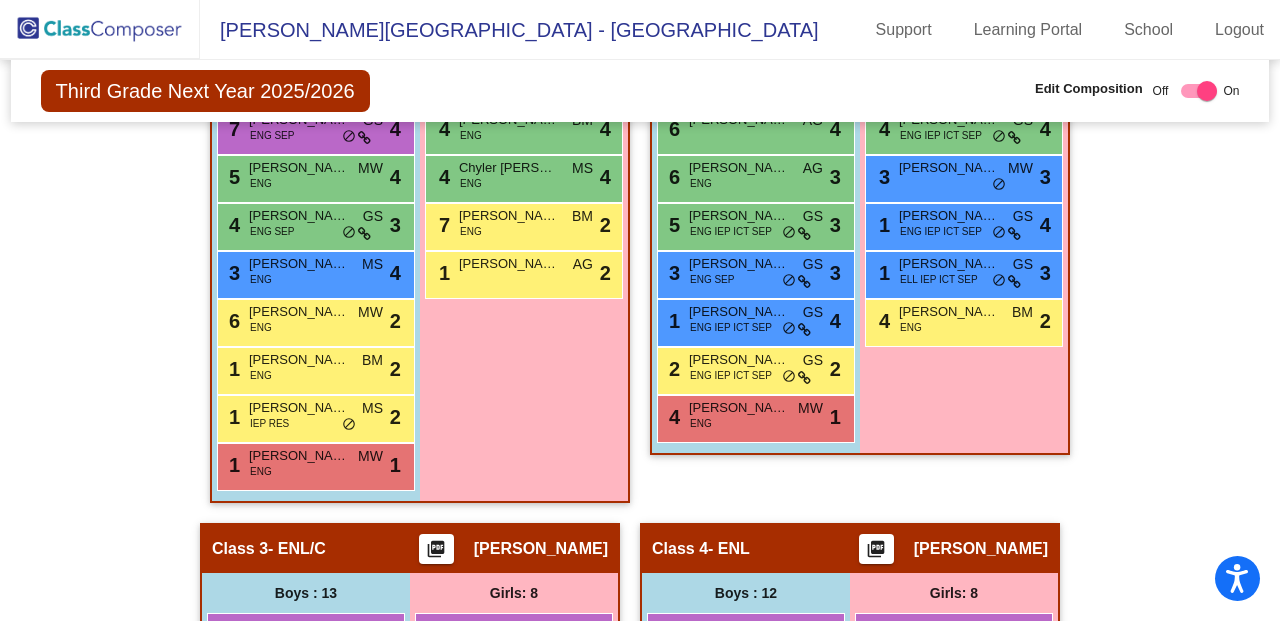 scroll, scrollTop: 860, scrollLeft: 0, axis: vertical 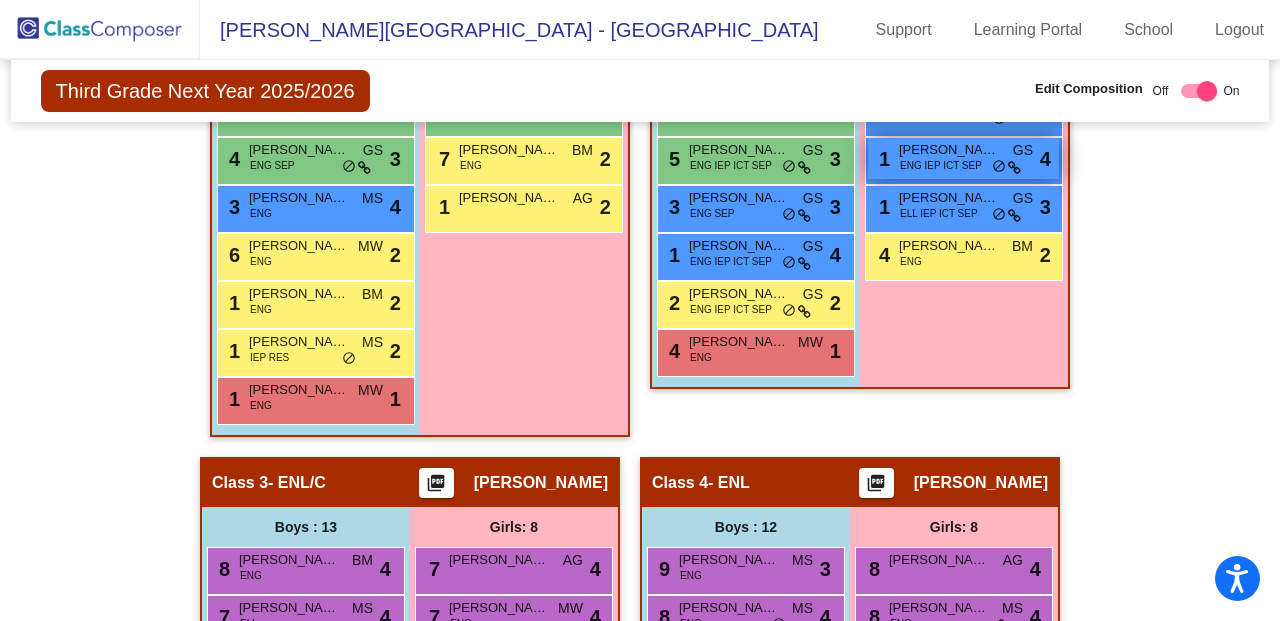 click on "[PERSON_NAME]" at bounding box center [949, 150] 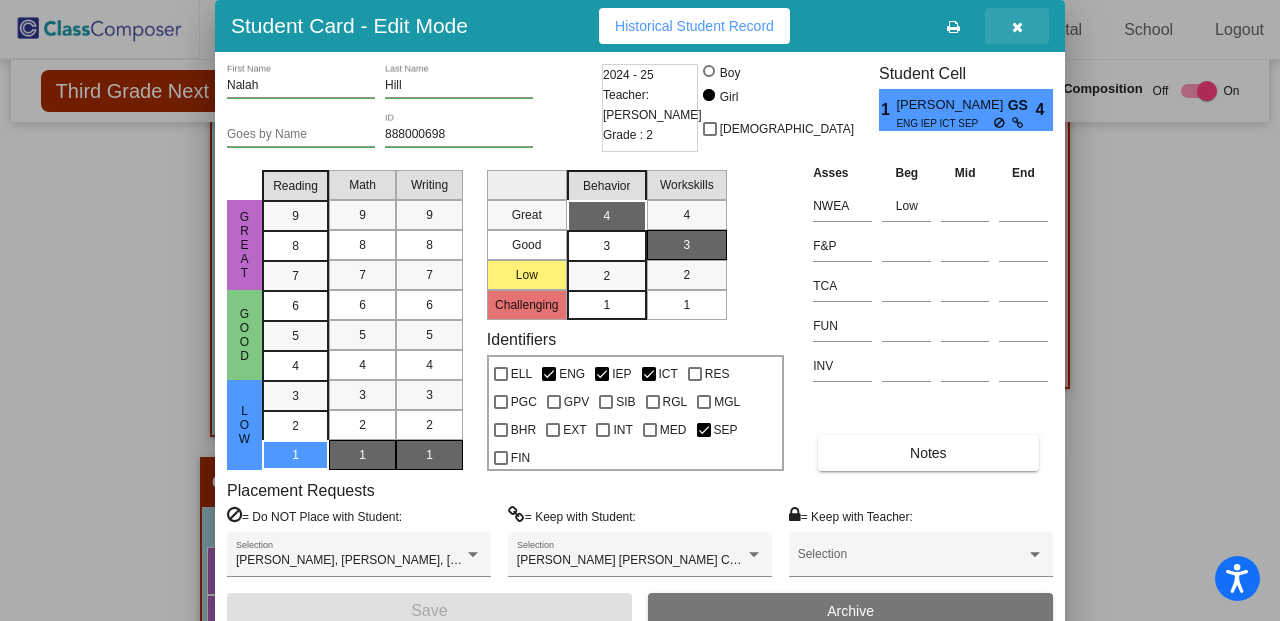 click at bounding box center [1017, 27] 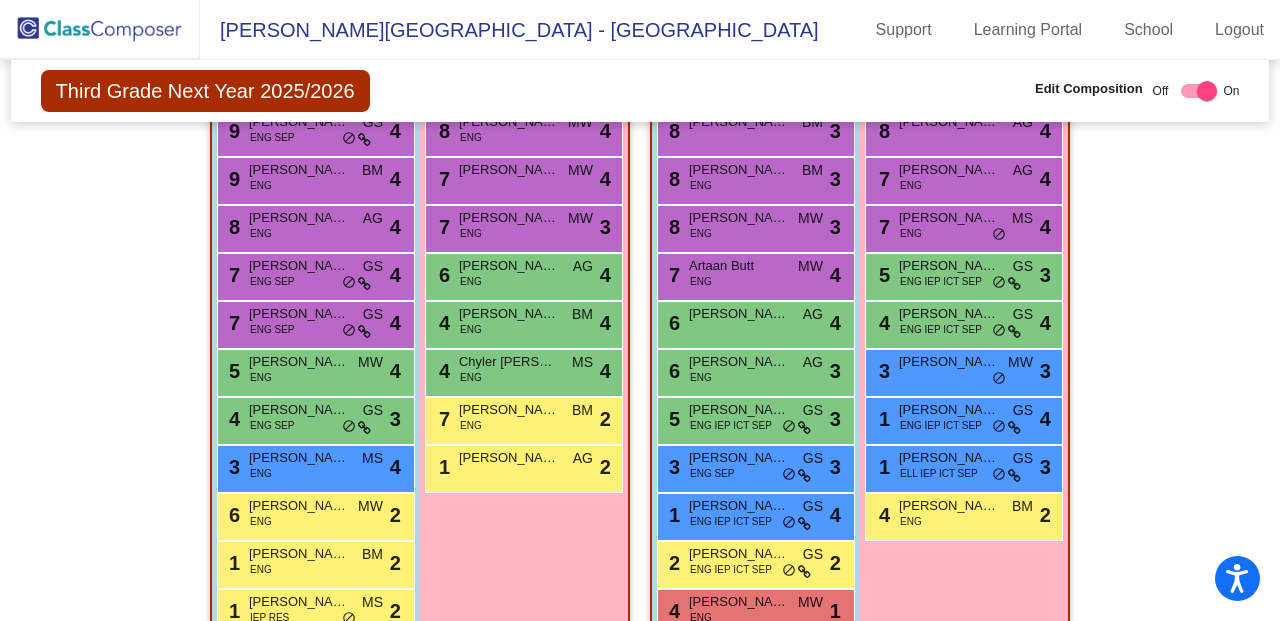scroll, scrollTop: 638, scrollLeft: 0, axis: vertical 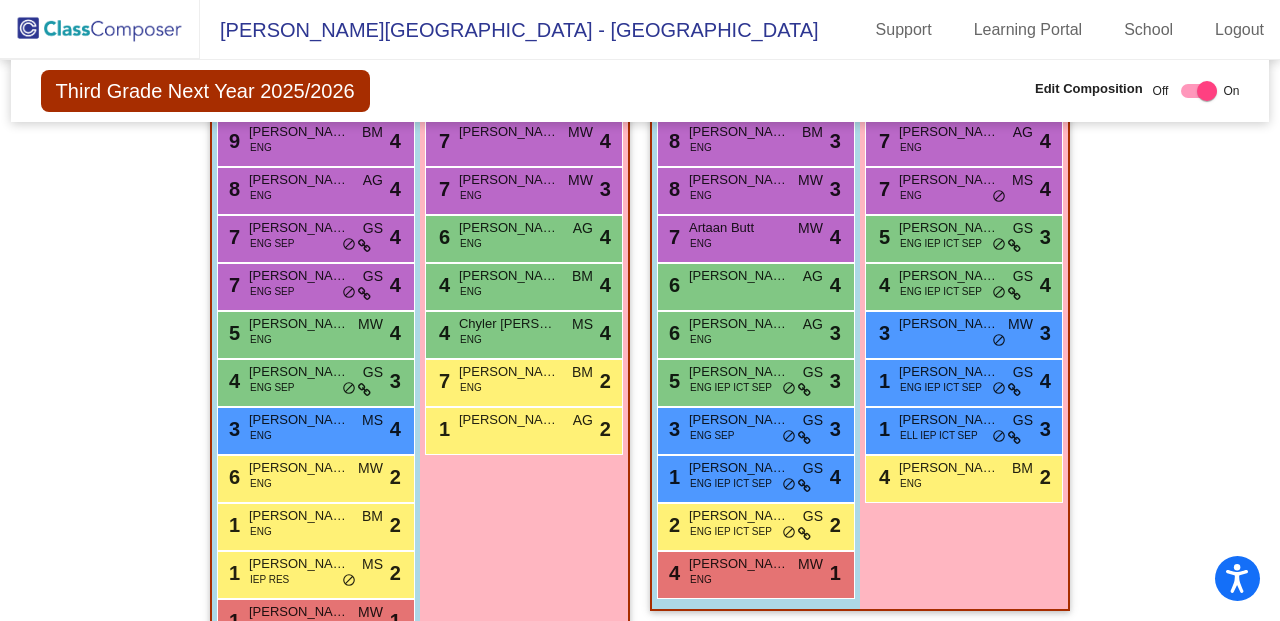 click on "[PERSON_NAME]" at bounding box center (949, 372) 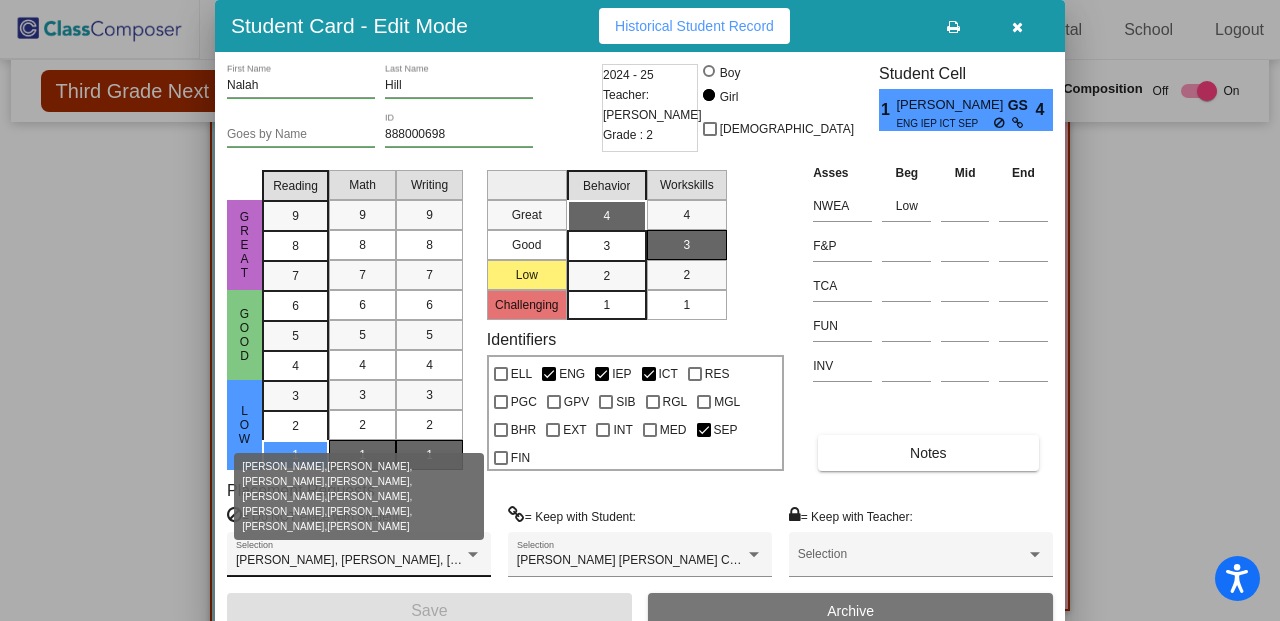 click at bounding box center [473, 555] 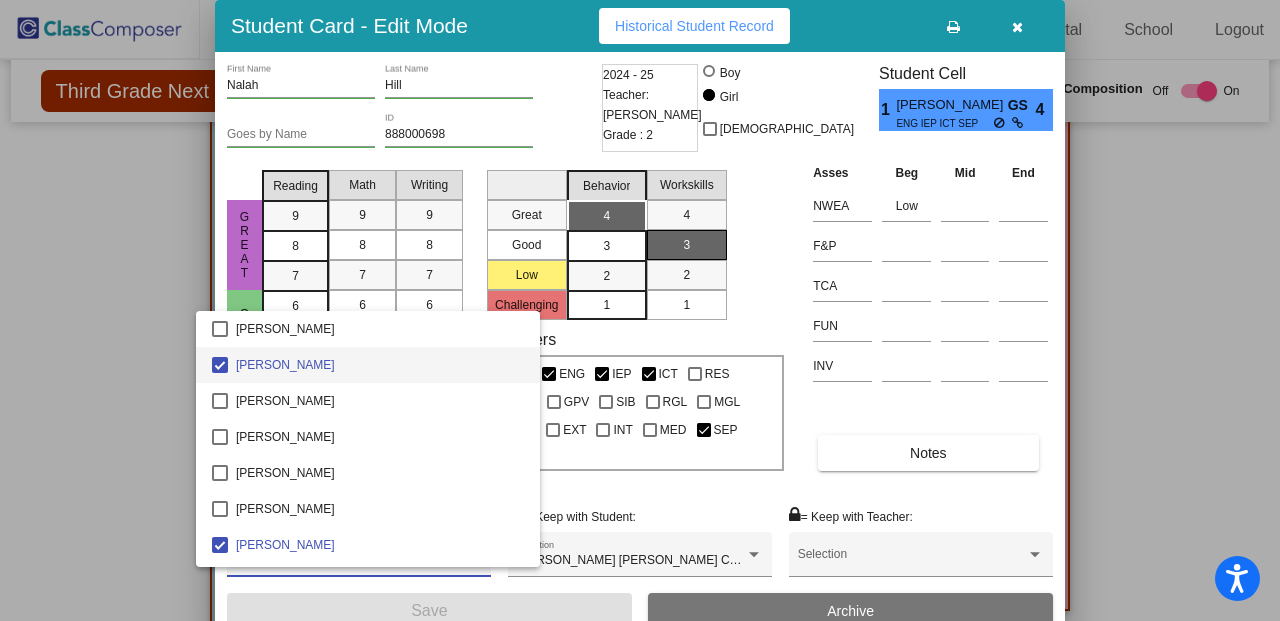 click at bounding box center (640, 310) 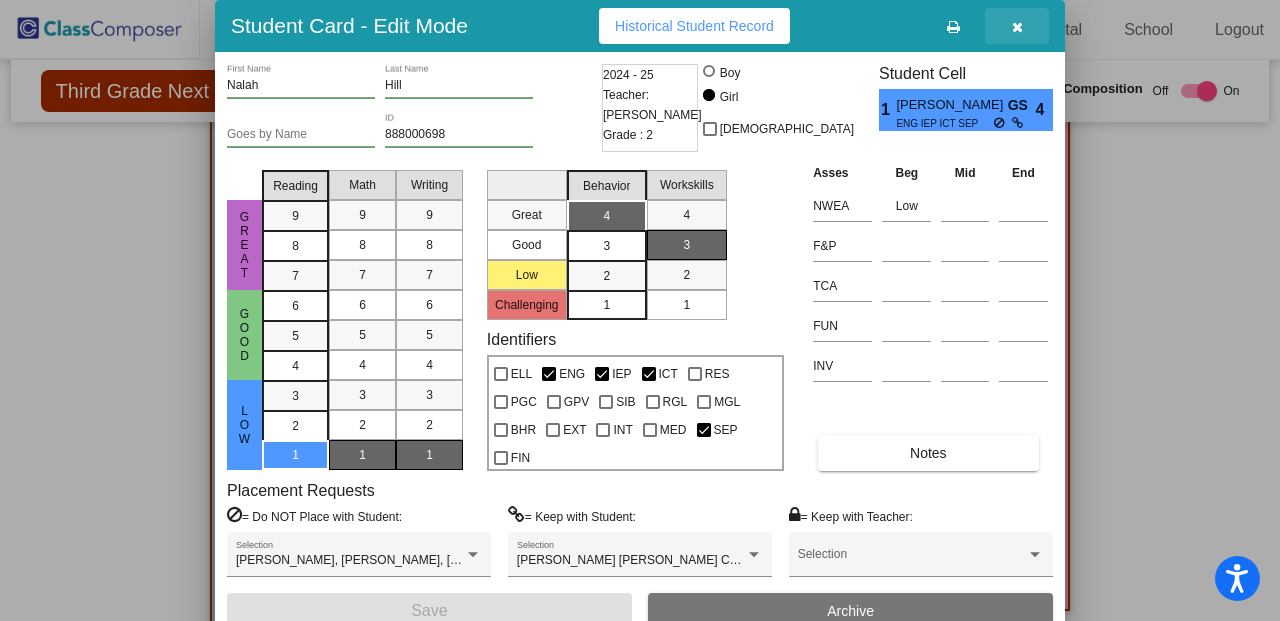 click at bounding box center (1017, 26) 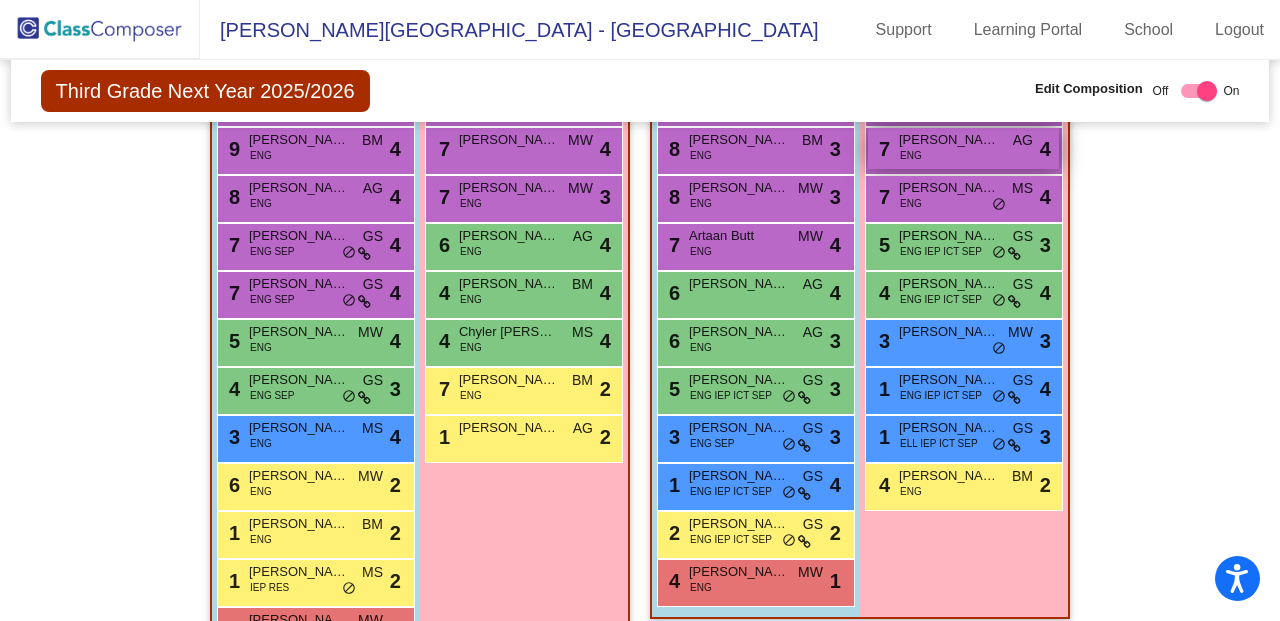 scroll, scrollTop: 749, scrollLeft: 0, axis: vertical 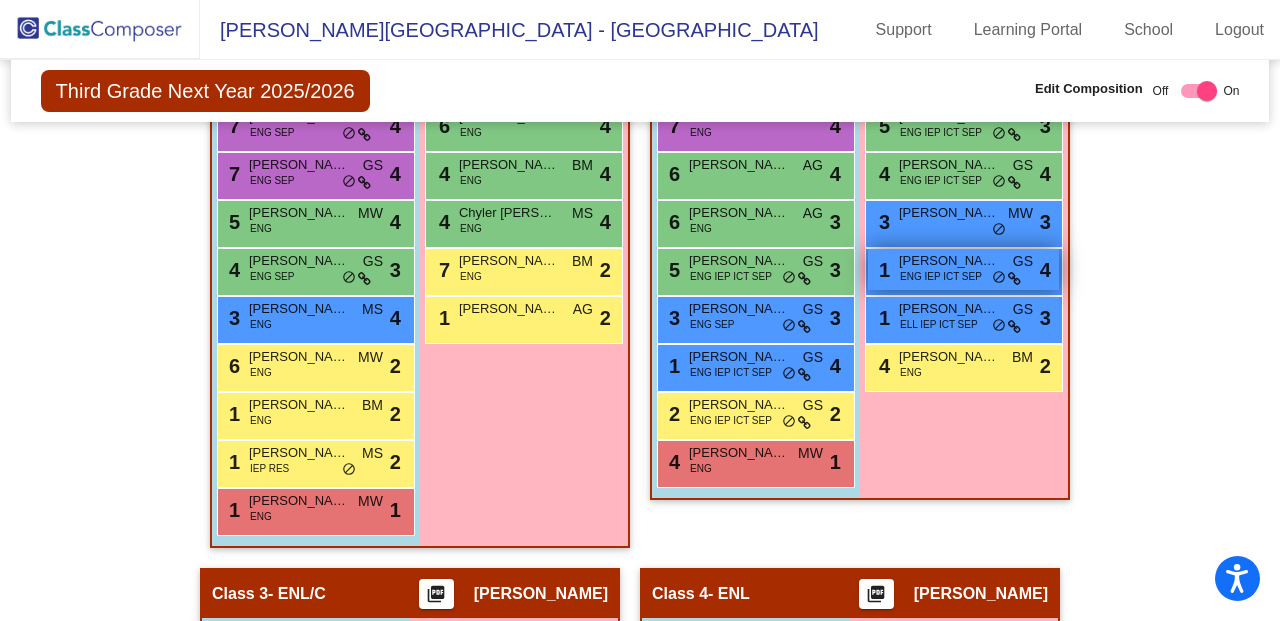 click on "[PERSON_NAME]" at bounding box center [949, 261] 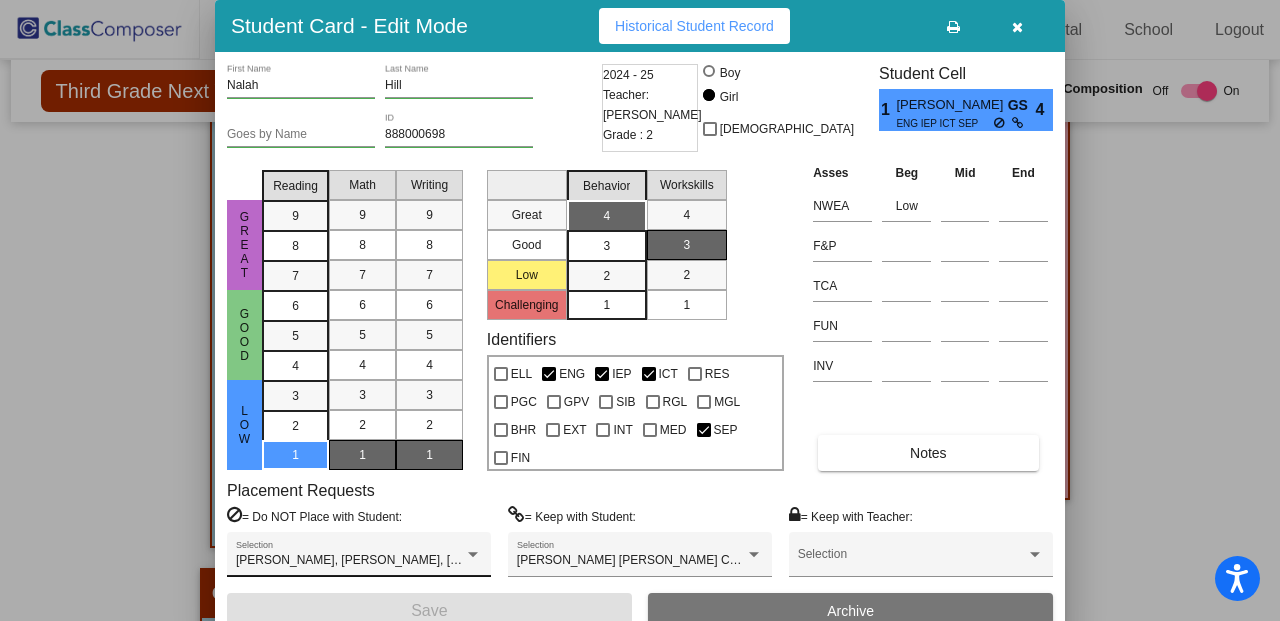 click on "[PERSON_NAME], [PERSON_NAME], [PERSON_NAME], [PERSON_NAME], [PERSON_NAME], [PERSON_NAME], [PERSON_NAME], [PERSON_NAME], [PERSON_NAME], [PERSON_NAME] Selection" at bounding box center (359, 554) 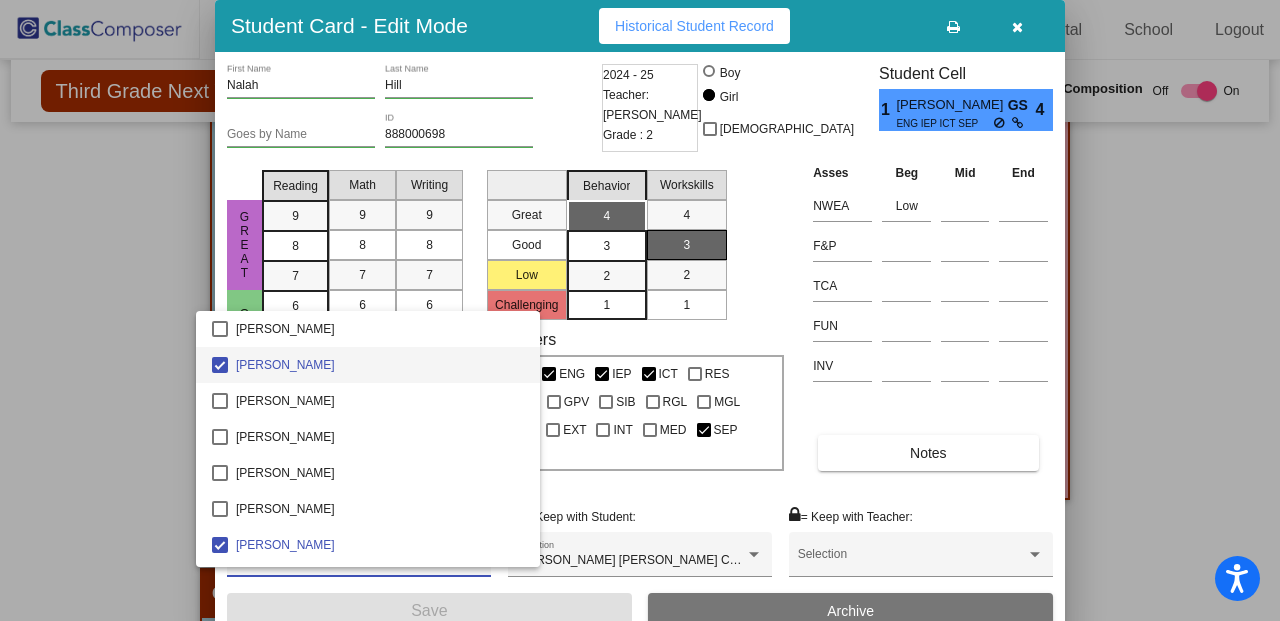 click at bounding box center [640, 310] 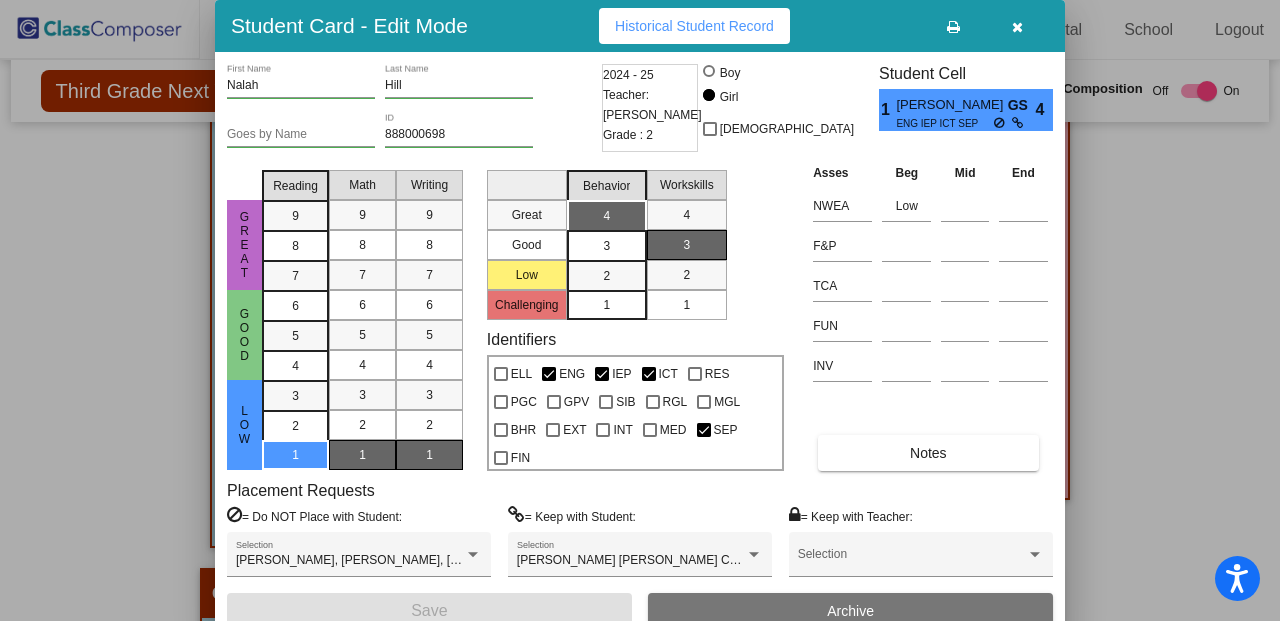 click at bounding box center [1017, 27] 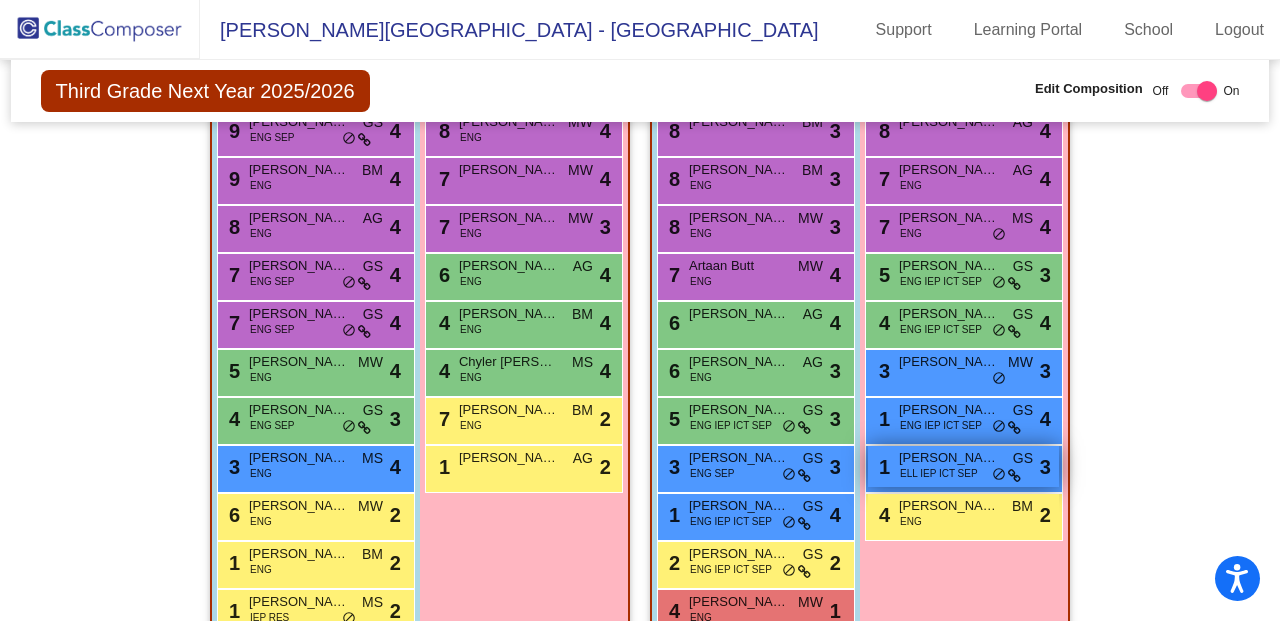scroll, scrollTop: 638, scrollLeft: 0, axis: vertical 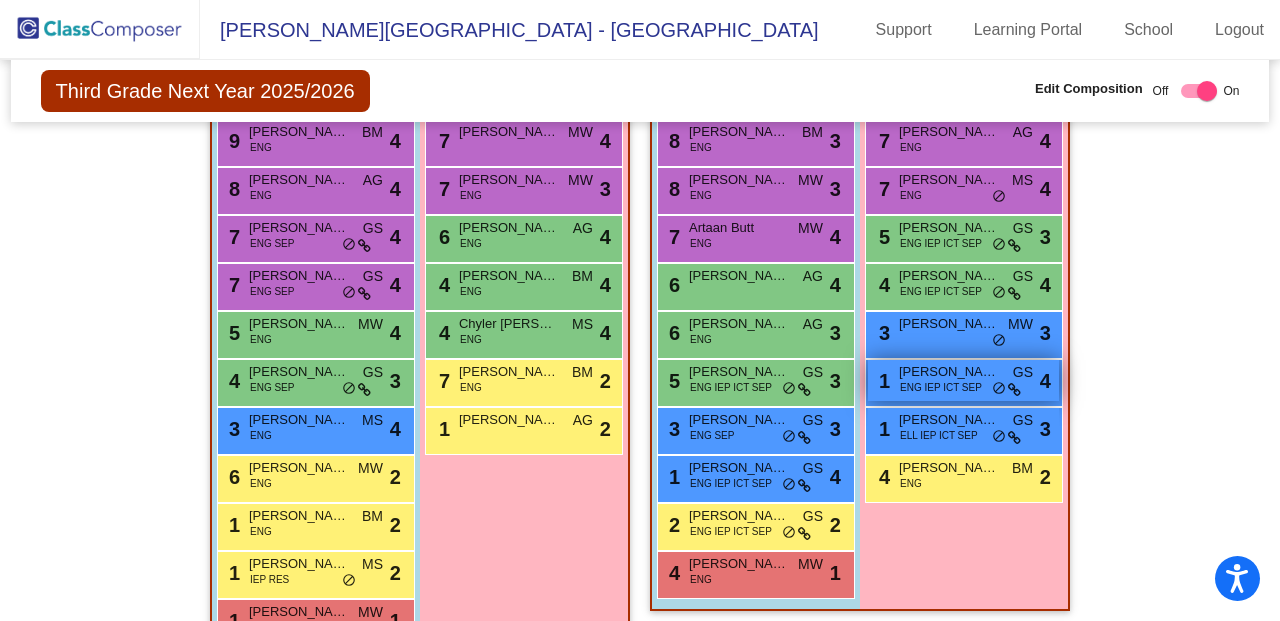 click on "ENG IEP ICT SEP" at bounding box center [941, 387] 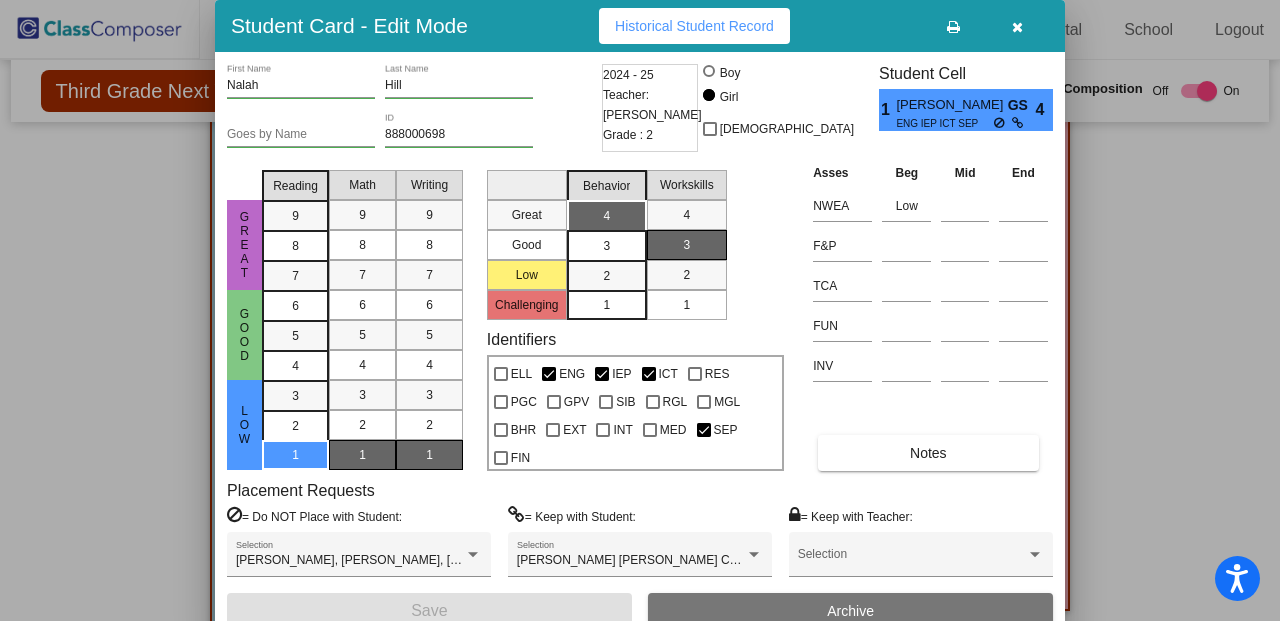 click at bounding box center (1017, 27) 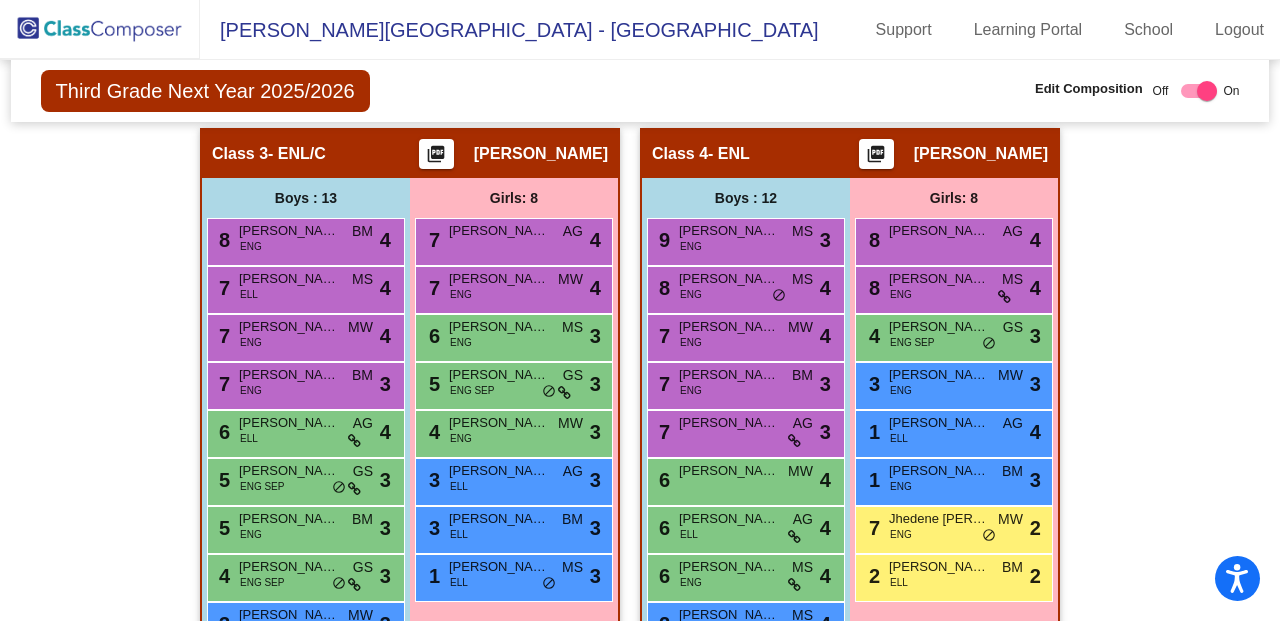 scroll, scrollTop: 1193, scrollLeft: 0, axis: vertical 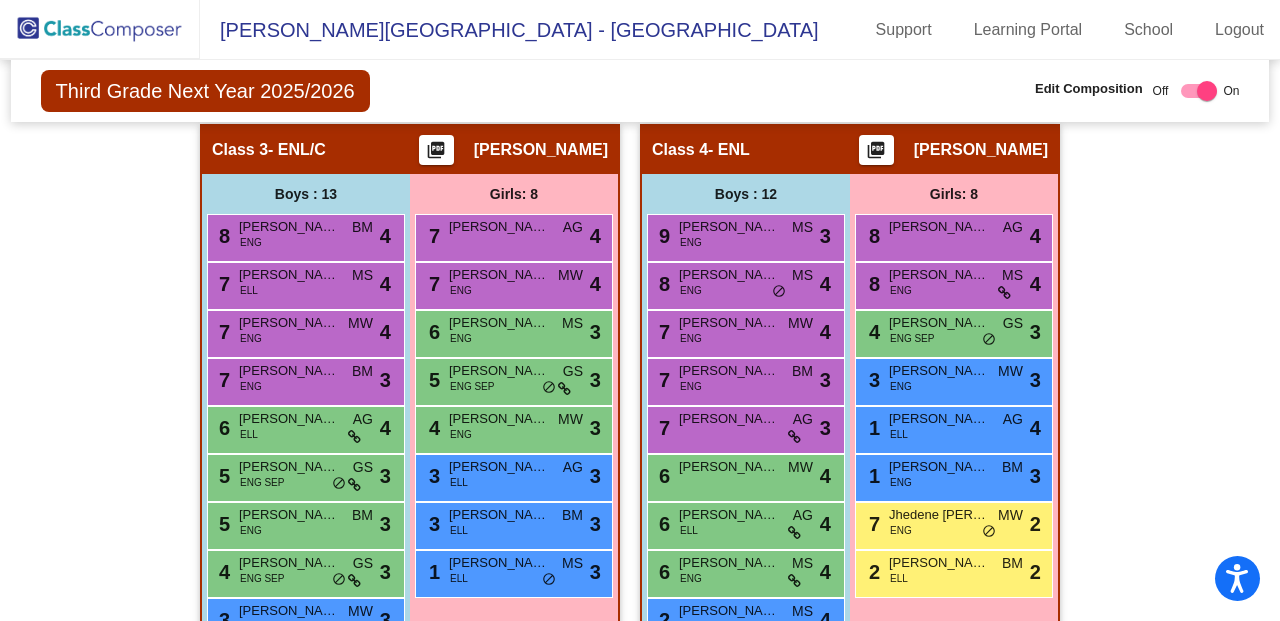 click 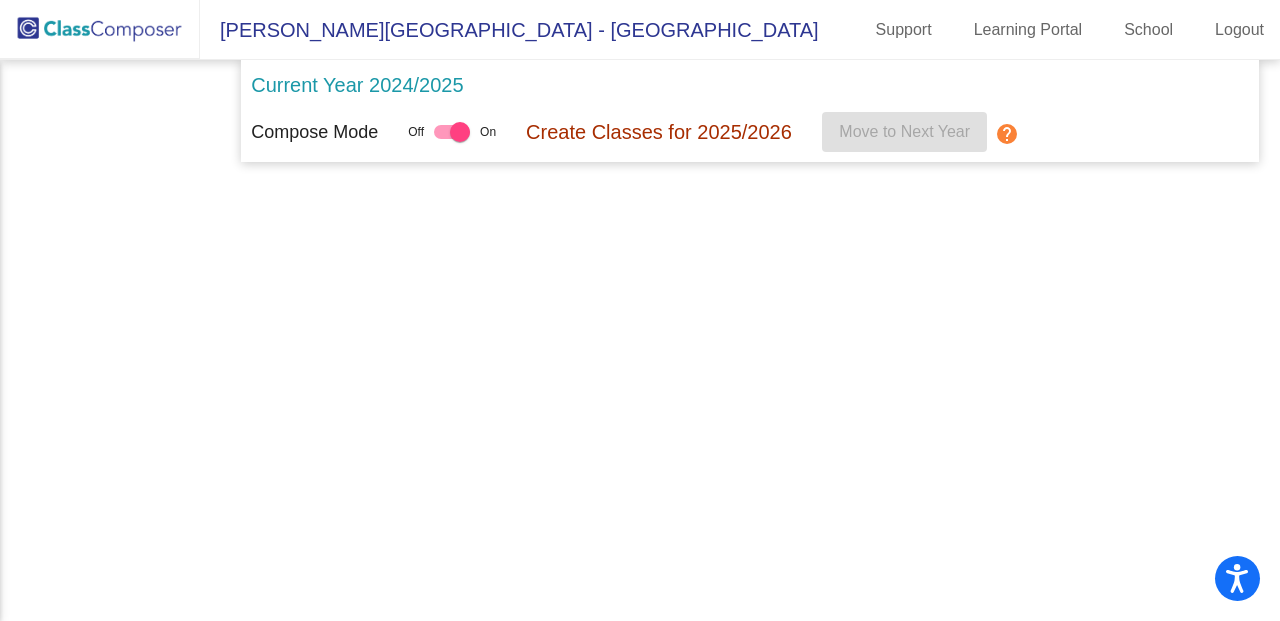 scroll, scrollTop: 0, scrollLeft: 0, axis: both 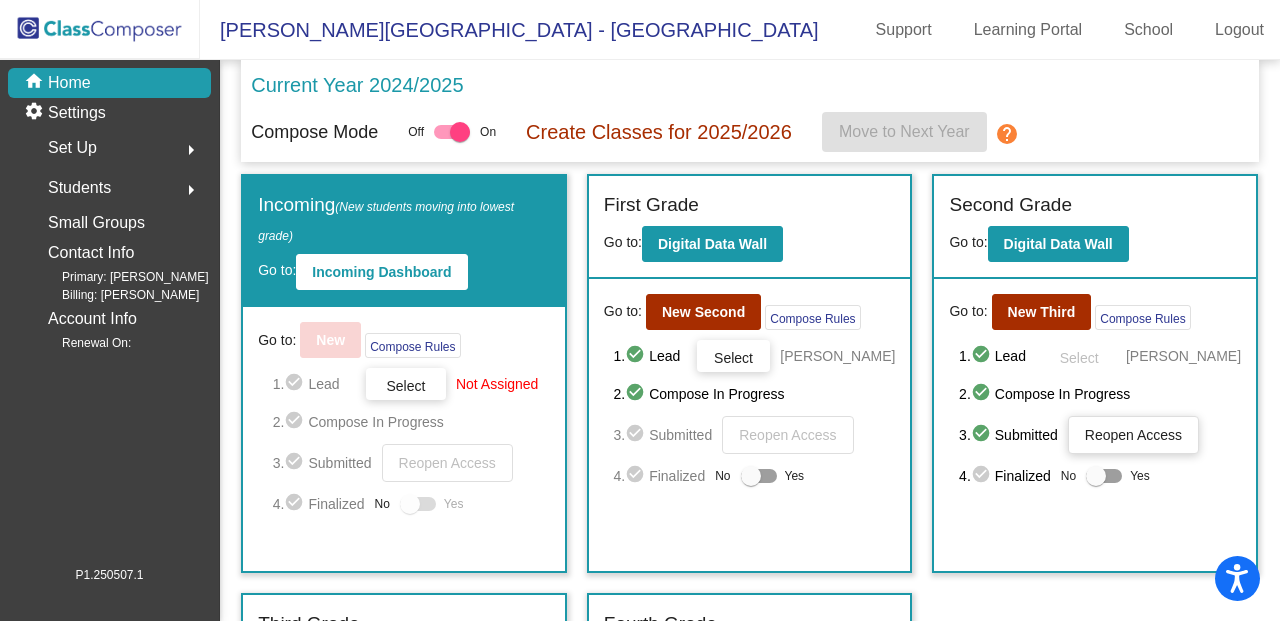 click at bounding box center [751, 476] 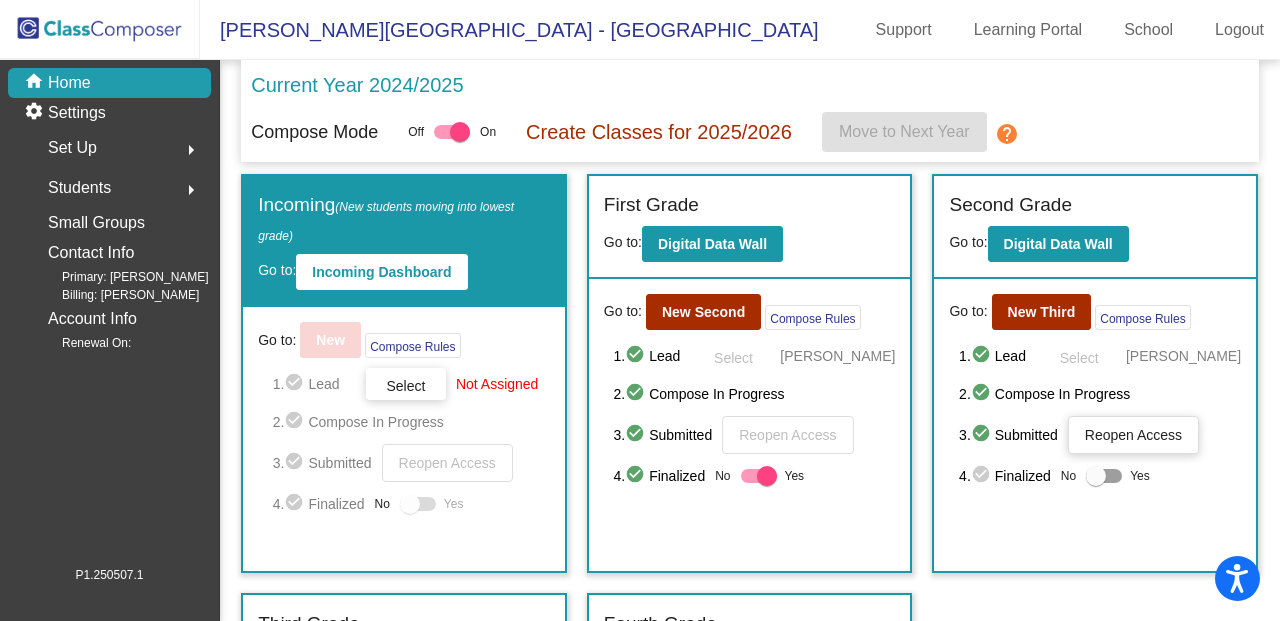 click at bounding box center (767, 476) 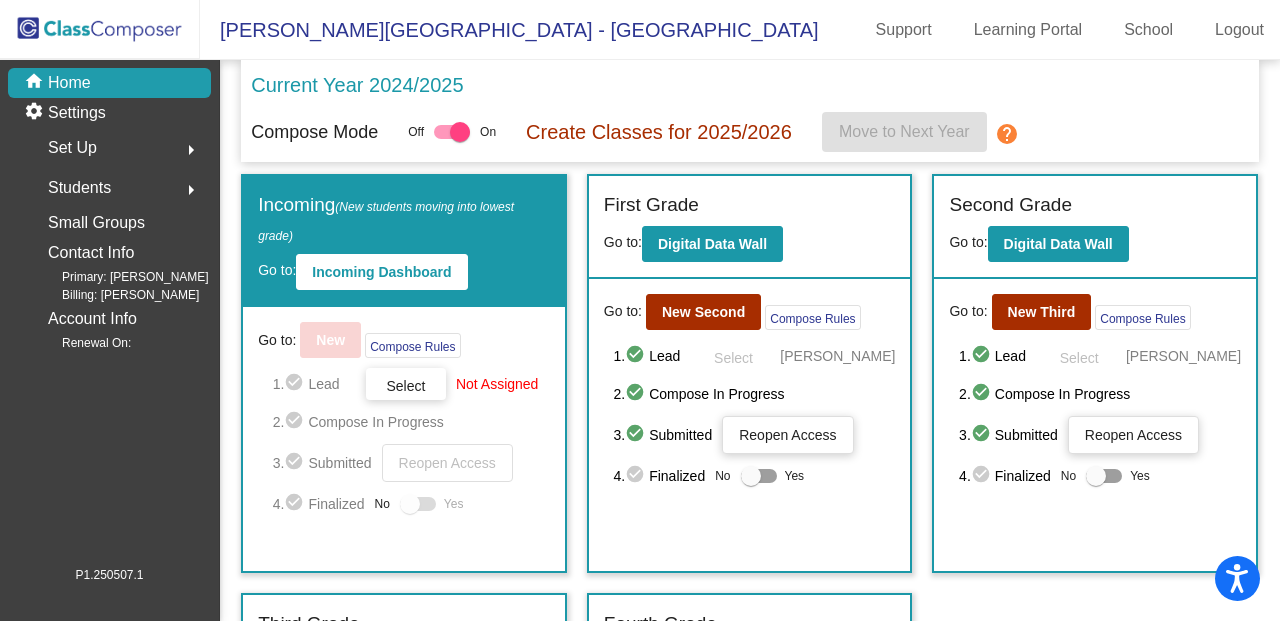 click at bounding box center (751, 476) 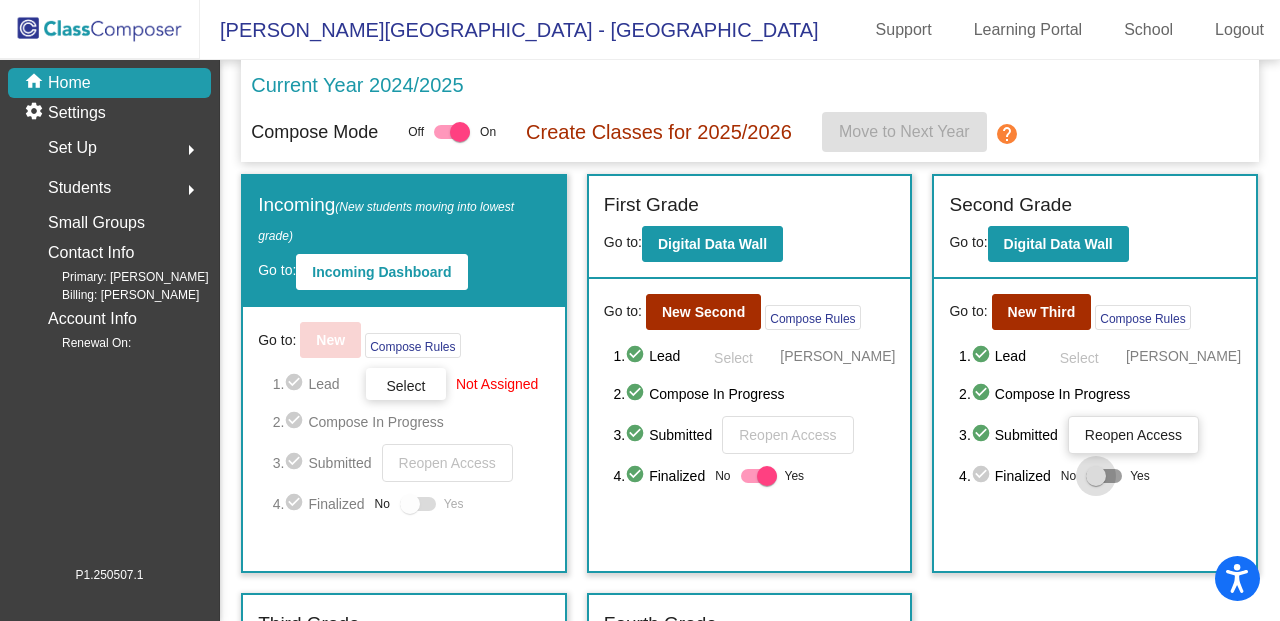 click at bounding box center (1096, 476) 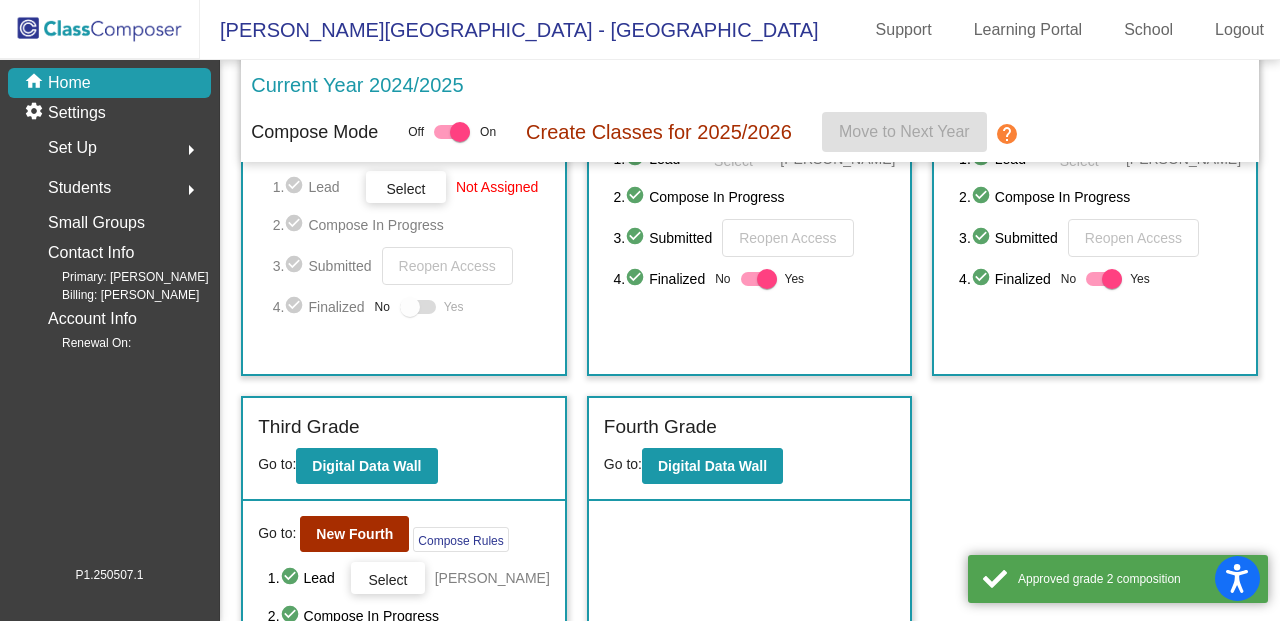 scroll, scrollTop: 333, scrollLeft: 0, axis: vertical 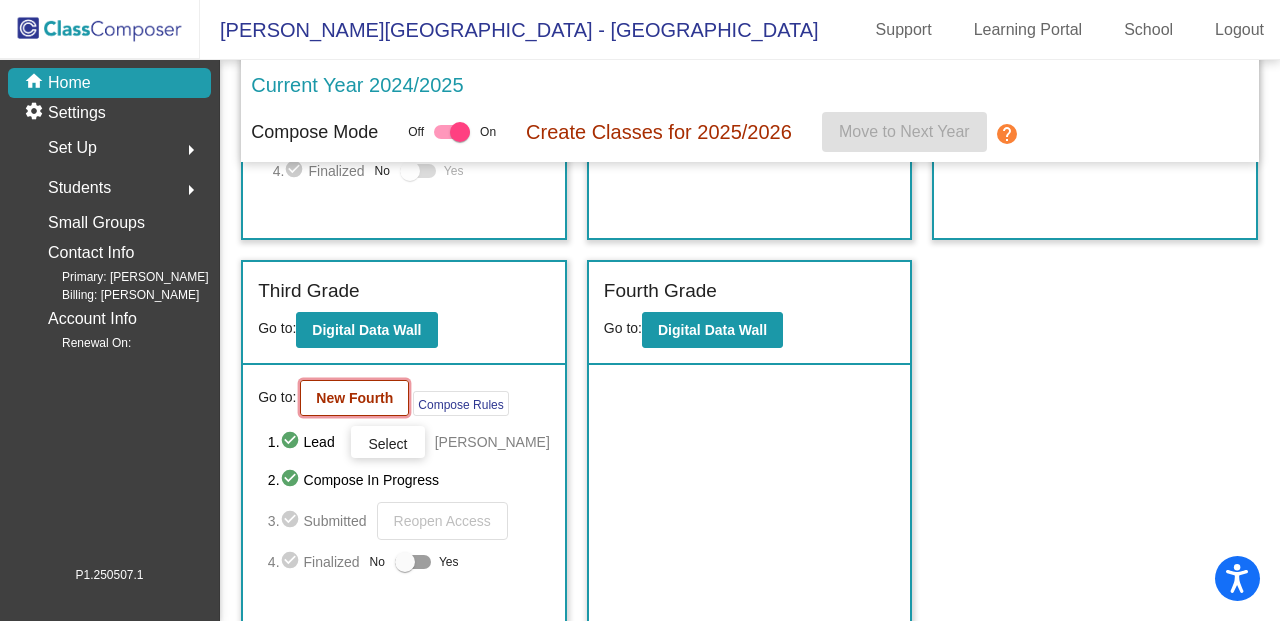 click on "New Fourth" 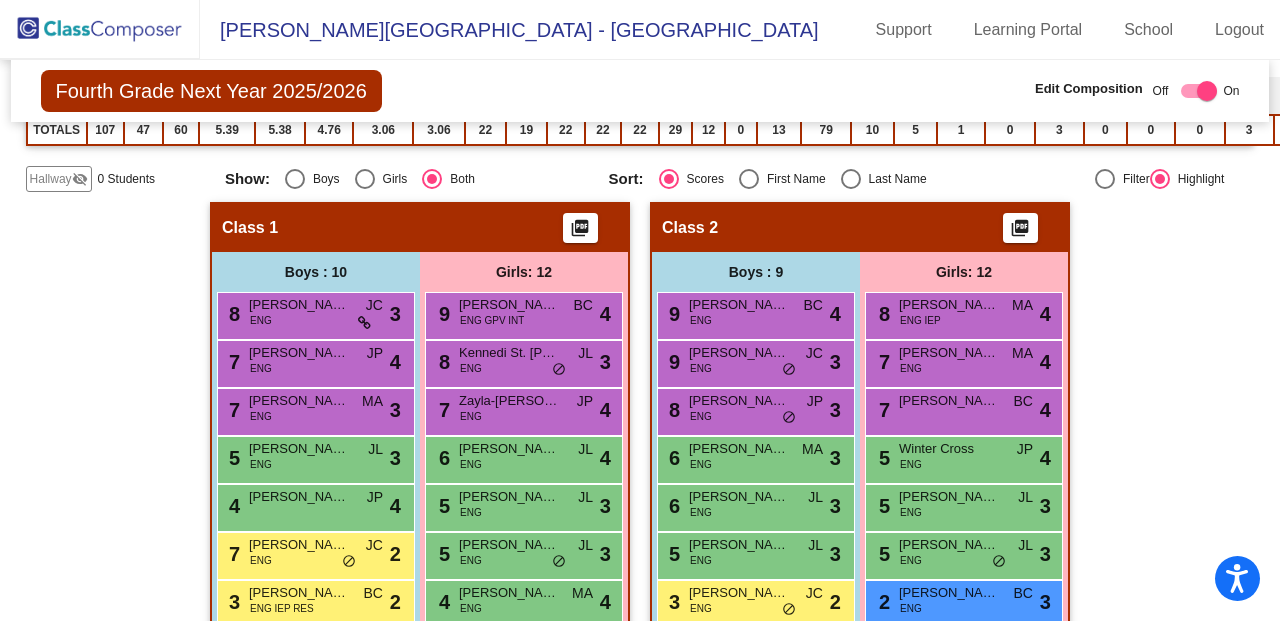 scroll, scrollTop: 444, scrollLeft: 0, axis: vertical 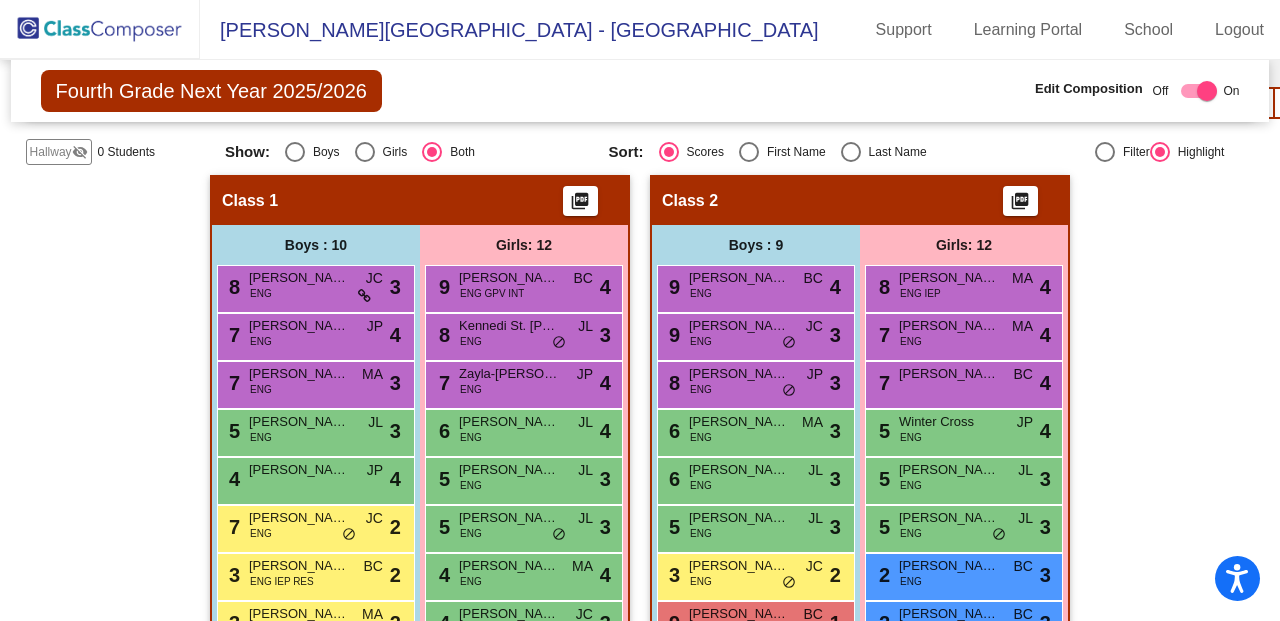 click 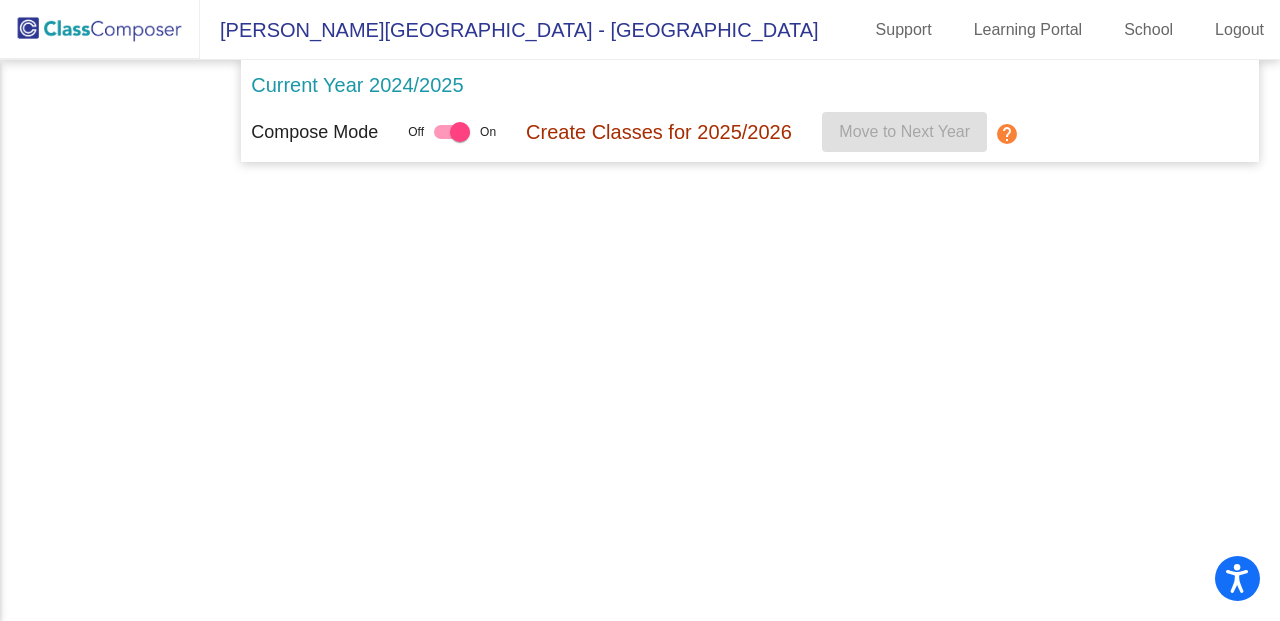scroll, scrollTop: 0, scrollLeft: 0, axis: both 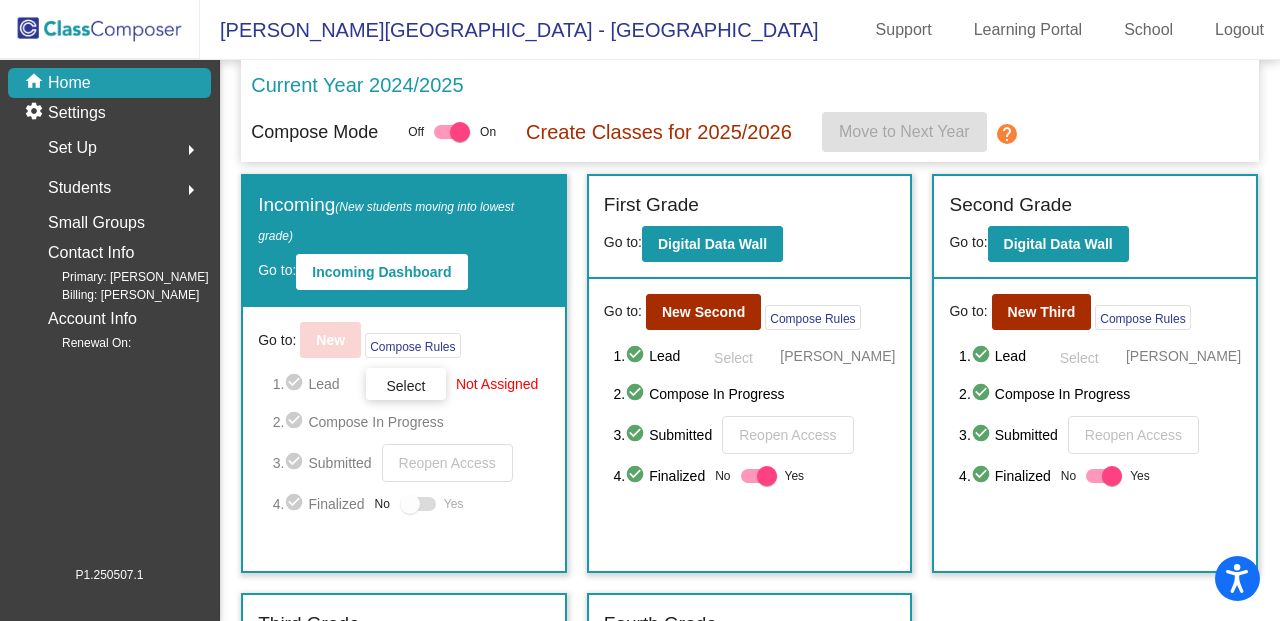 click 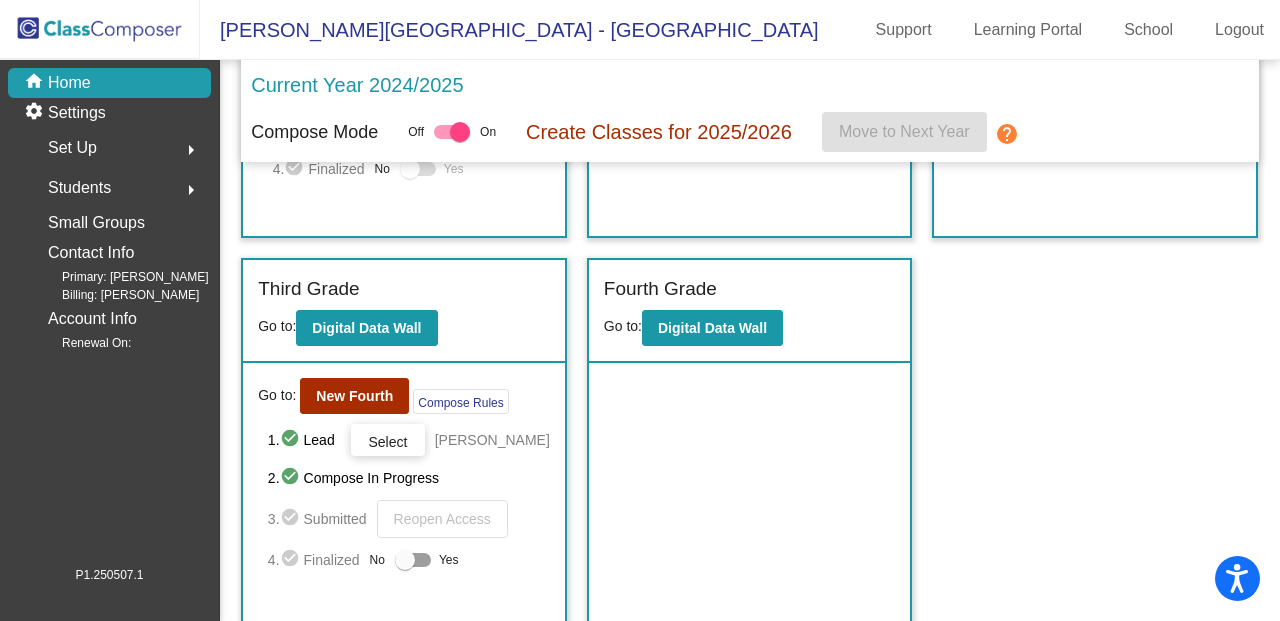 scroll, scrollTop: 347, scrollLeft: 0, axis: vertical 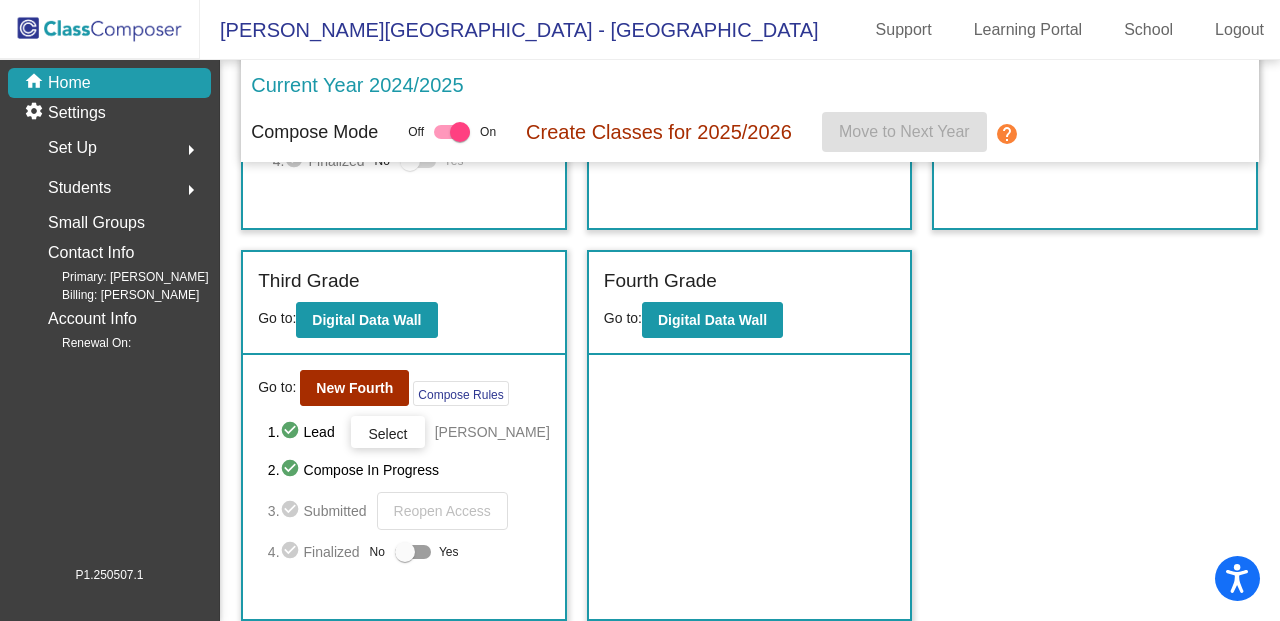 click at bounding box center (405, 552) 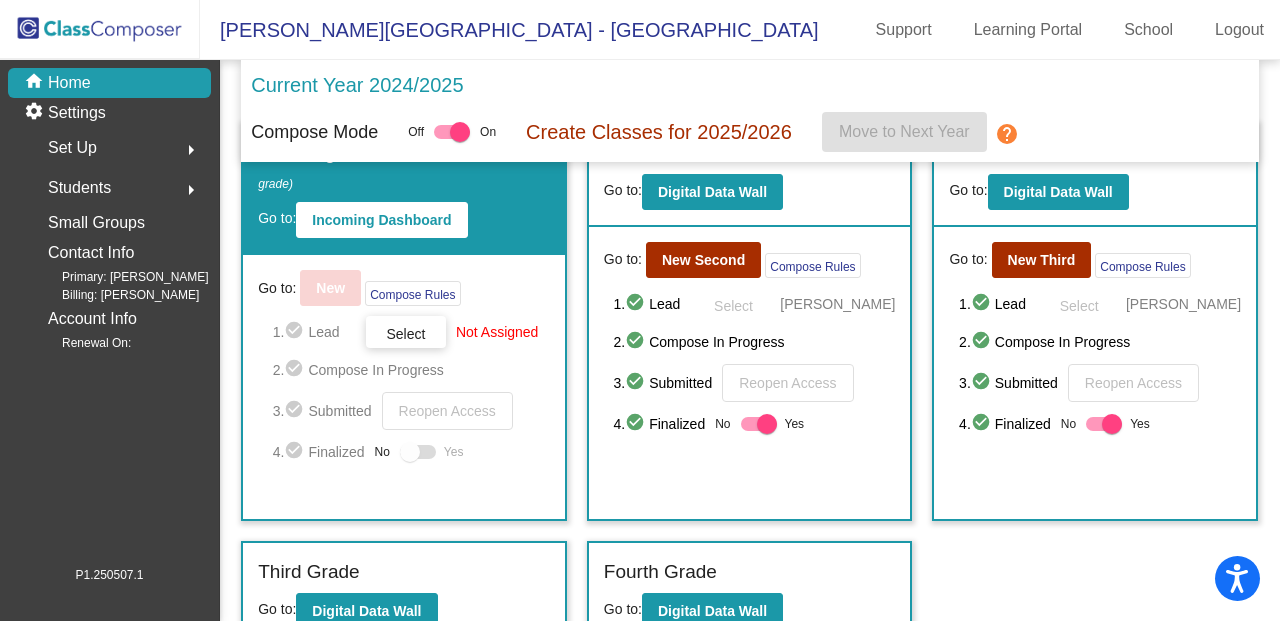 scroll, scrollTop: 14, scrollLeft: 0, axis: vertical 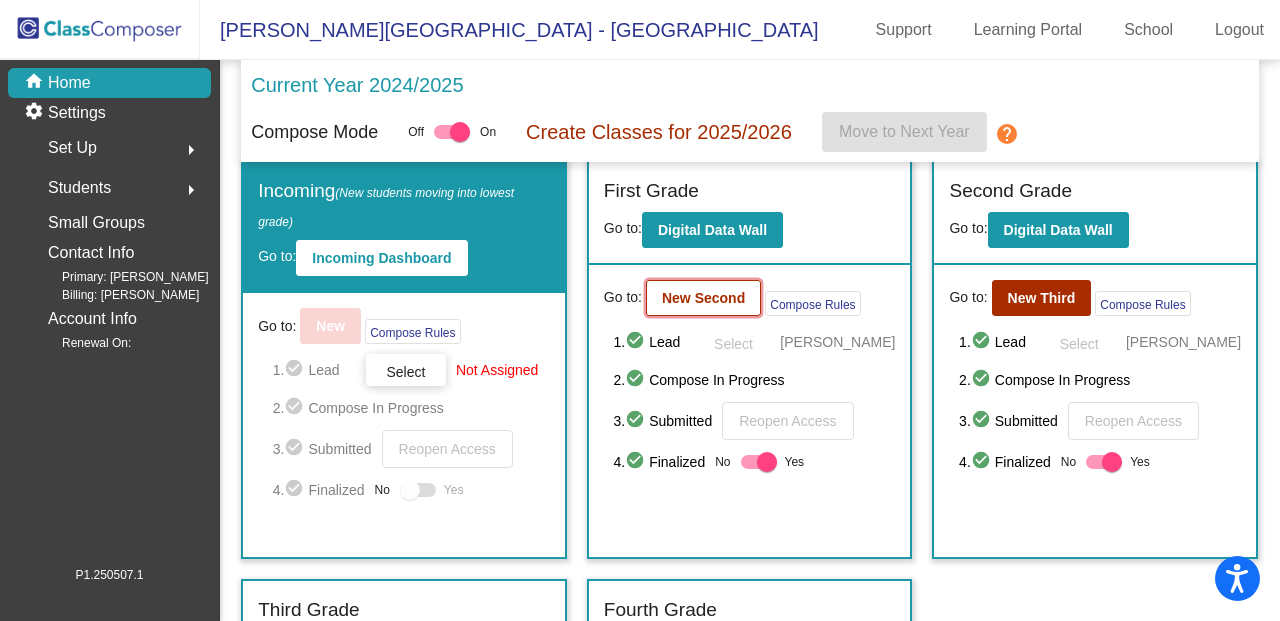 click on "New Second" 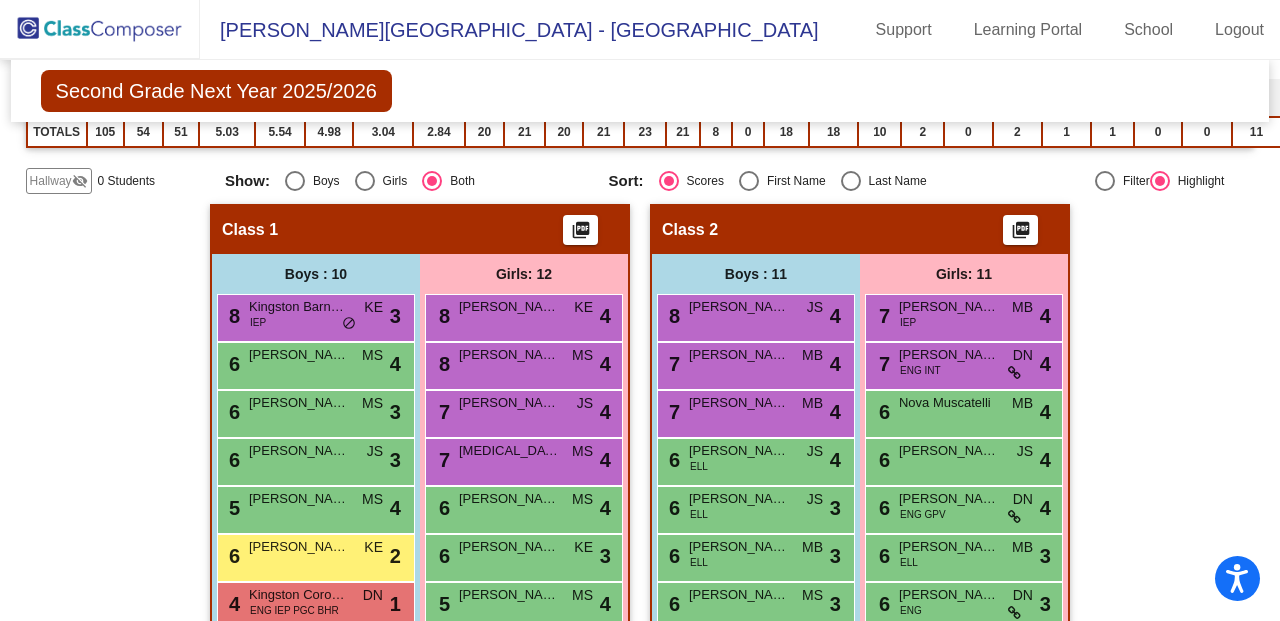 scroll, scrollTop: 555, scrollLeft: 0, axis: vertical 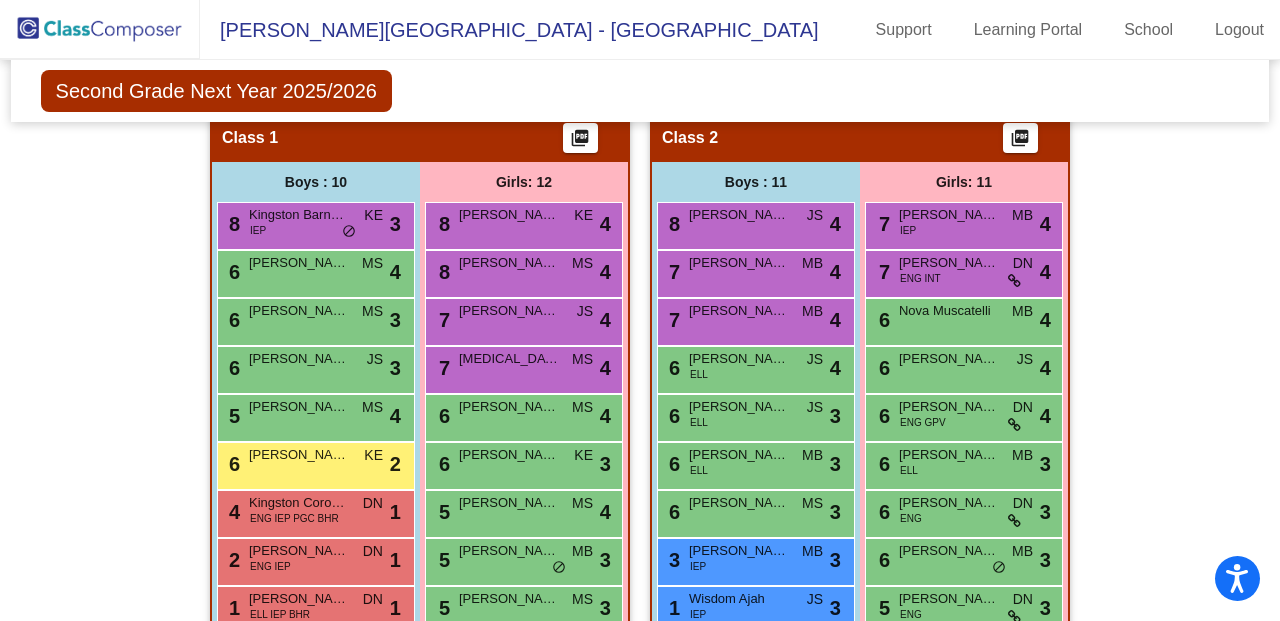 click 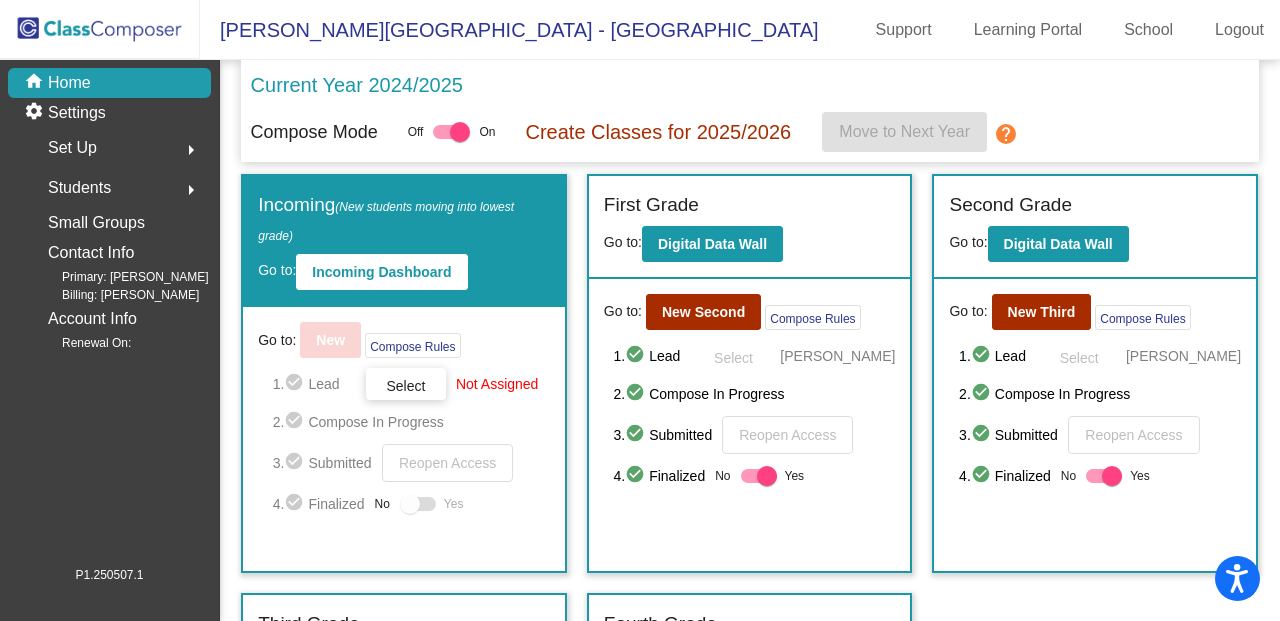 click on "Set Up  arrow_right" 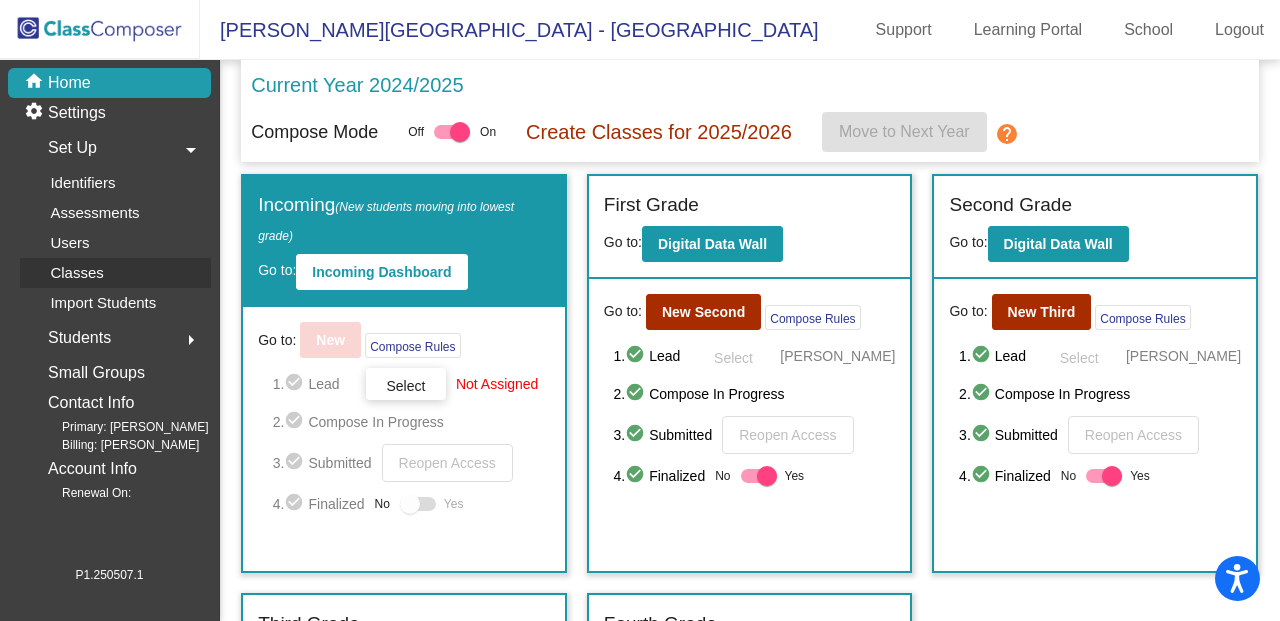 click on "Classes" 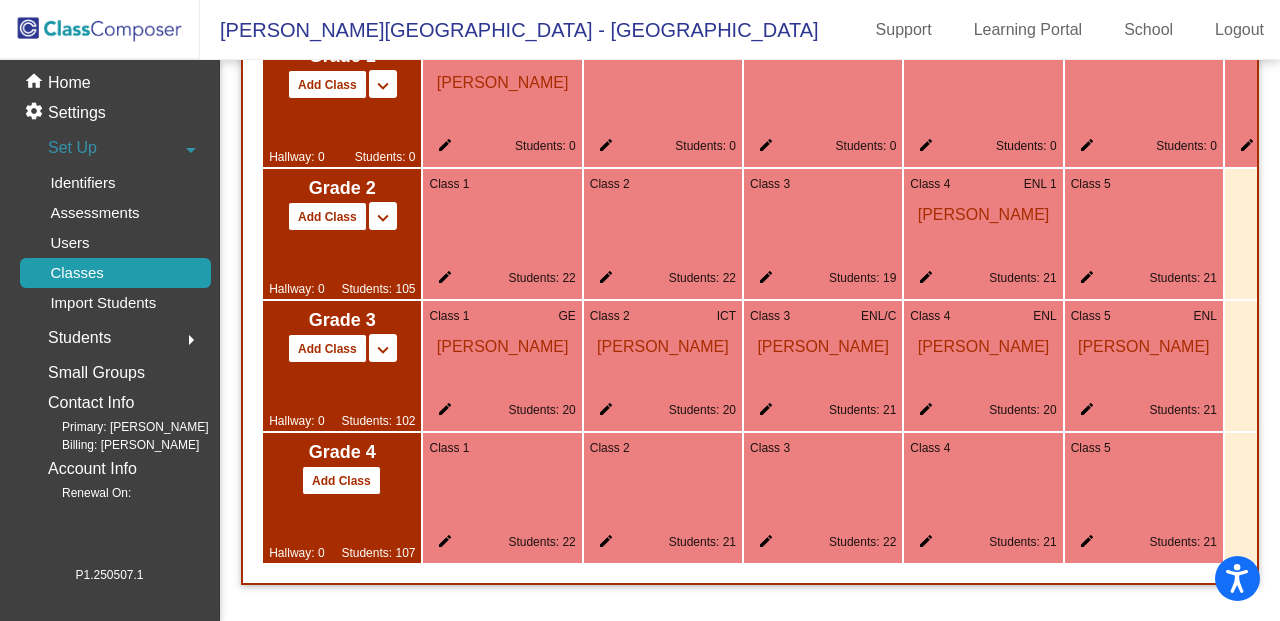 scroll, scrollTop: 777, scrollLeft: 0, axis: vertical 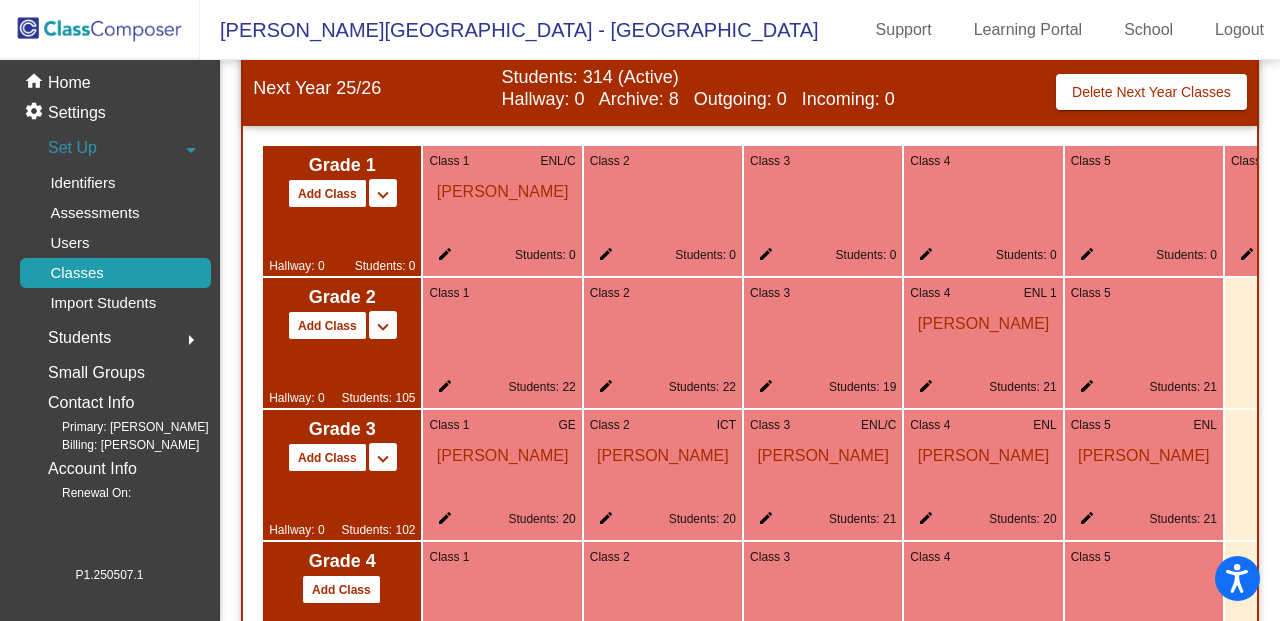 click 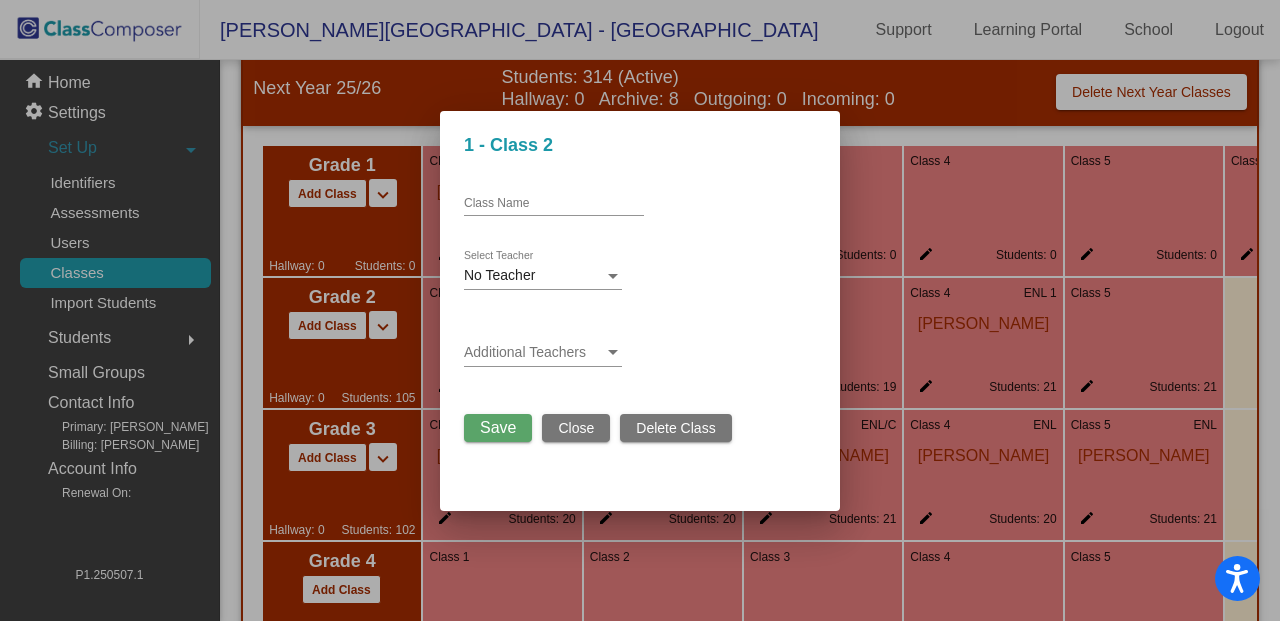 click on "Class Name" at bounding box center (554, 204) 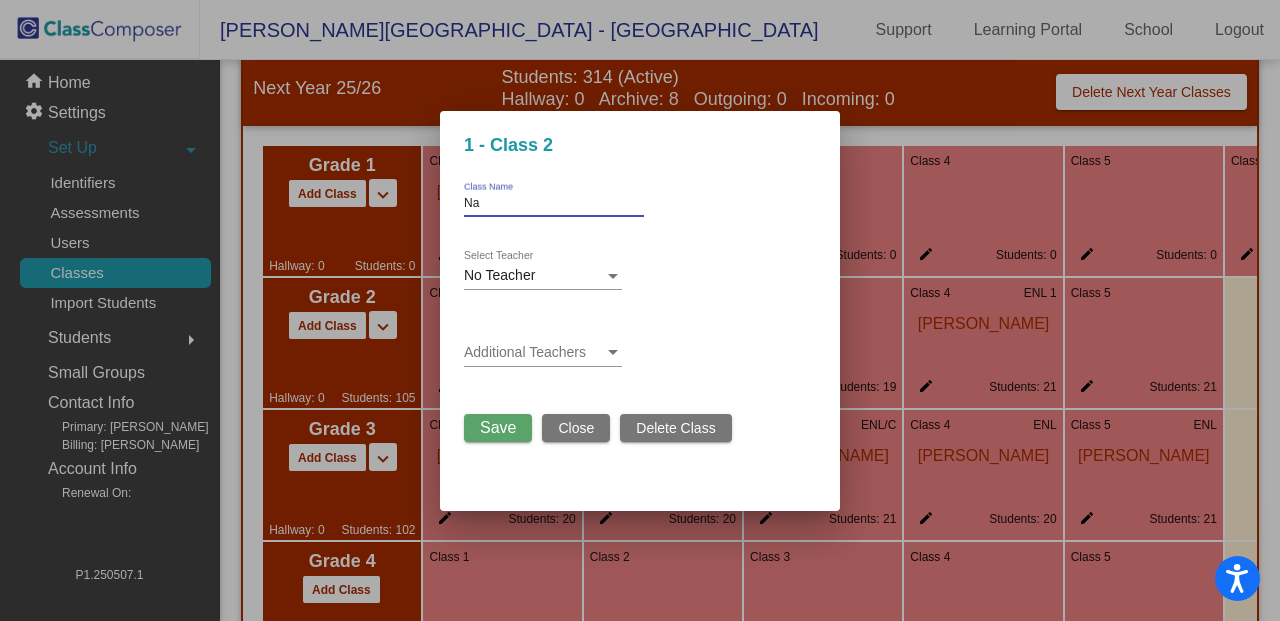 type on "N" 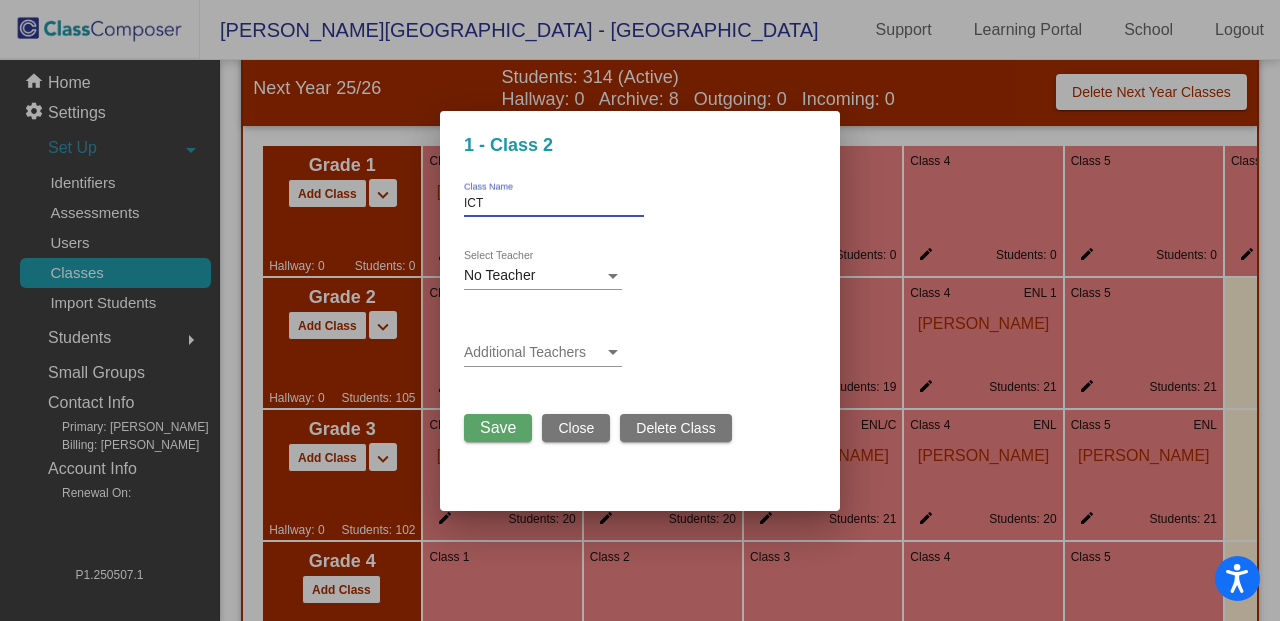 type on "ICT" 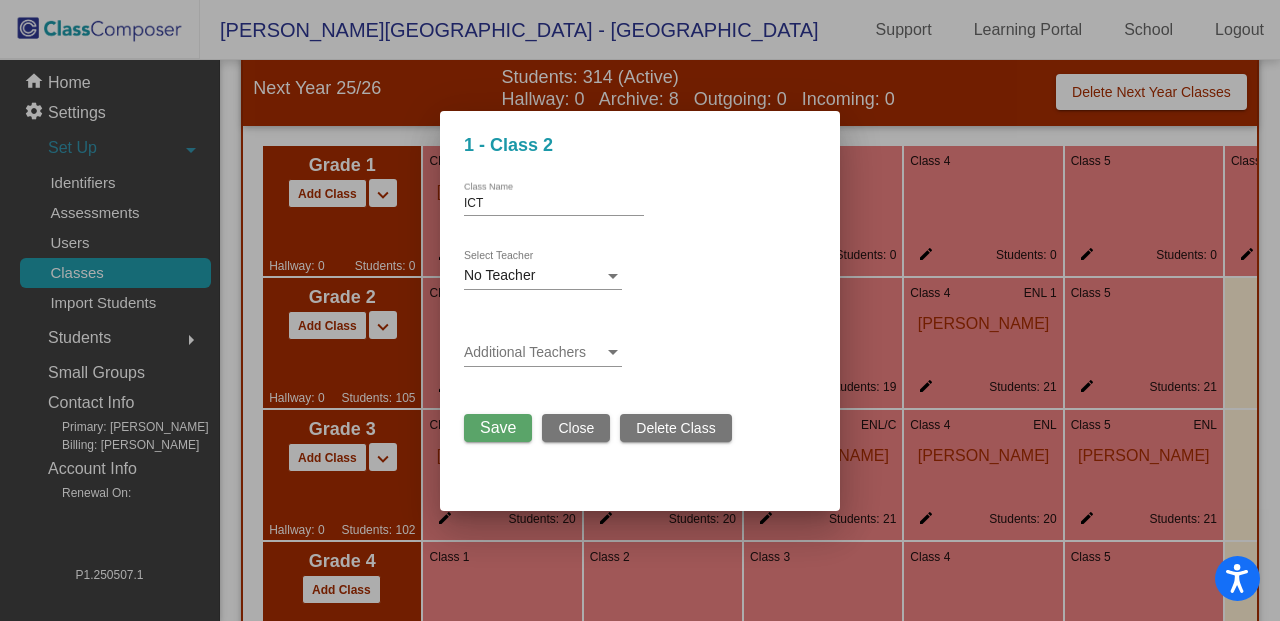 click on "No Teacher Select Teacher" at bounding box center [543, 270] 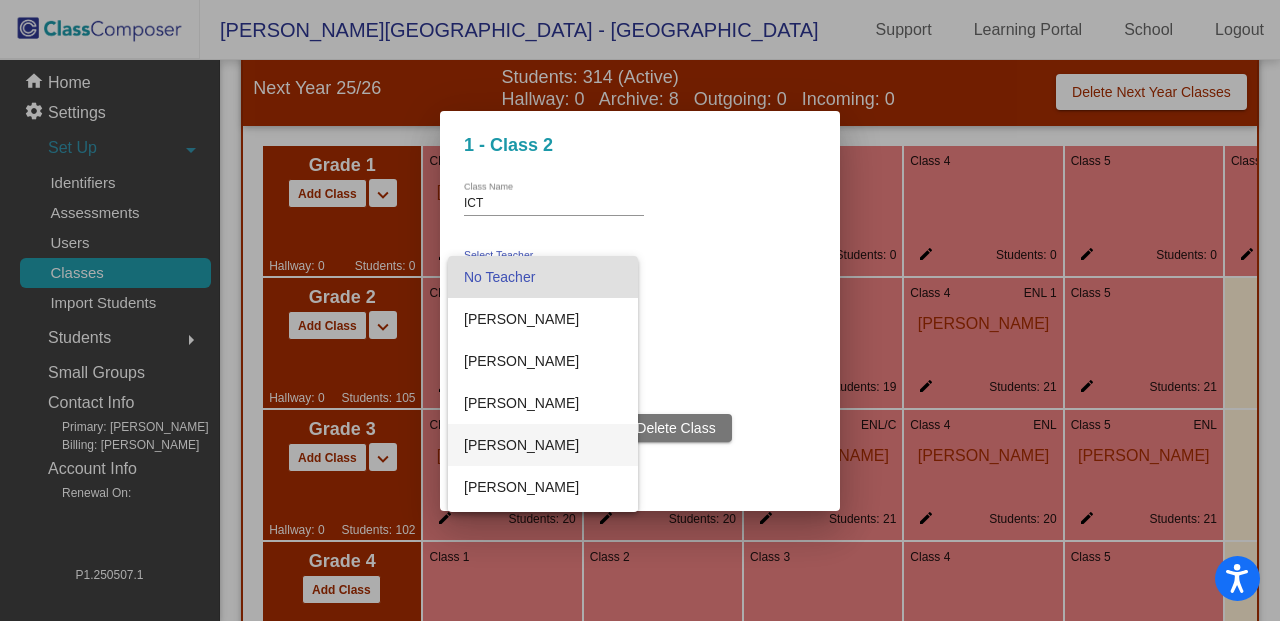 click on "[PERSON_NAME]" at bounding box center [543, 445] 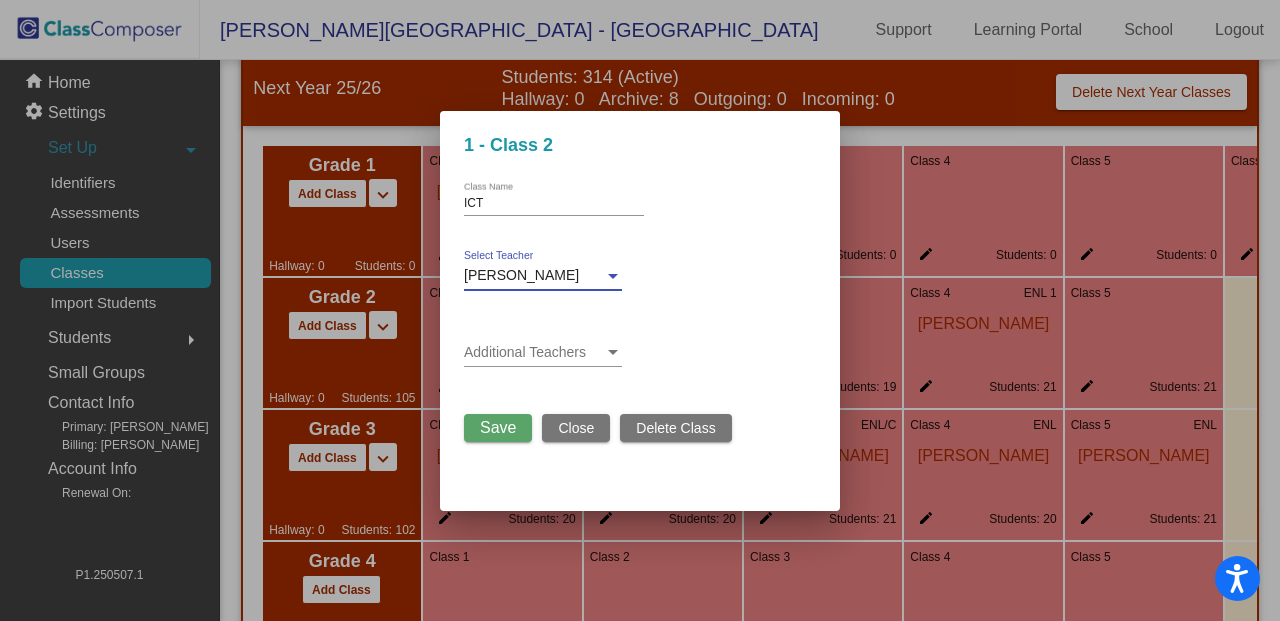 click at bounding box center (534, 353) 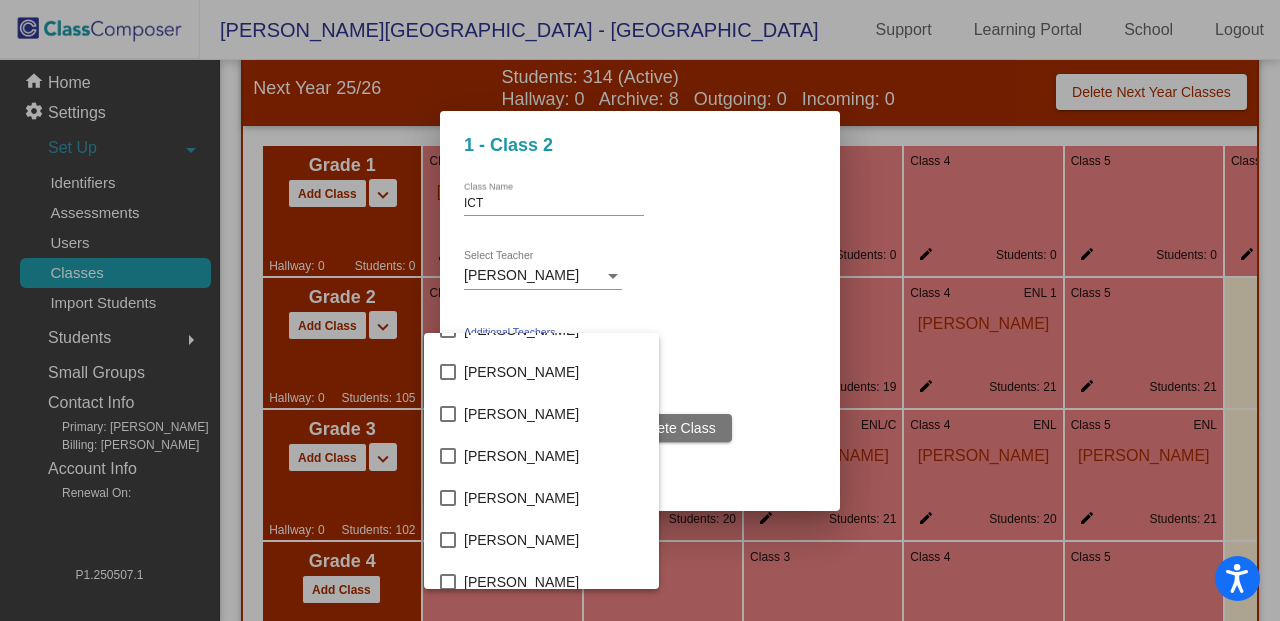 scroll, scrollTop: 500, scrollLeft: 0, axis: vertical 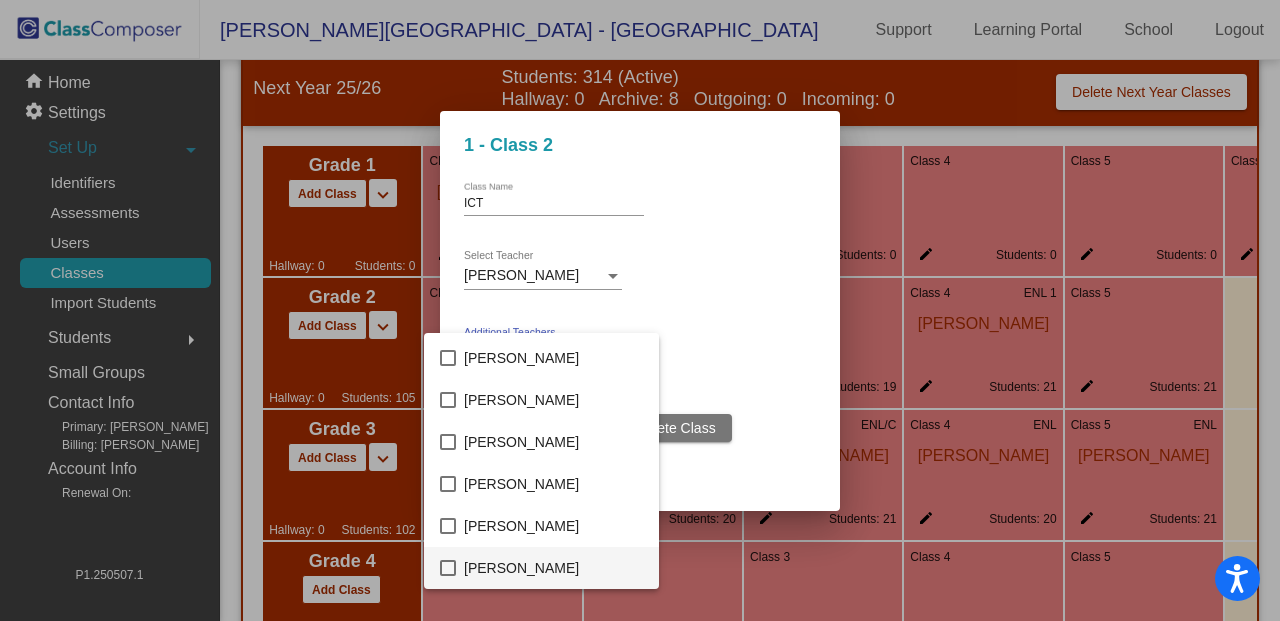 click at bounding box center (448, 568) 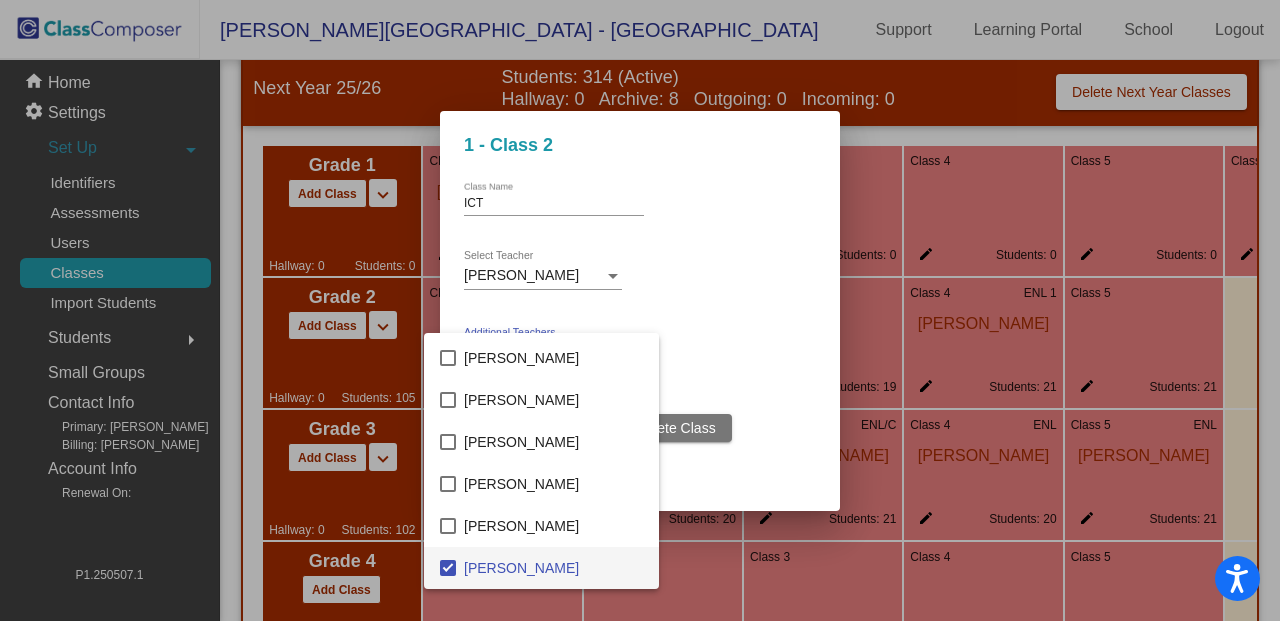 click at bounding box center (640, 310) 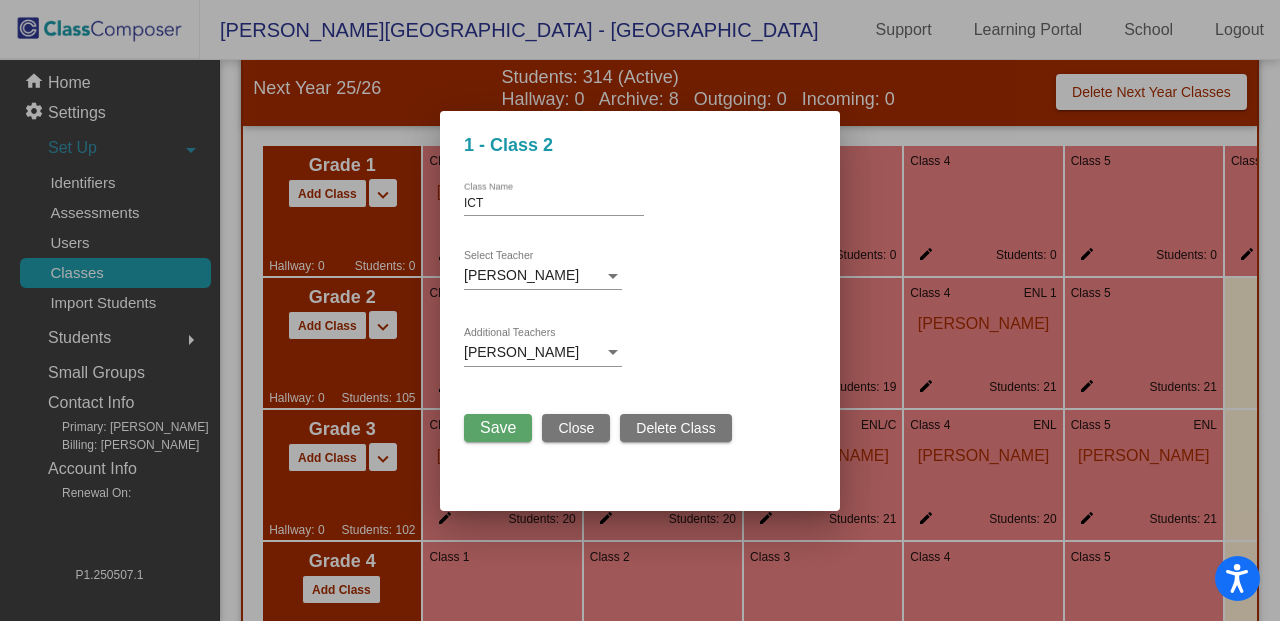 click on "Save" at bounding box center [498, 427] 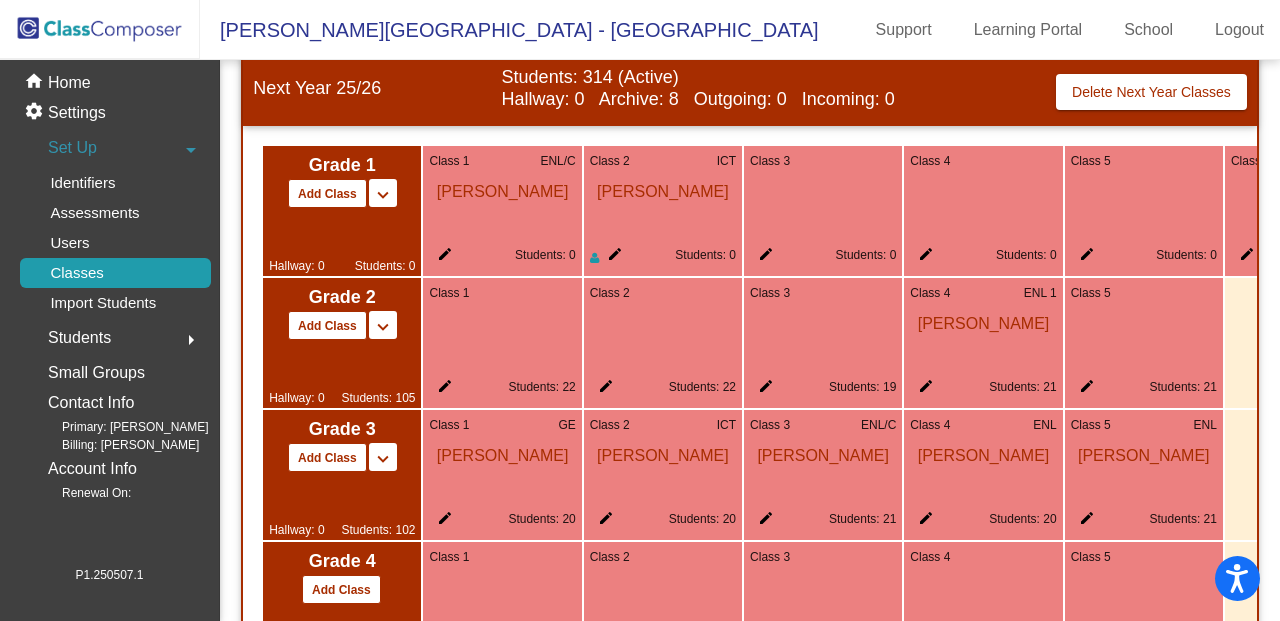 click on "Class 6 edit Students: 0" 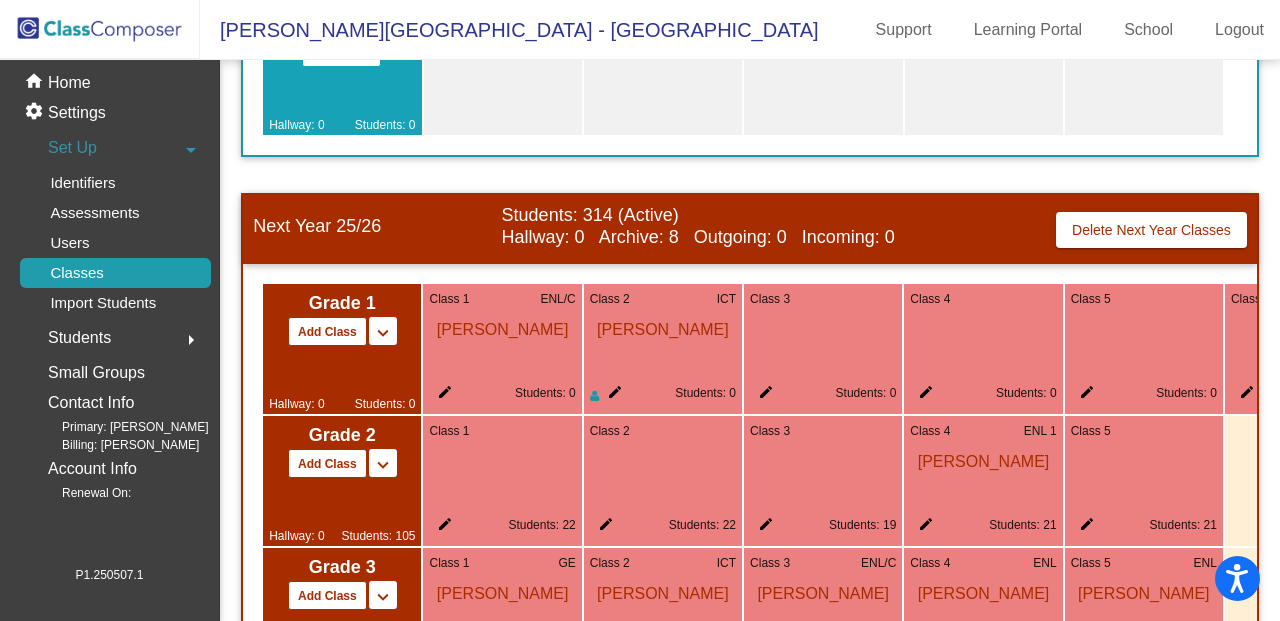scroll, scrollTop: 560, scrollLeft: 0, axis: vertical 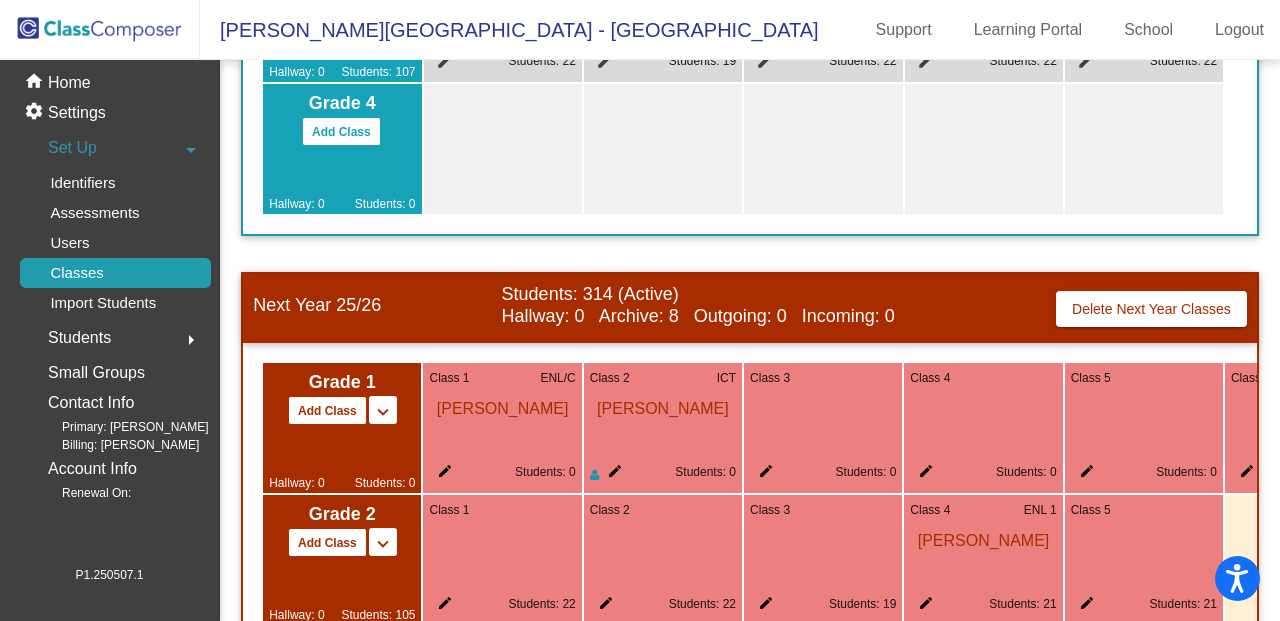 click on "Class 3" 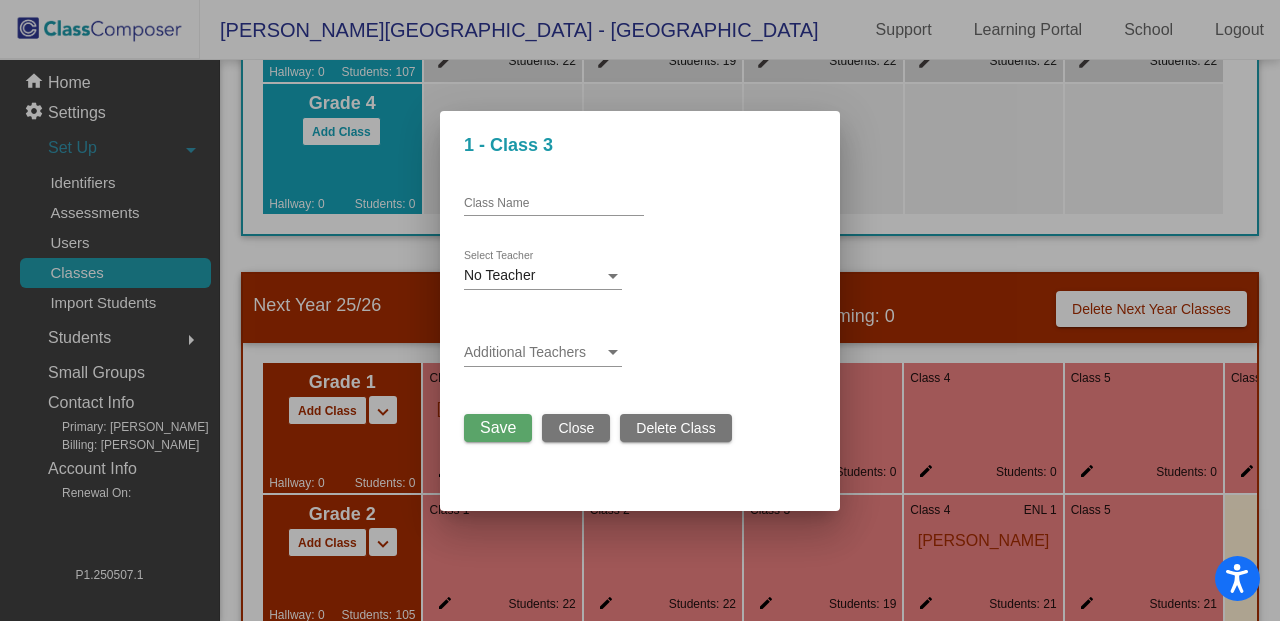 click on "Class Name" at bounding box center (554, 199) 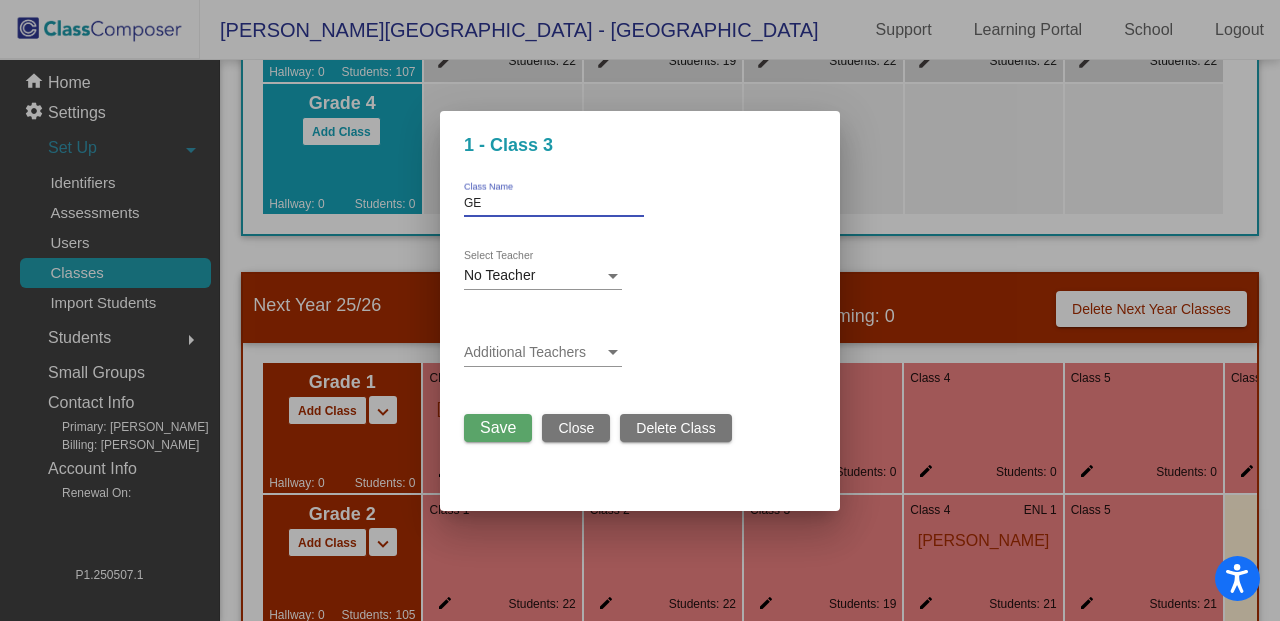 type on "GE" 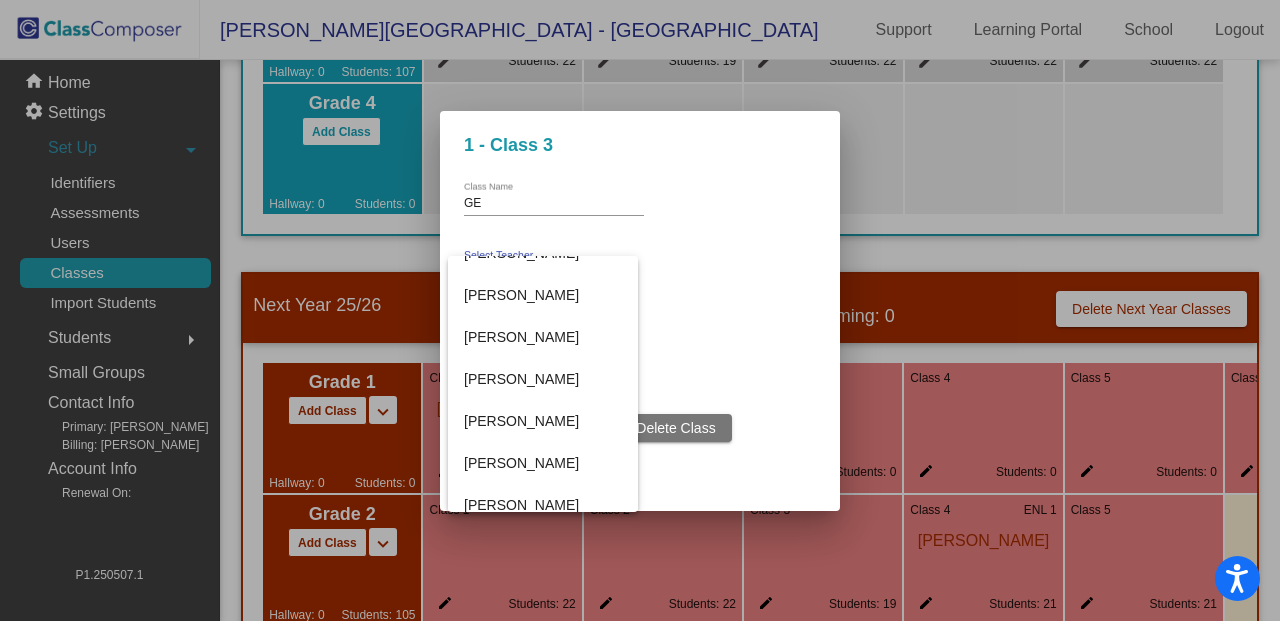 scroll, scrollTop: 542, scrollLeft: 0, axis: vertical 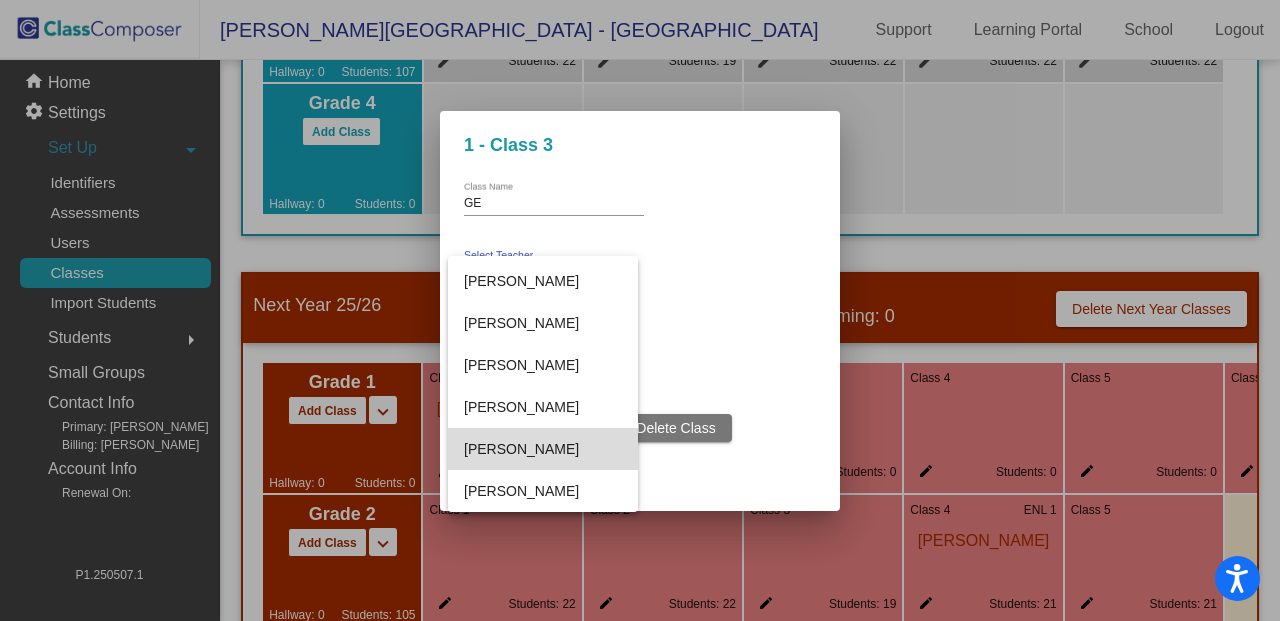 click on "[PERSON_NAME]" at bounding box center [543, 449] 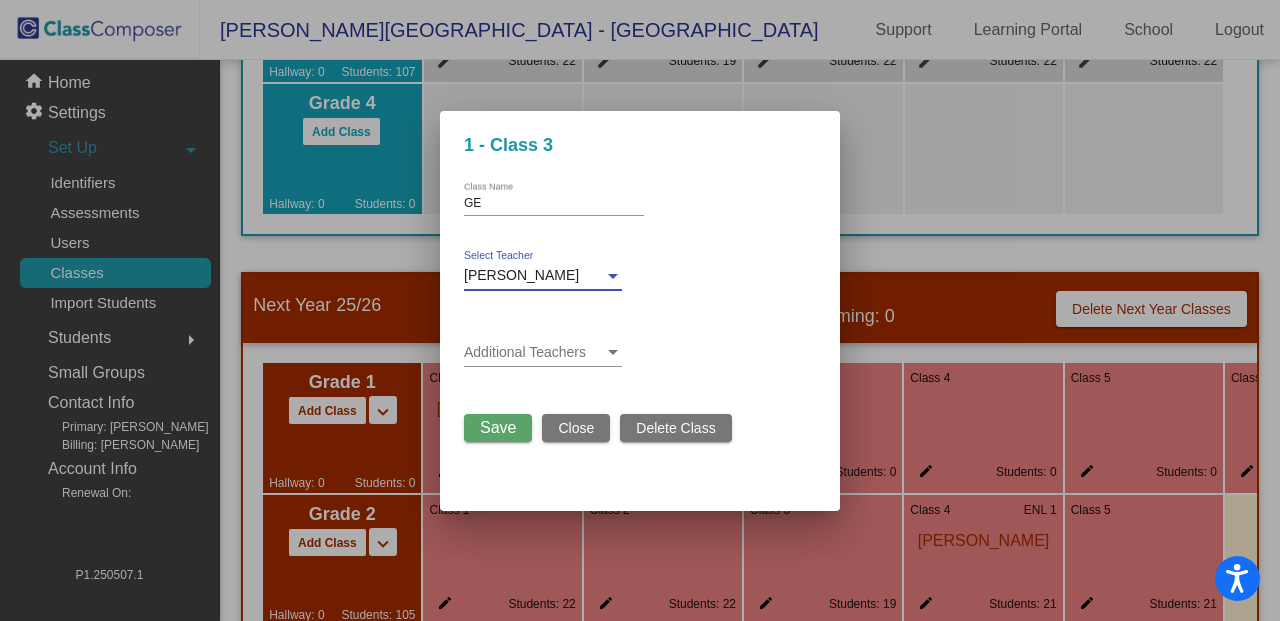 click on "Save" at bounding box center (498, 427) 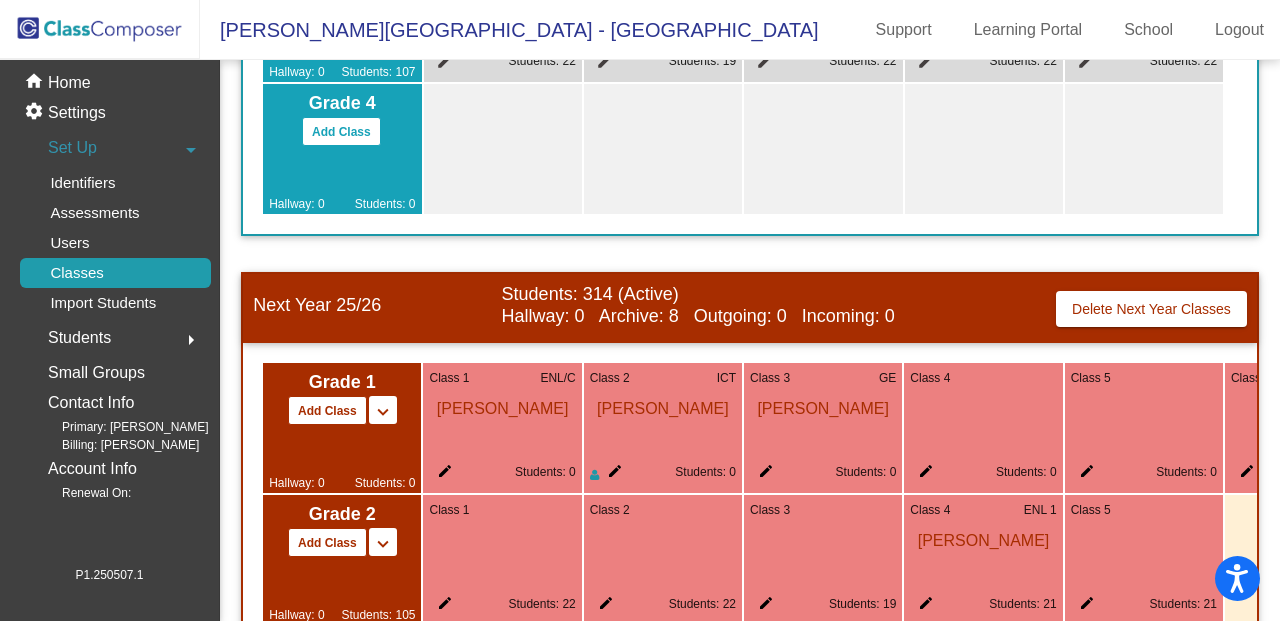 click on "Class 4" 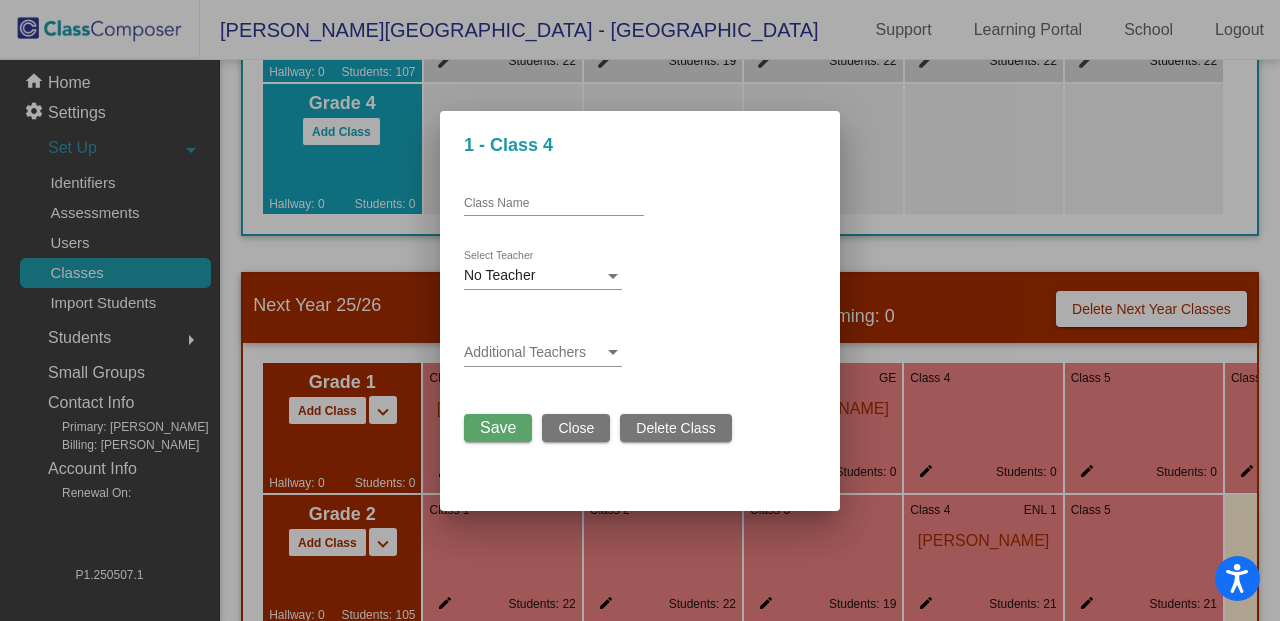 click on "Class Name" at bounding box center (554, 199) 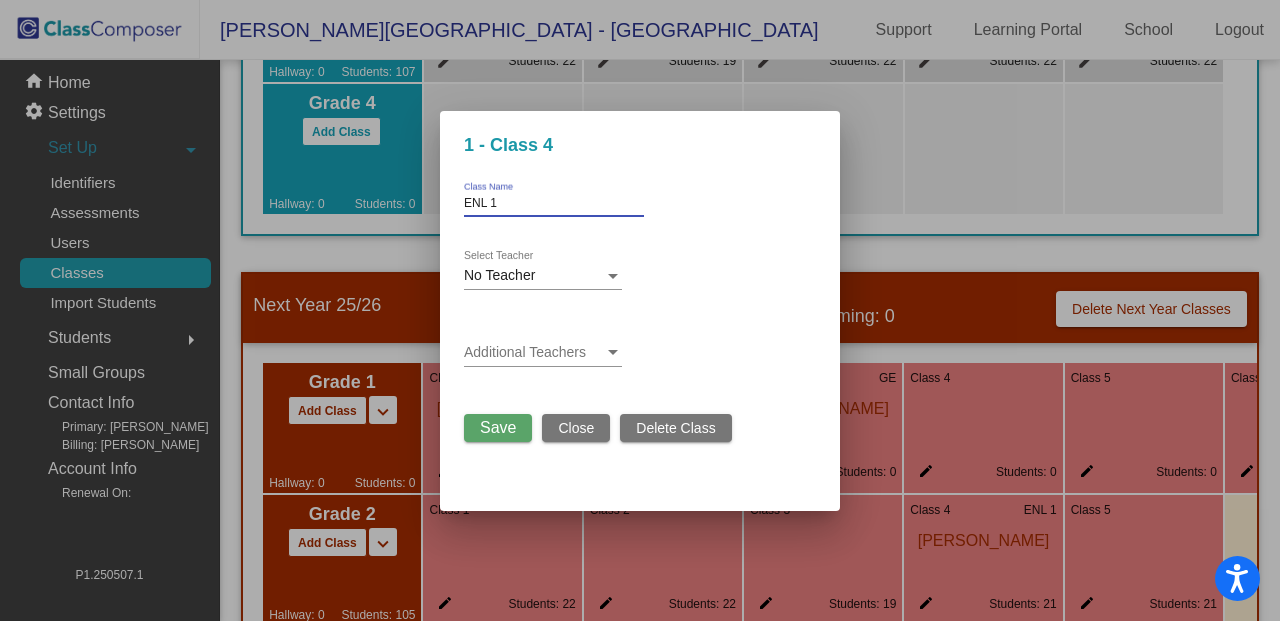 type on "ENL 1" 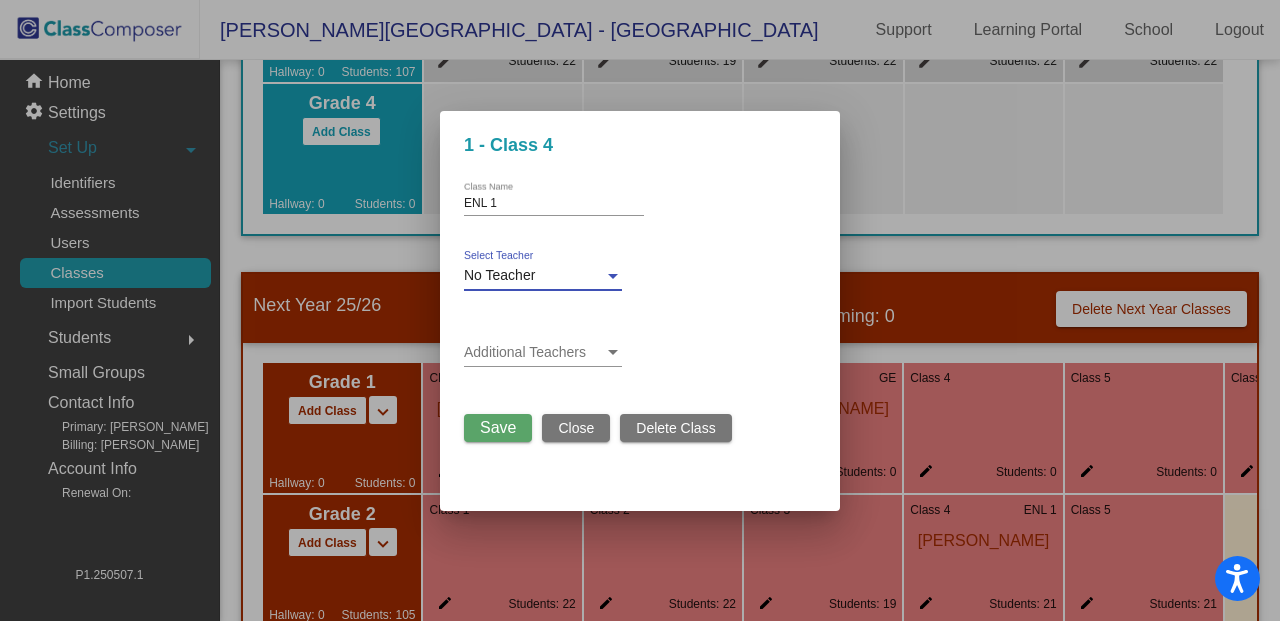 click on "No Teacher" at bounding box center [534, 276] 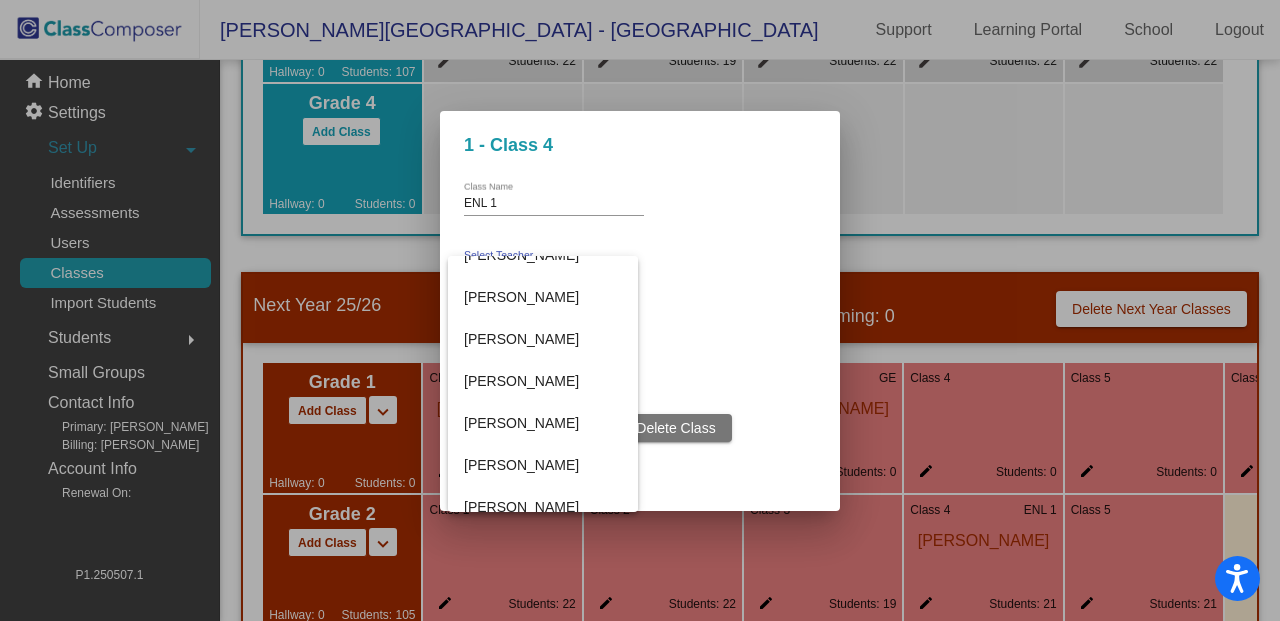 scroll, scrollTop: 444, scrollLeft: 0, axis: vertical 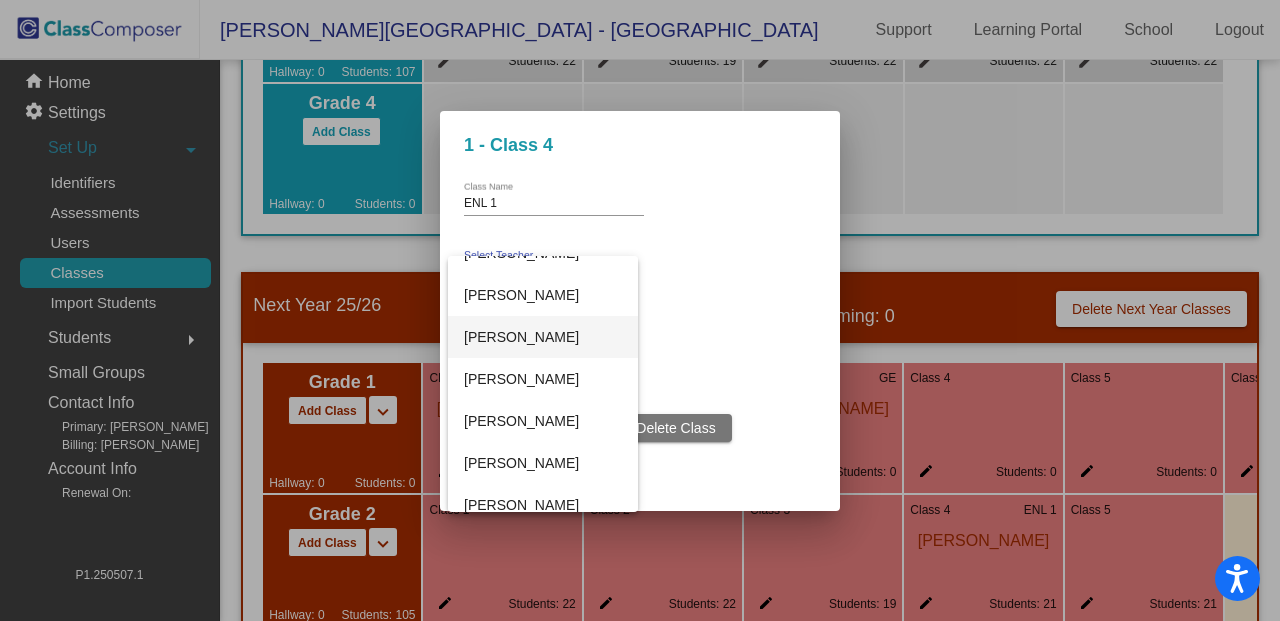 click on "[PERSON_NAME]" at bounding box center (543, 337) 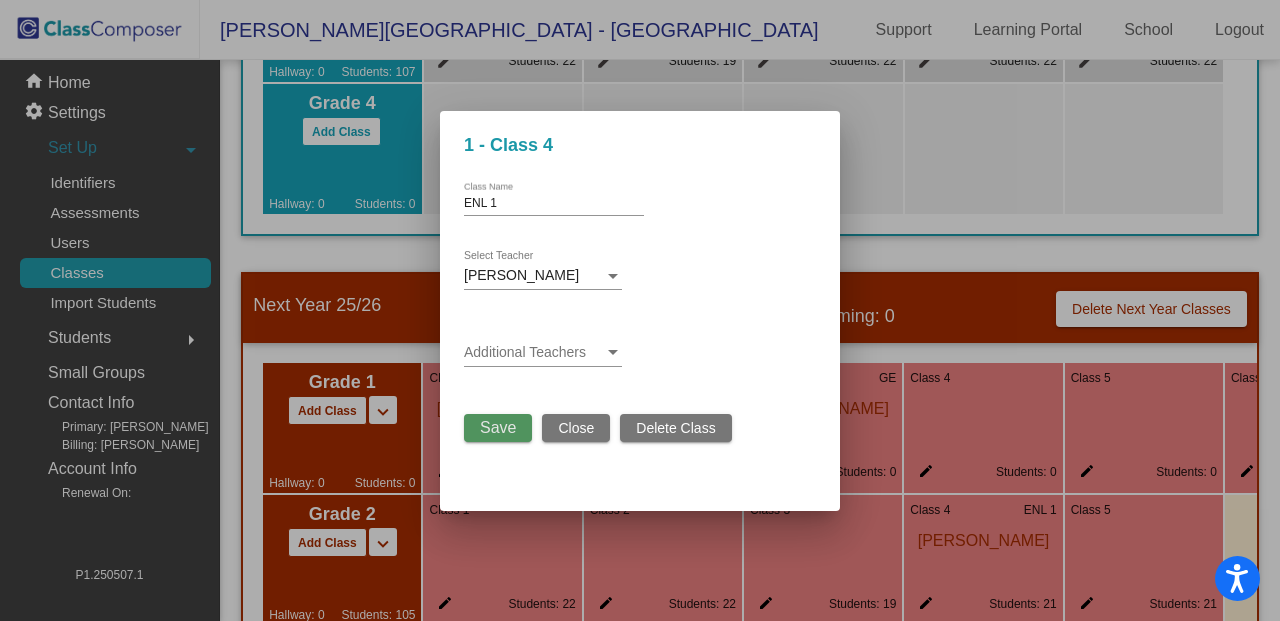 click on "Save" at bounding box center [498, 427] 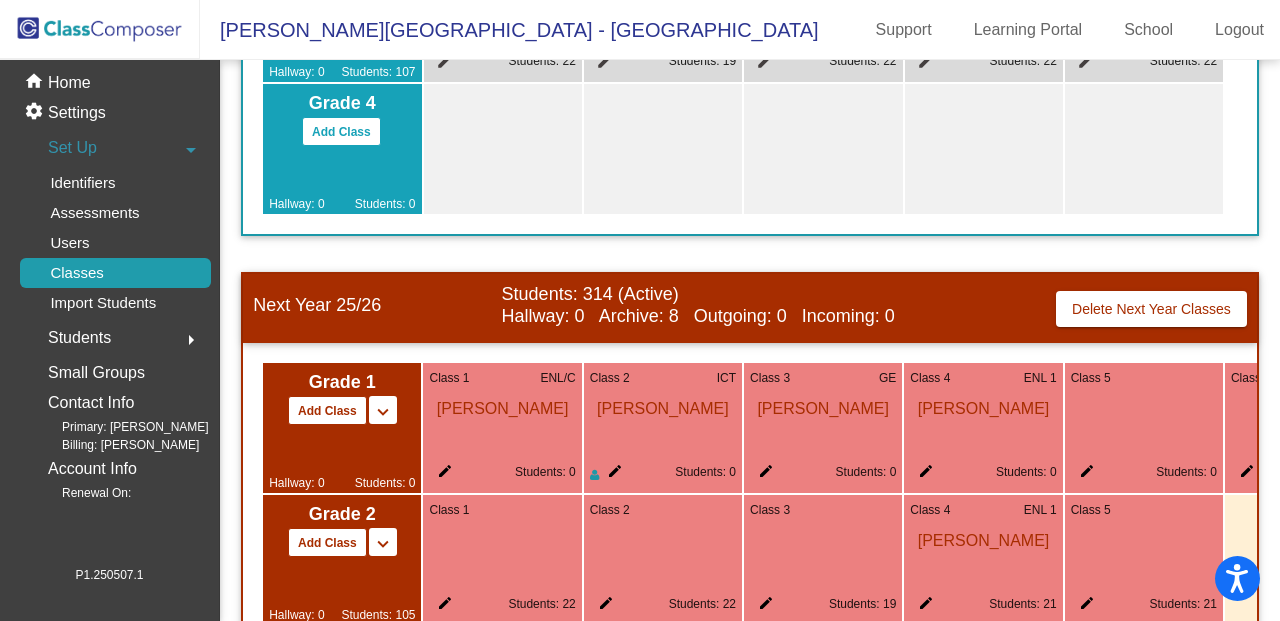 click on "Class 5" 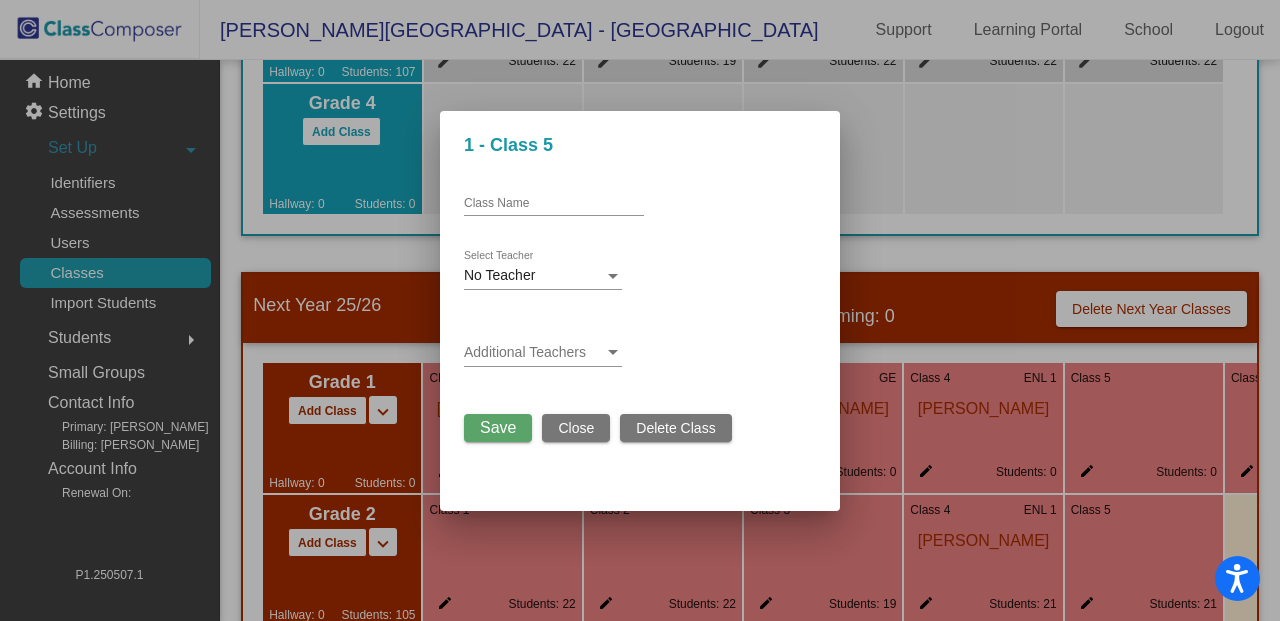 click on "Class Name" at bounding box center (554, 204) 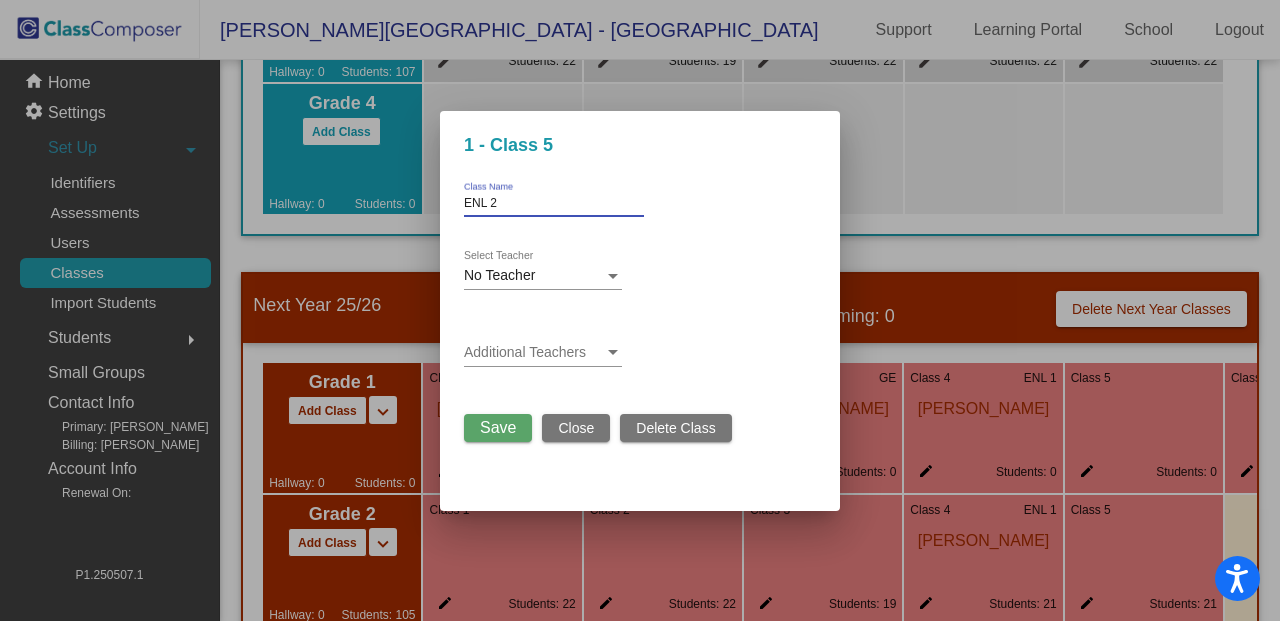 type on "ENL 2" 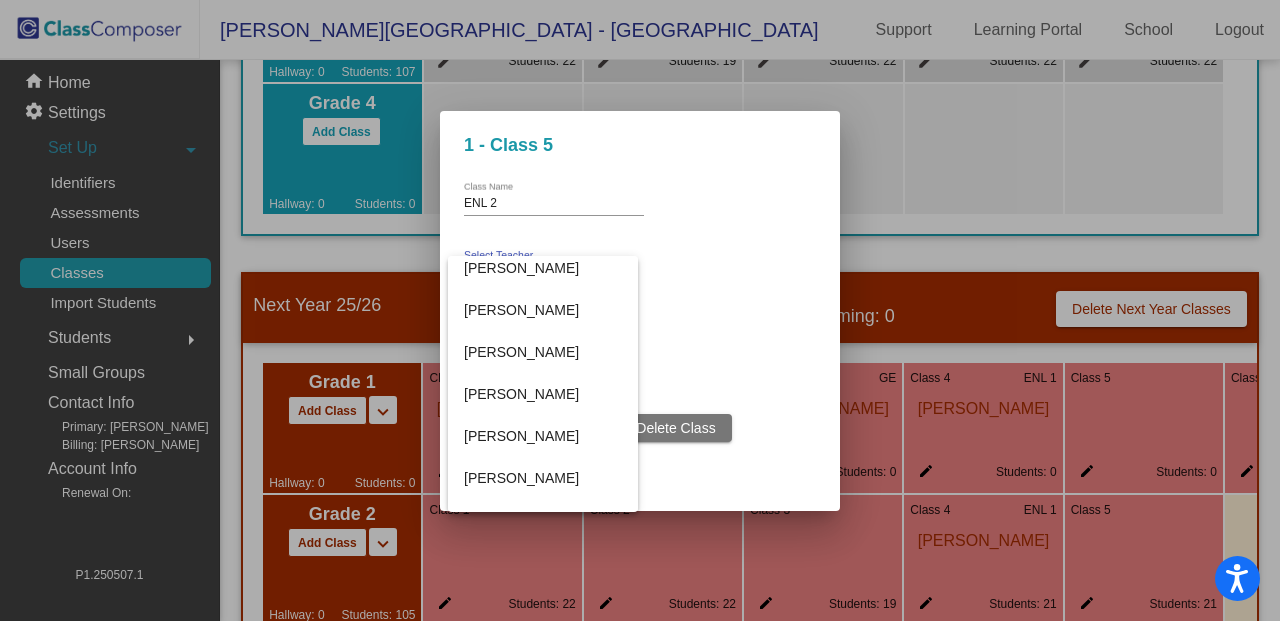 scroll, scrollTop: 542, scrollLeft: 0, axis: vertical 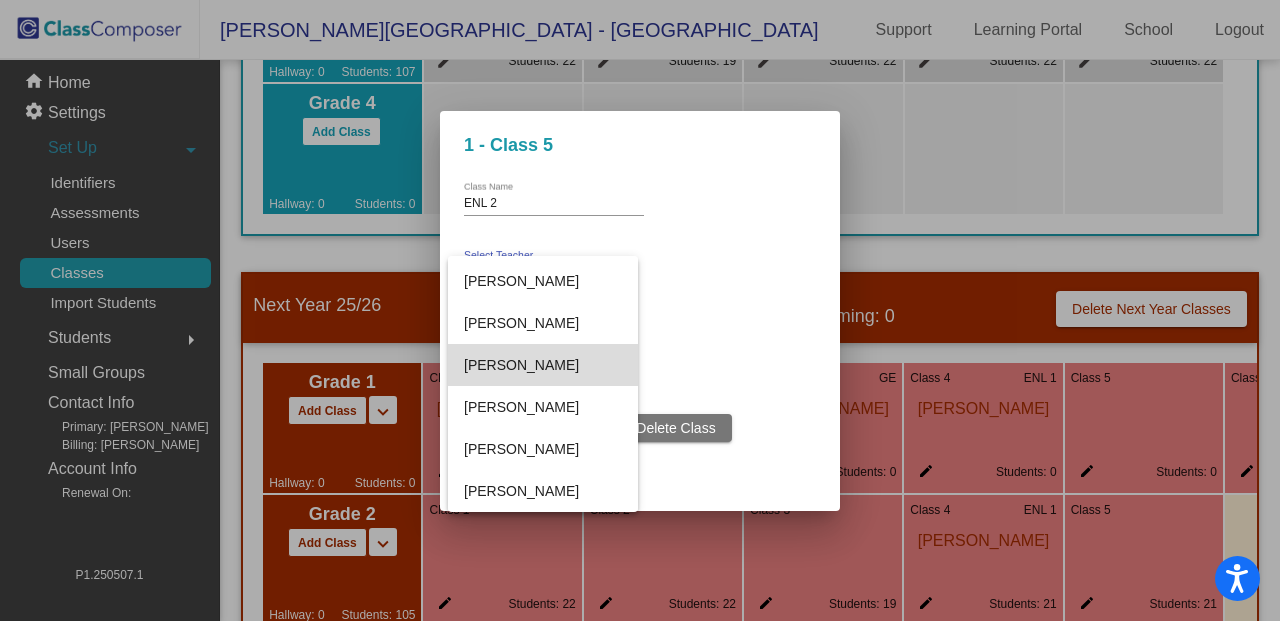 click on "[PERSON_NAME]" at bounding box center (543, 365) 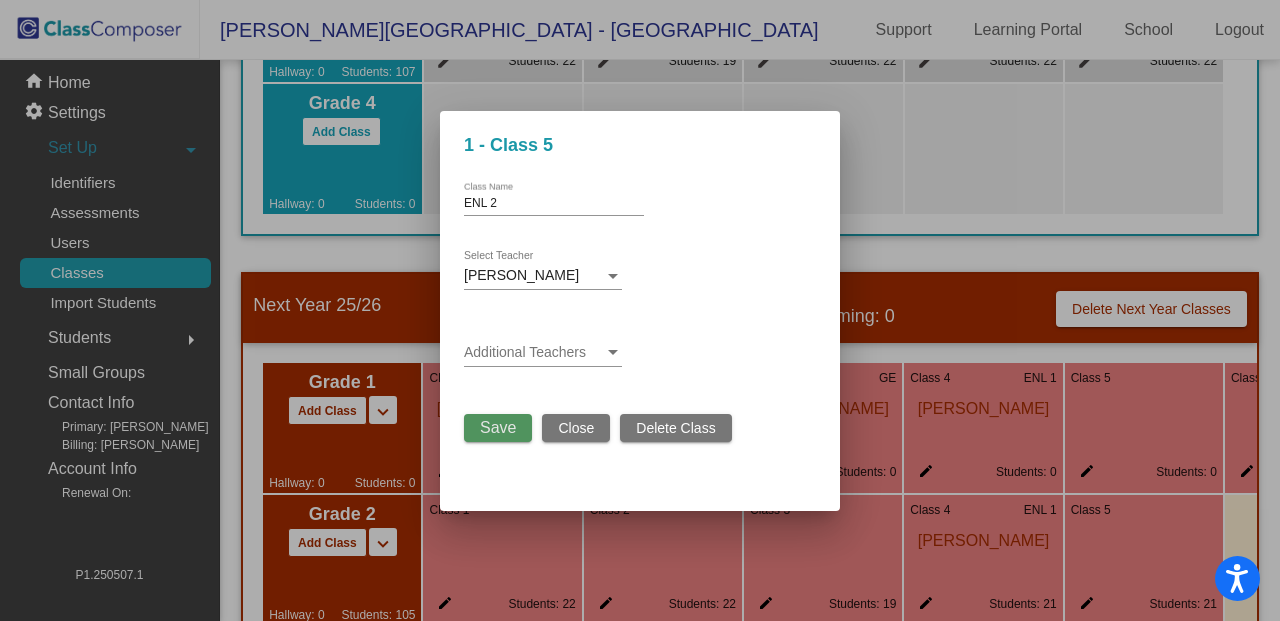 click on "Save" at bounding box center (498, 427) 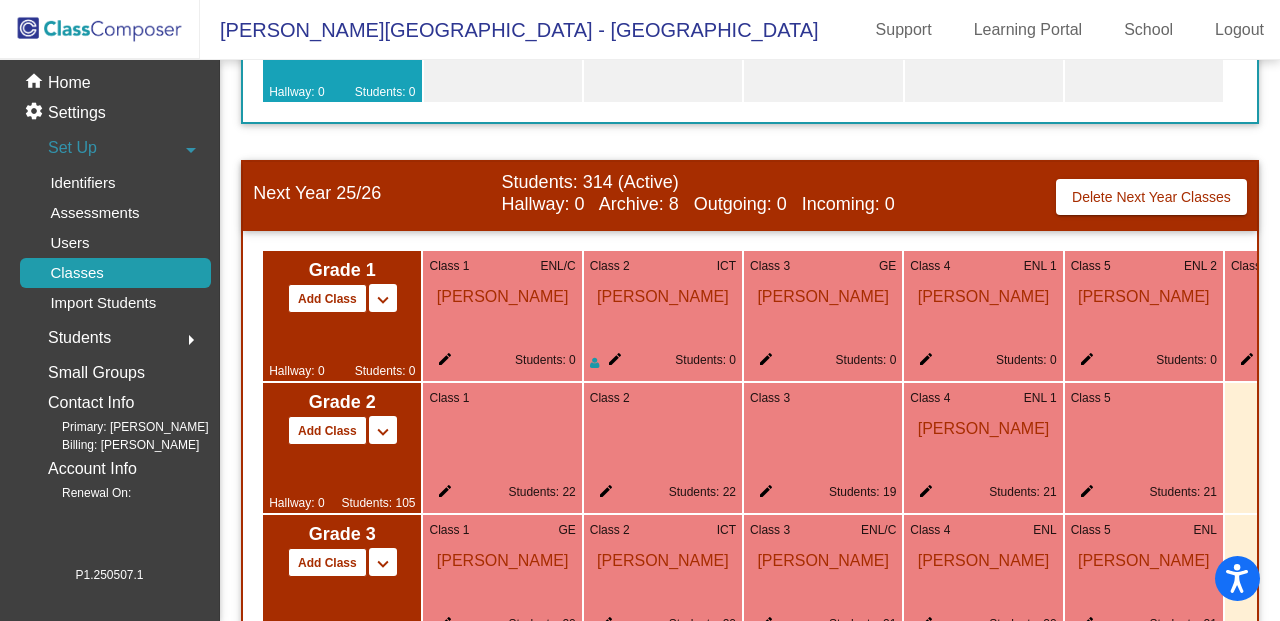 scroll, scrollTop: 783, scrollLeft: 0, axis: vertical 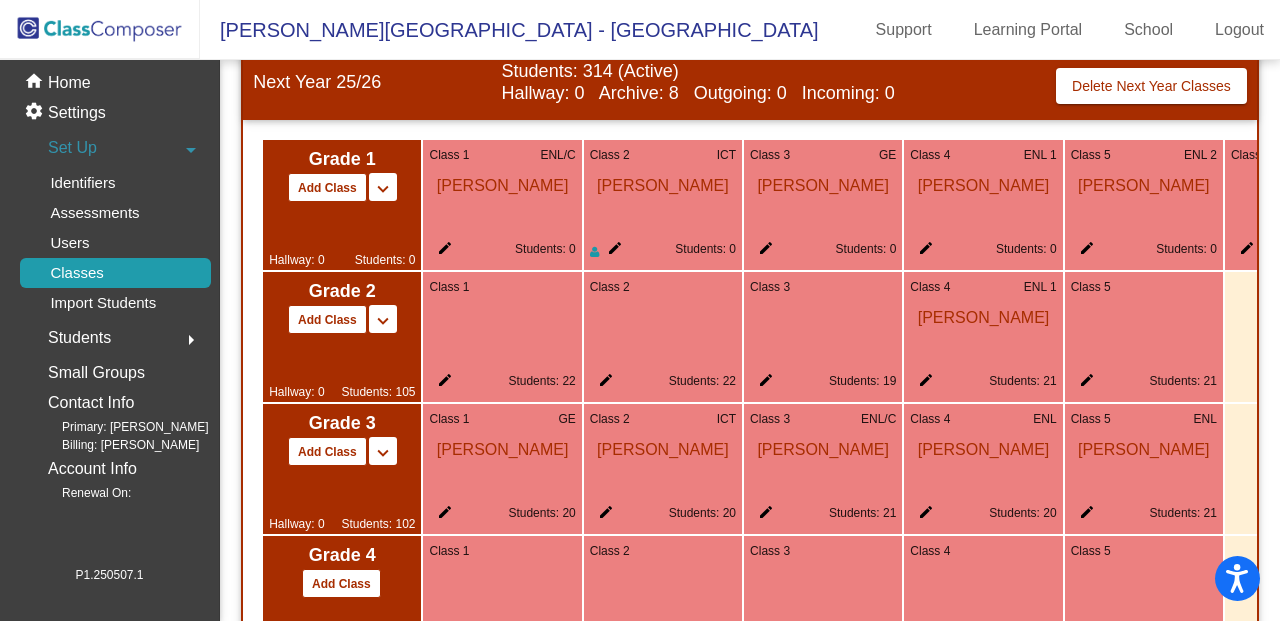 click on "Class 1 GE  [PERSON_NAME] edit Students: 20" 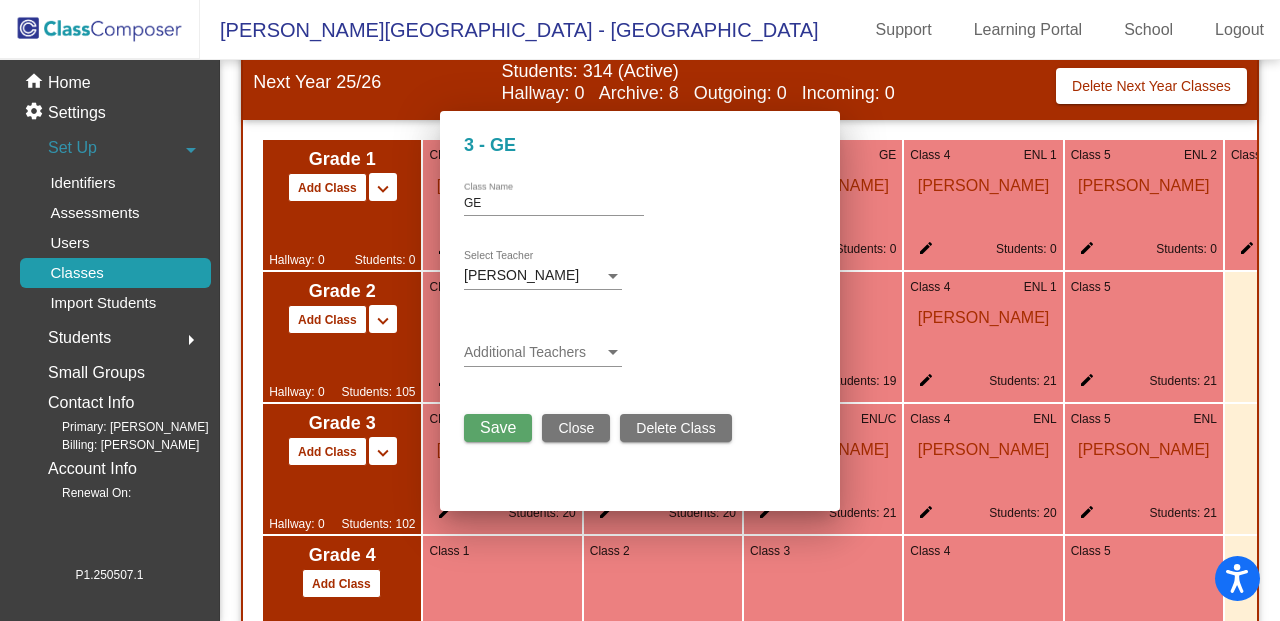 click on "[PERSON_NAME]" 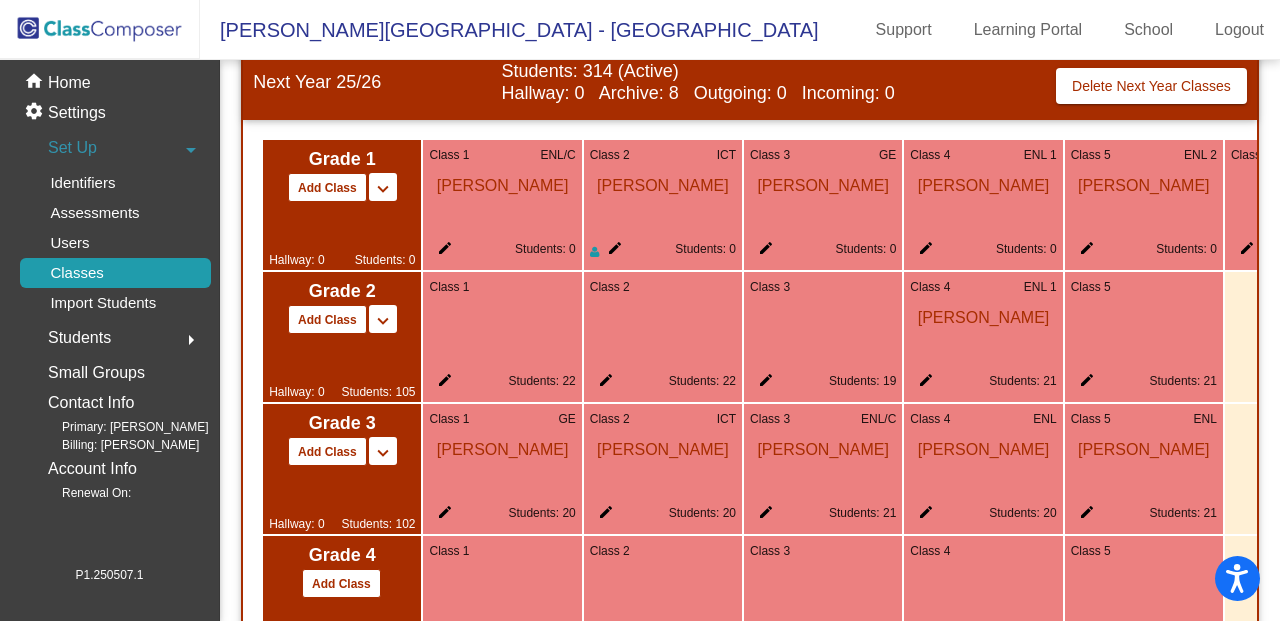 click on "[PERSON_NAME]" 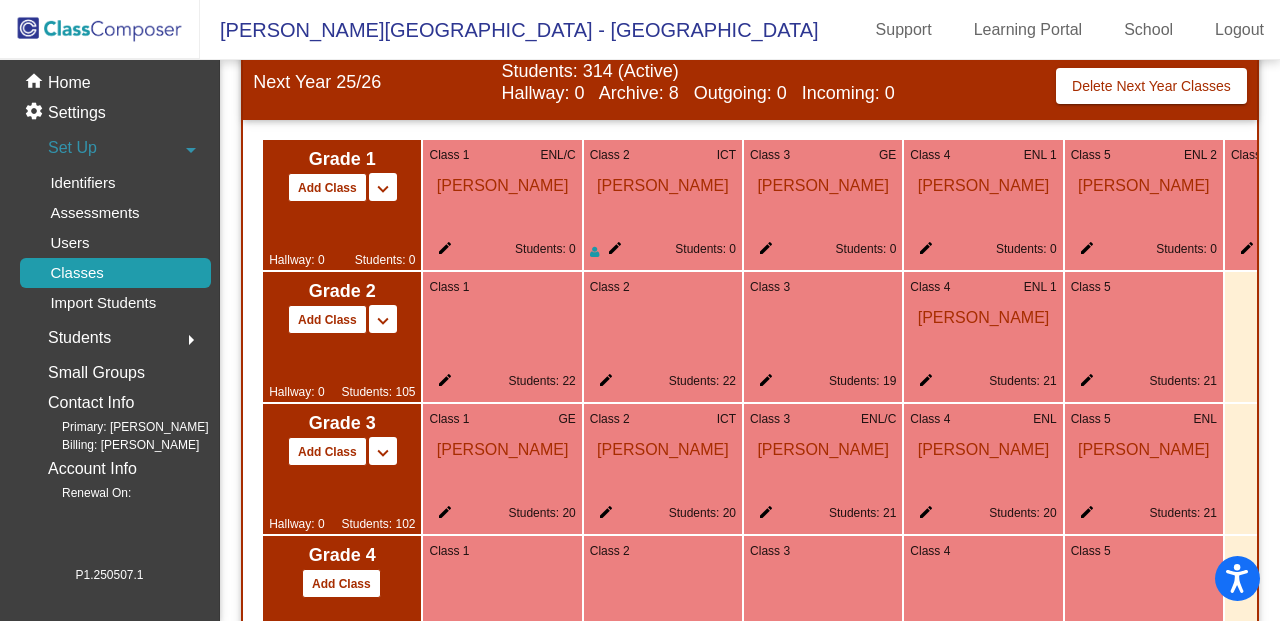 click on "edit" 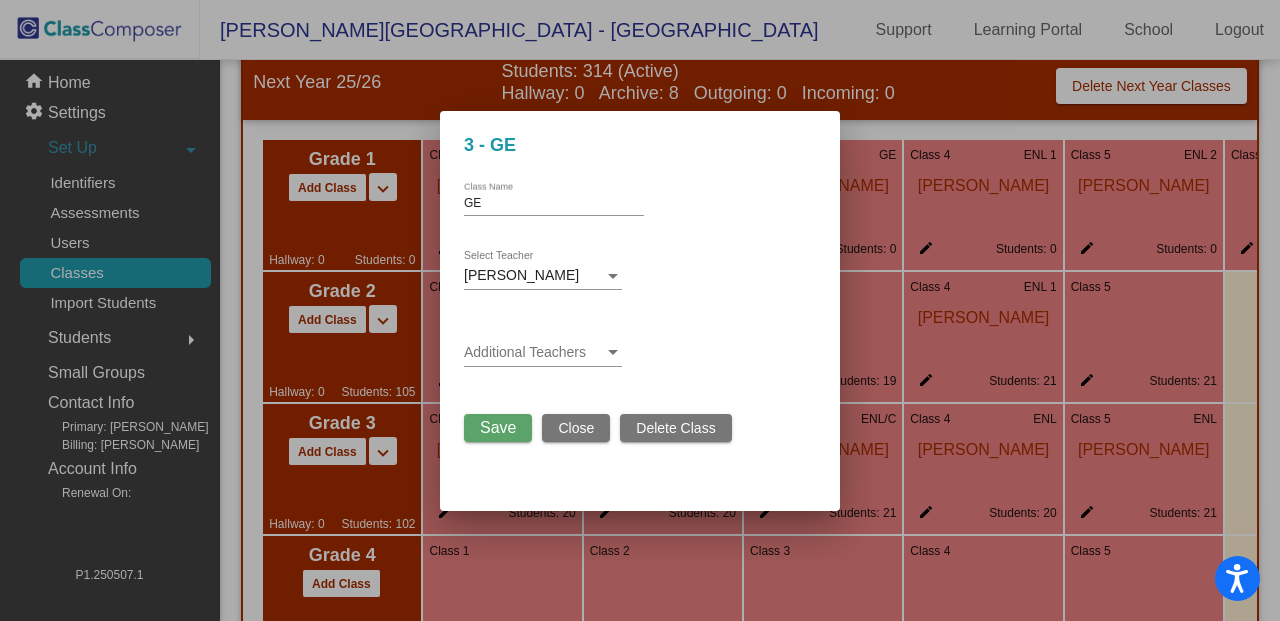 click on "3 - GE GE Class Name [PERSON_NAME] Select Teacher   Additional Teachers Save Close Delete Class" at bounding box center (640, 311) 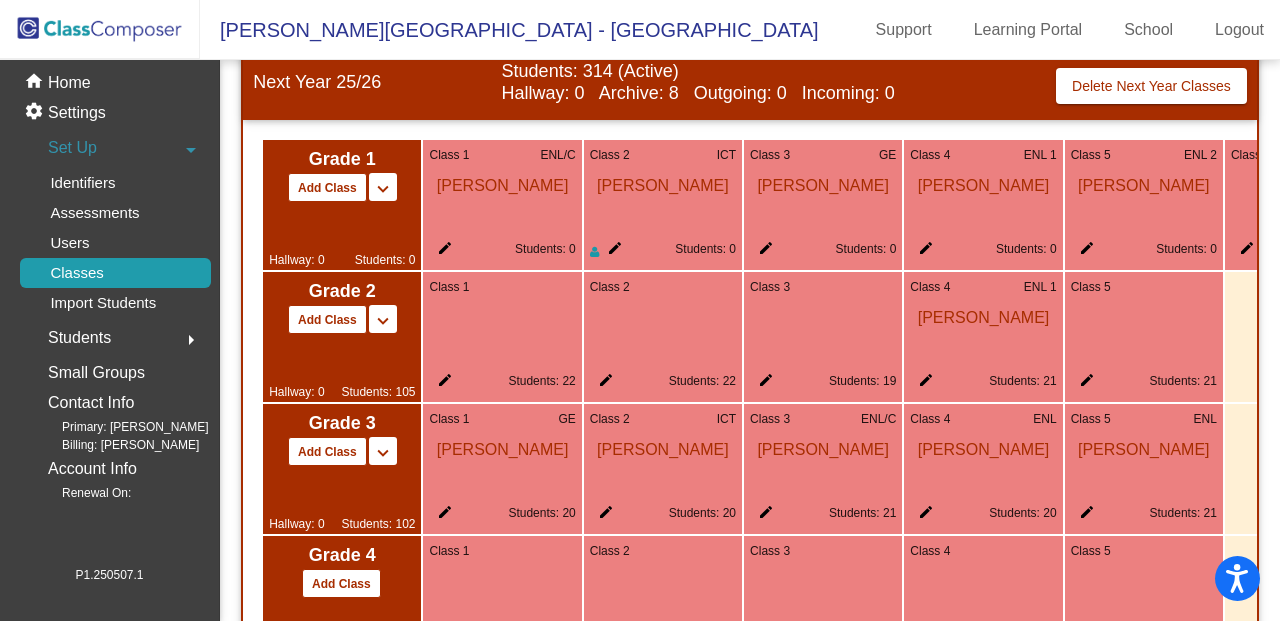 click on "ENL" 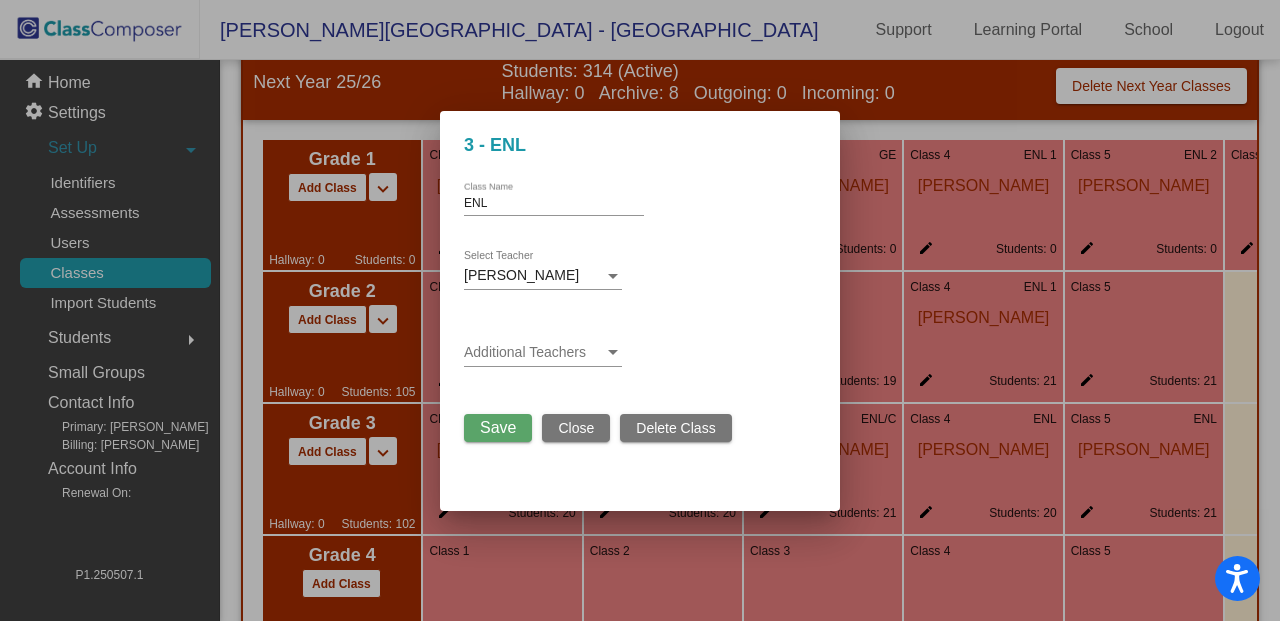 click on "ENL Class Name" at bounding box center [554, 199] 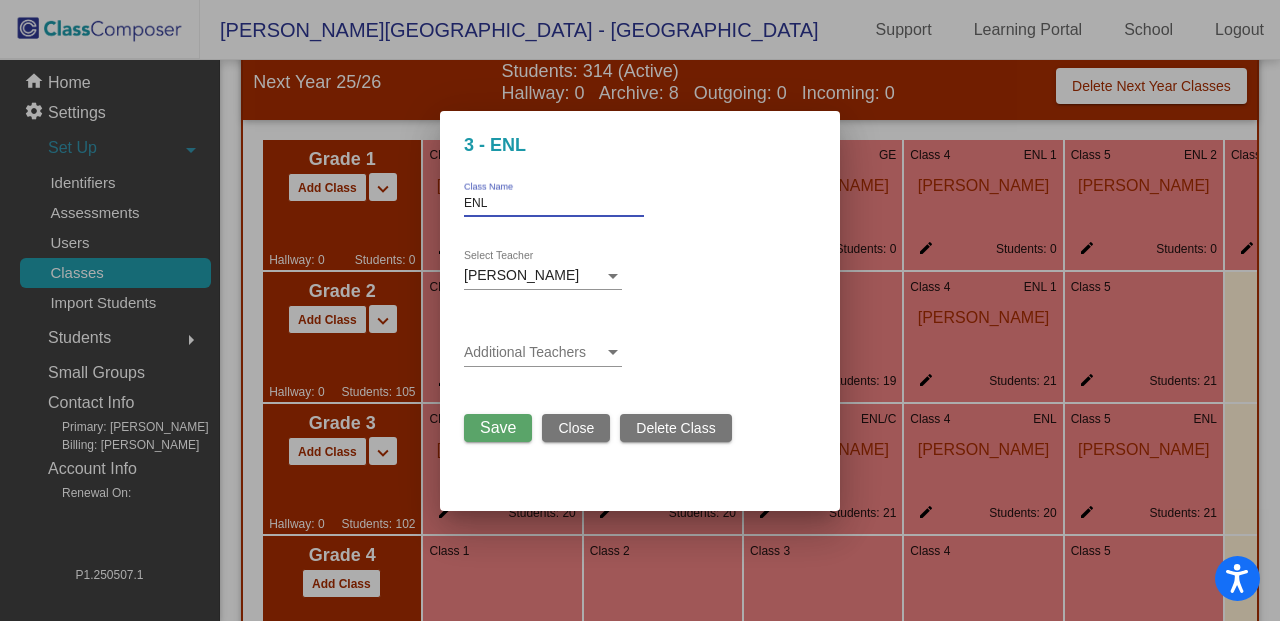 click on "ENL Class Name" at bounding box center (554, 199) 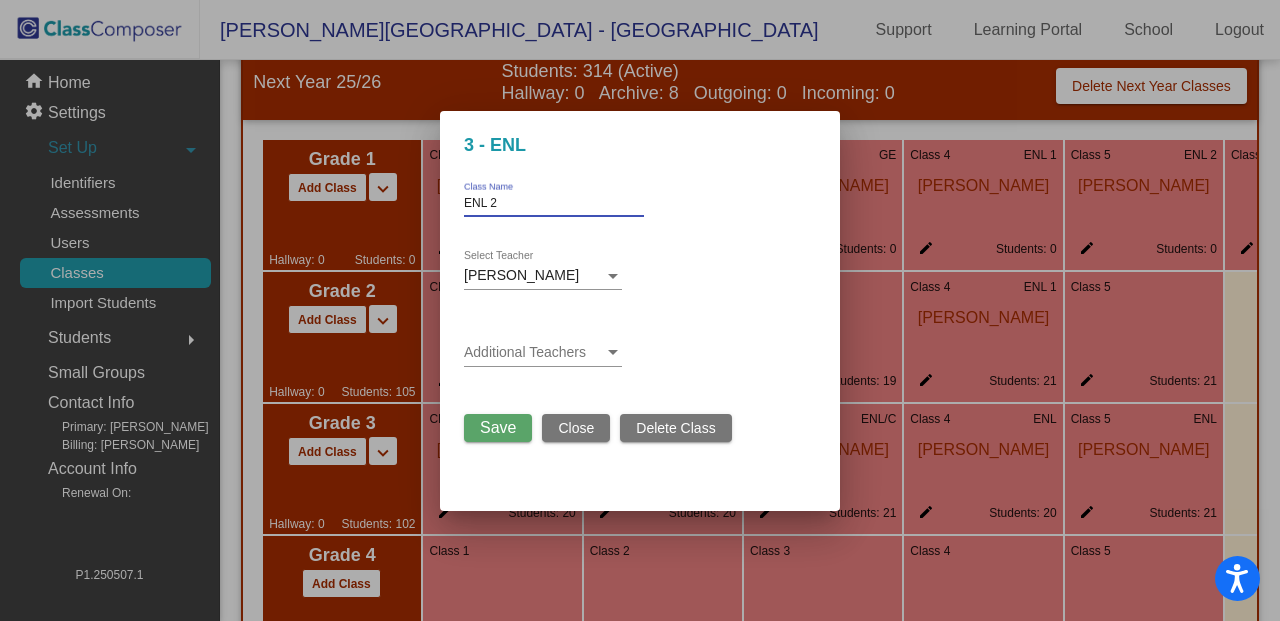 type on "ENL 2" 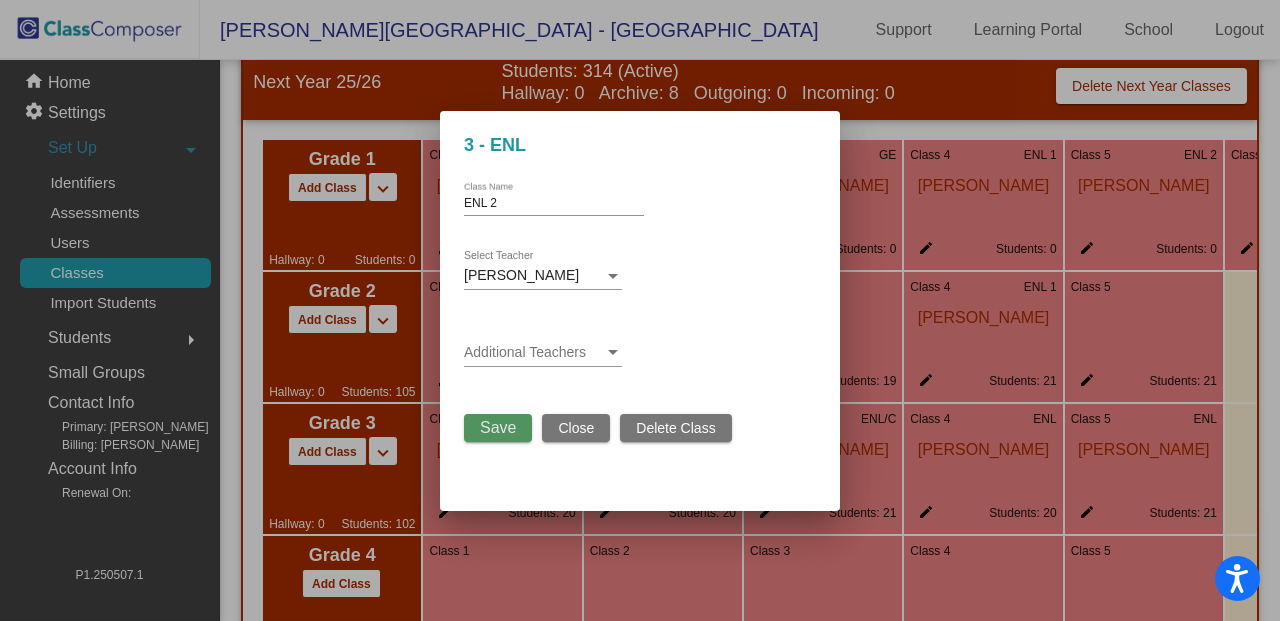 click on "Save" at bounding box center [498, 427] 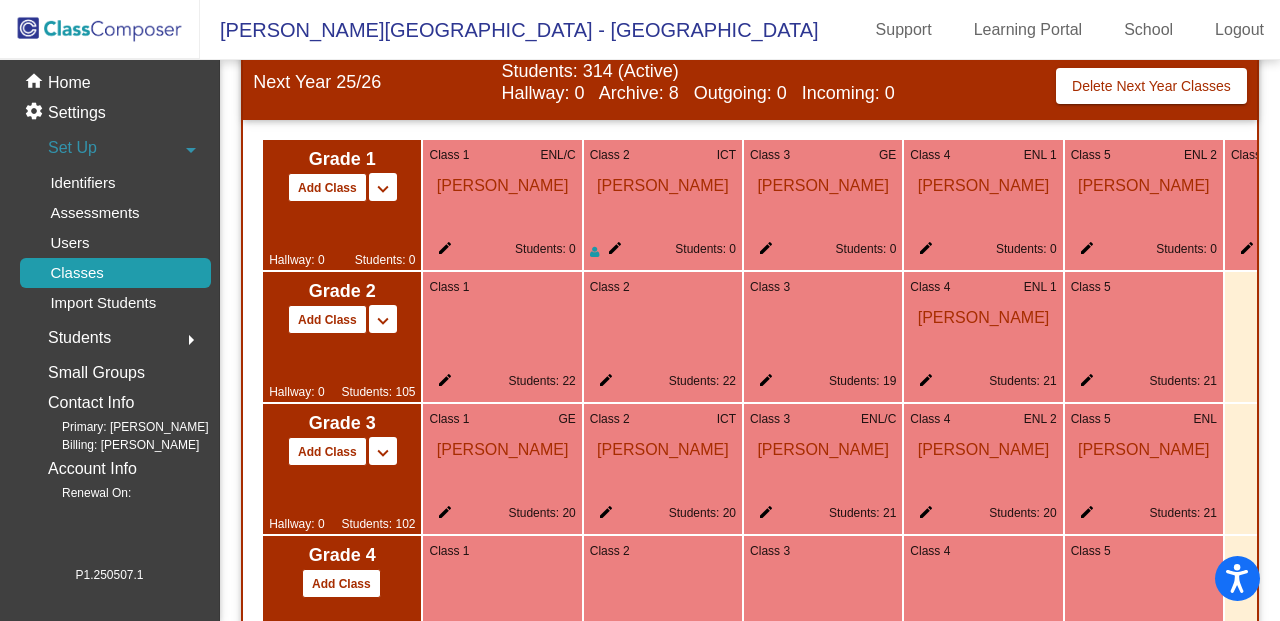 click on "ENL" 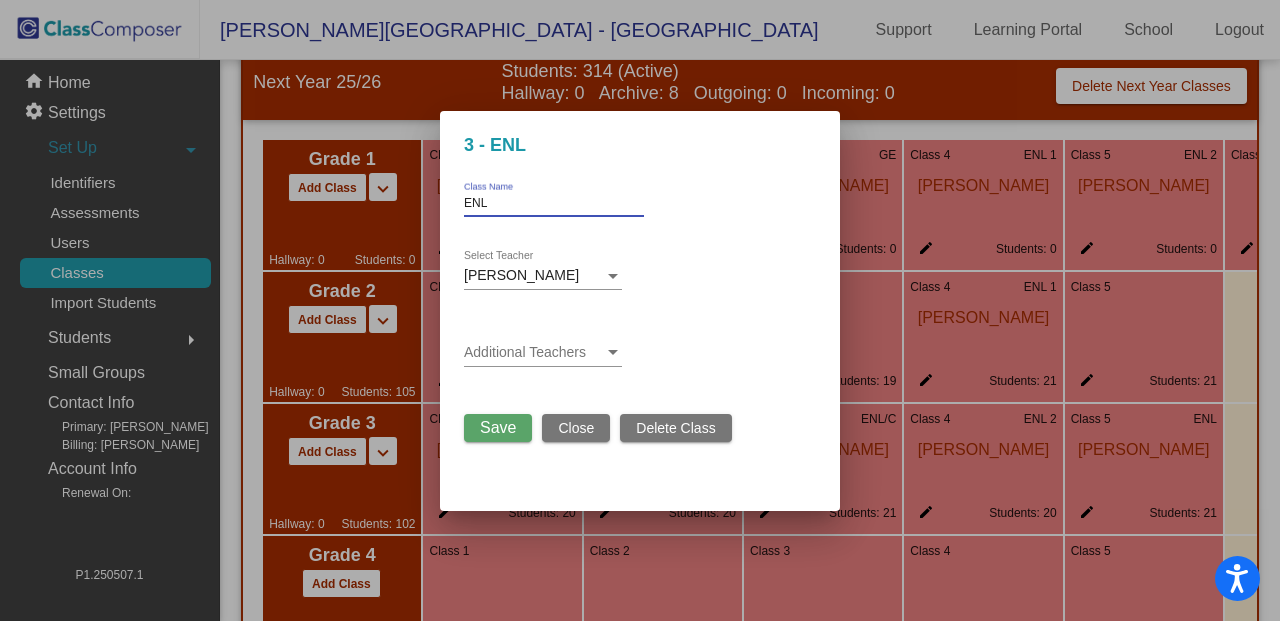 click on "ENL" at bounding box center (554, 204) 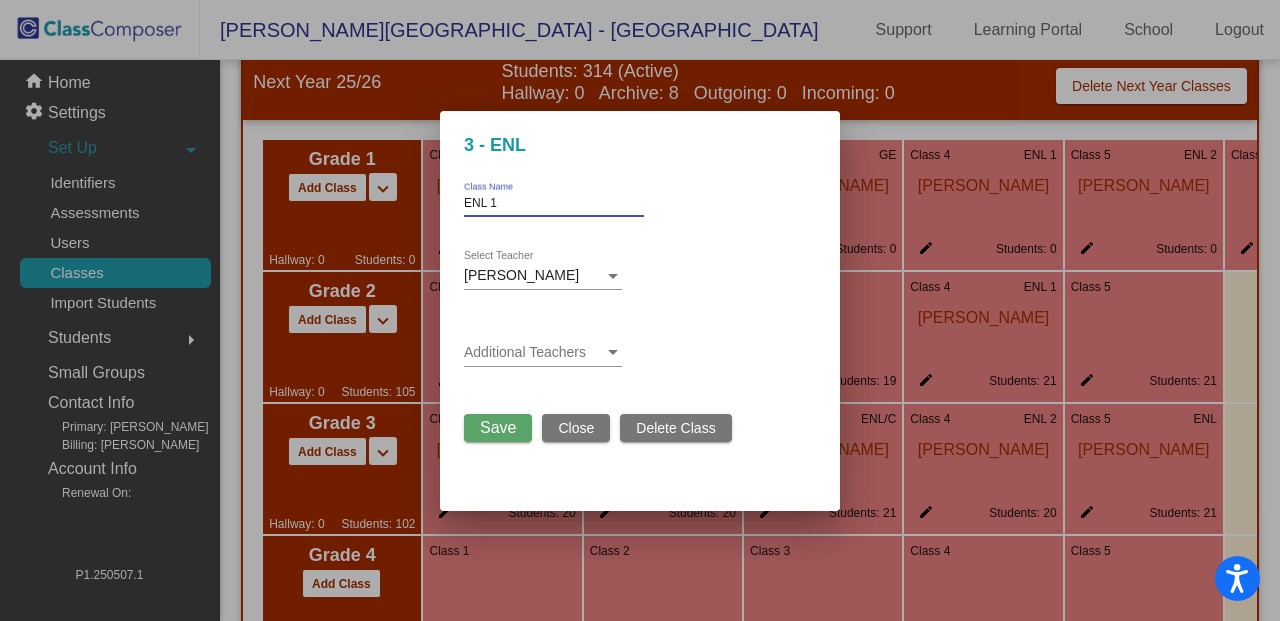 type on "ENL 1" 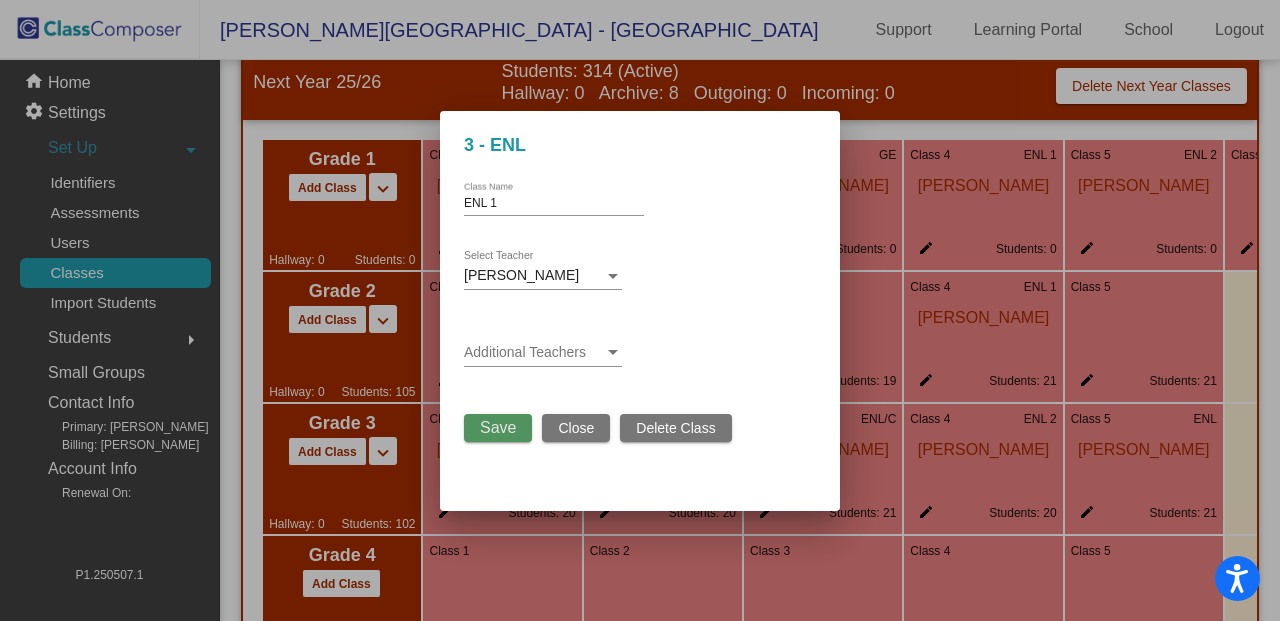 click on "Save" at bounding box center [498, 427] 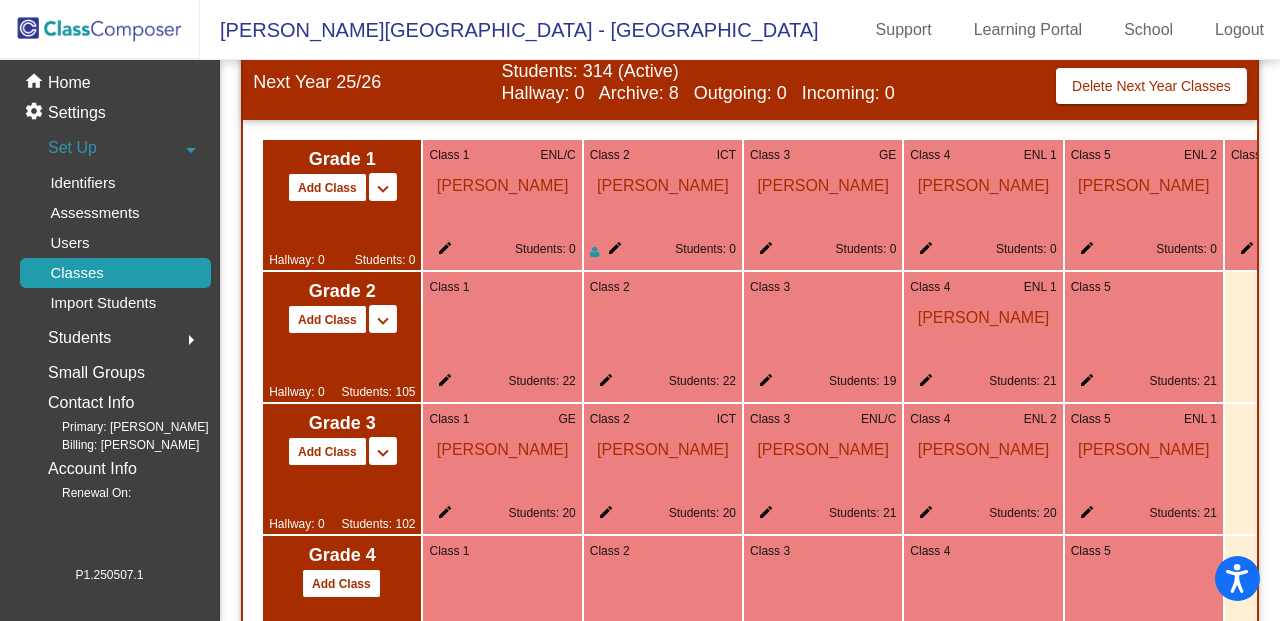 click on "Class 1" 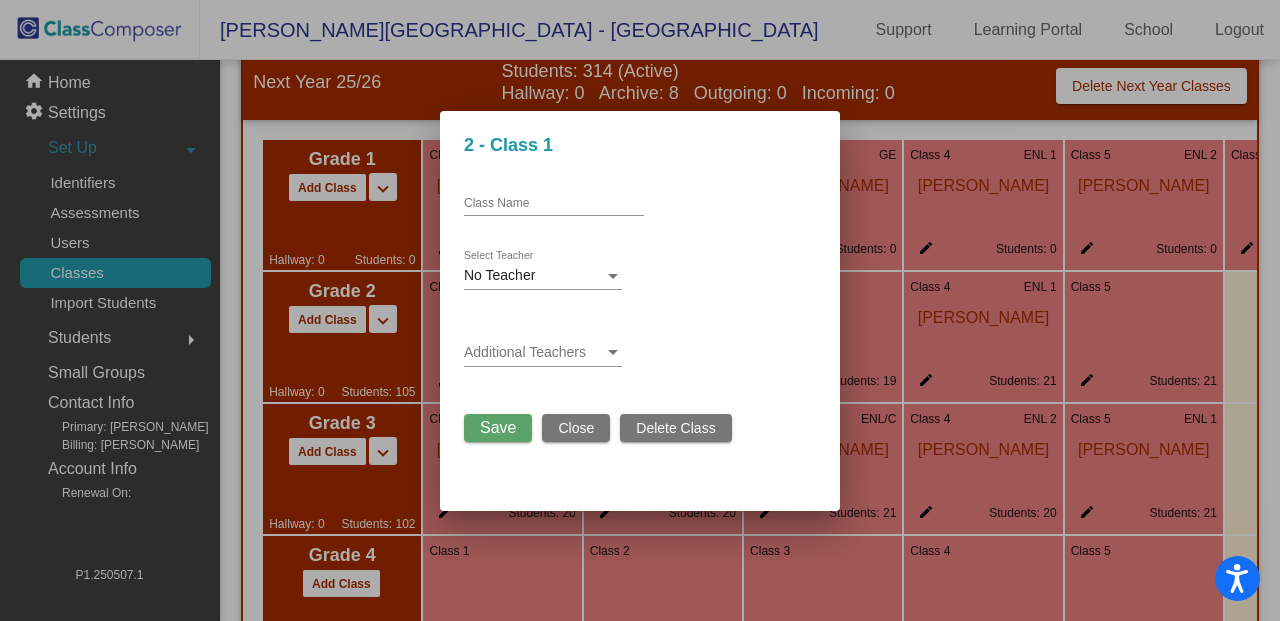 click on "Class Name" at bounding box center (554, 204) 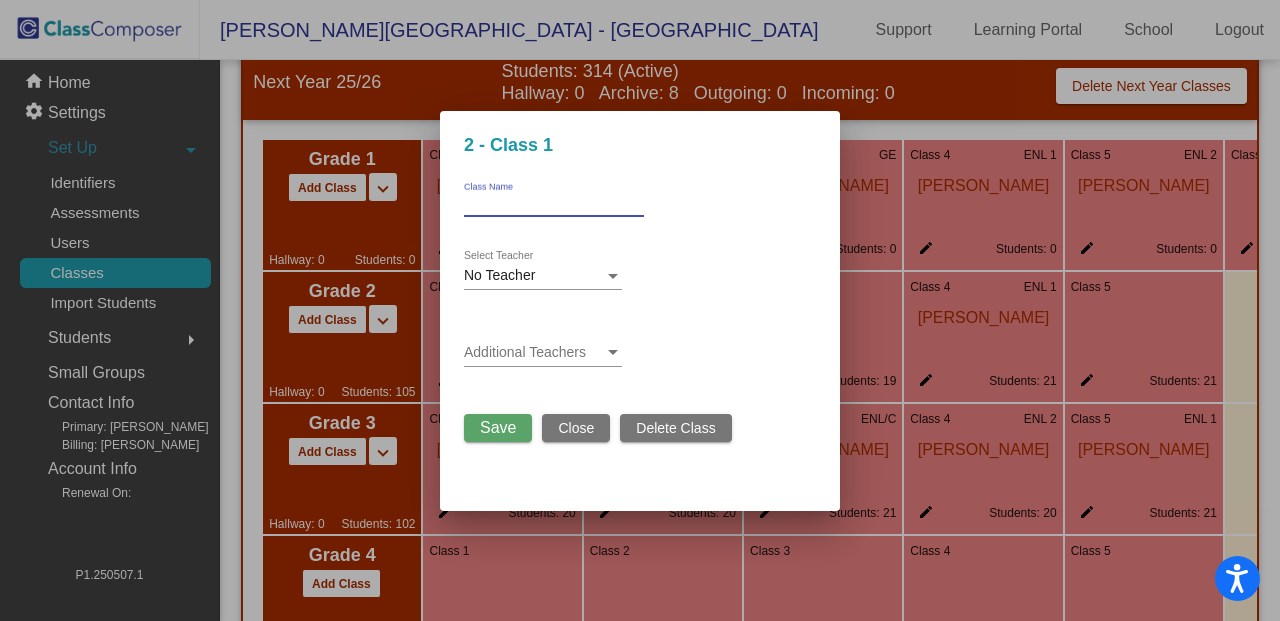 type on "E" 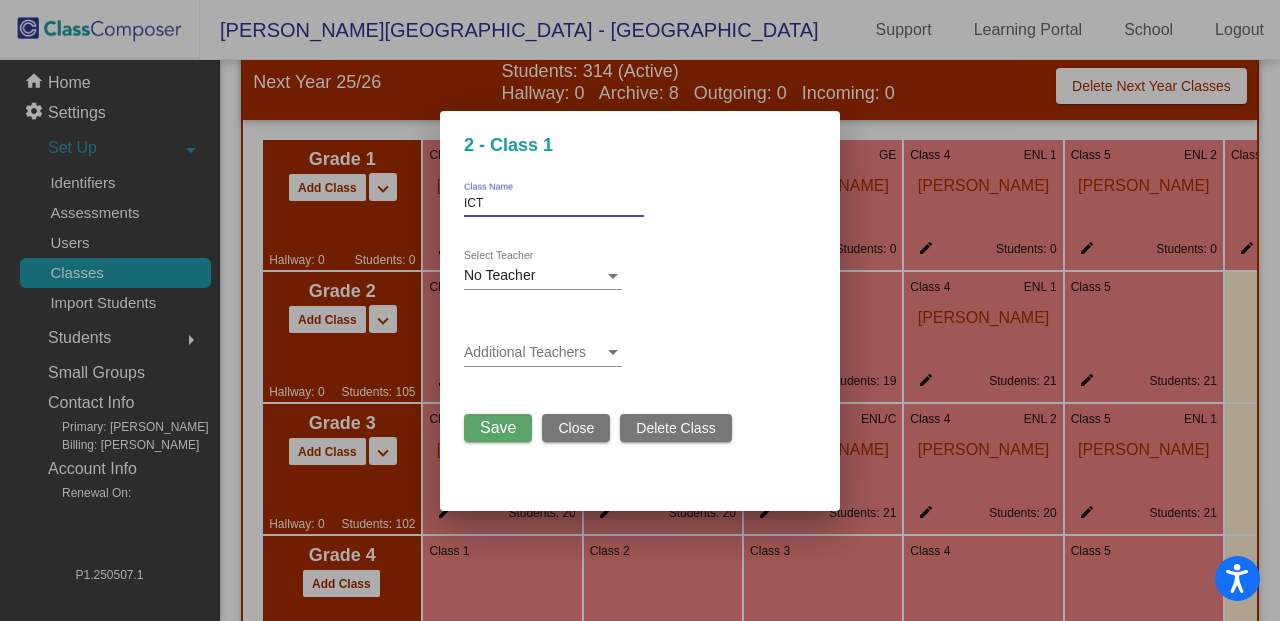 type on "ICT" 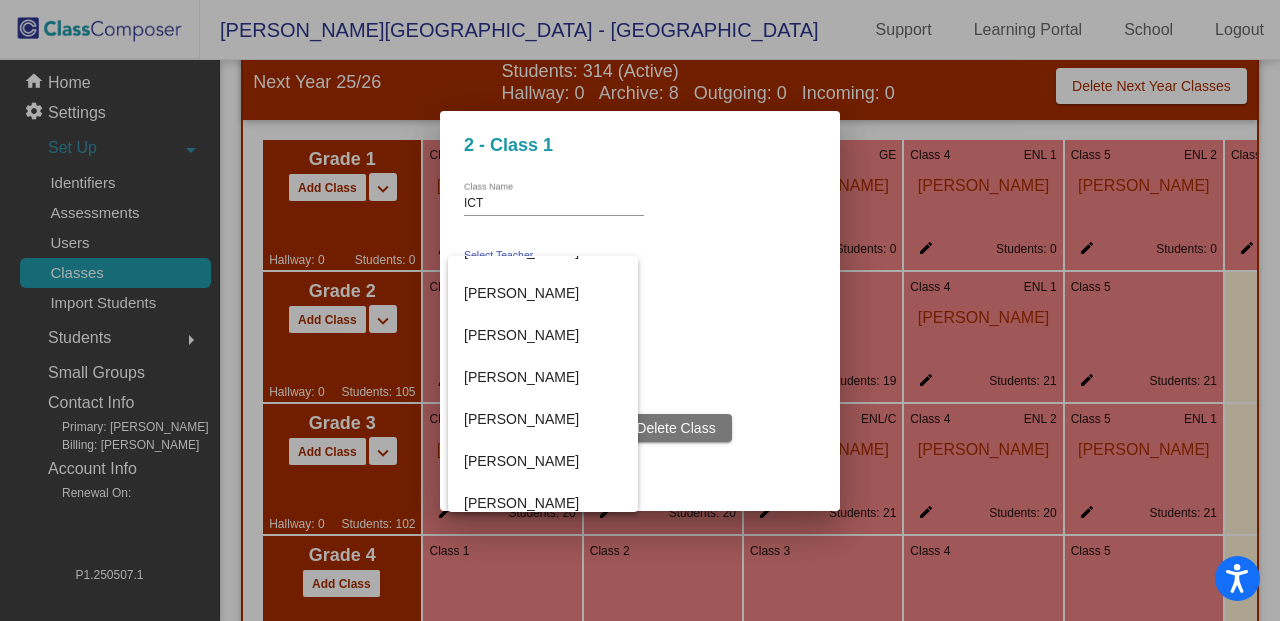 scroll, scrollTop: 431, scrollLeft: 0, axis: vertical 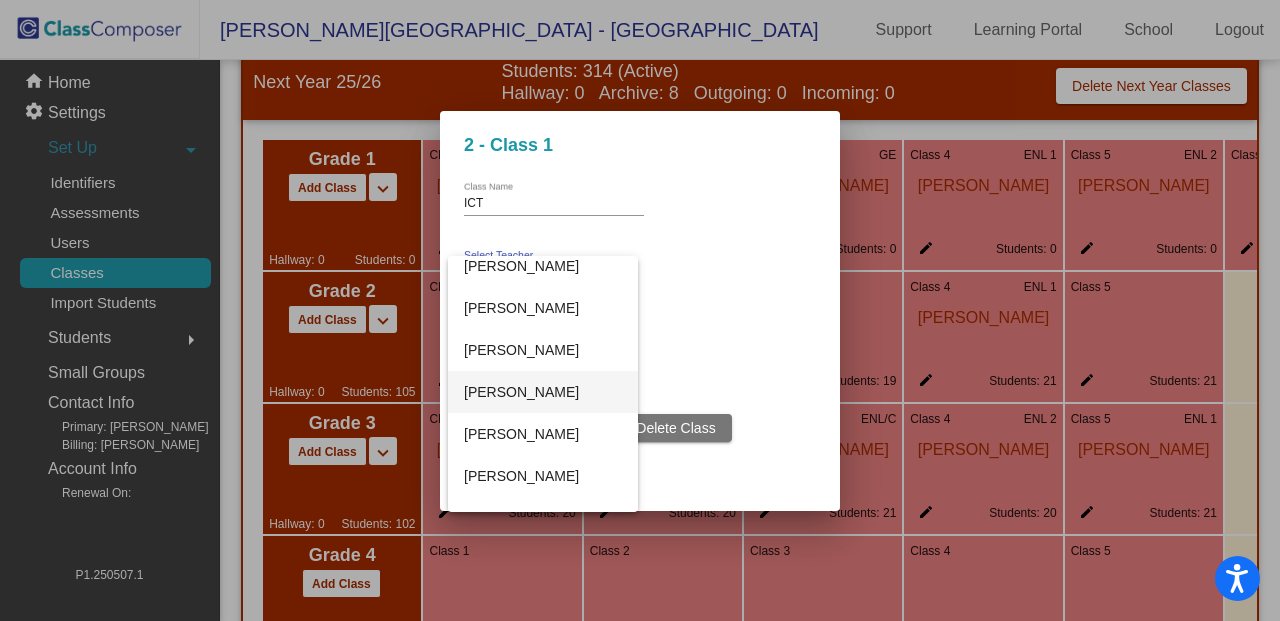 click on "[PERSON_NAME]" at bounding box center [543, 392] 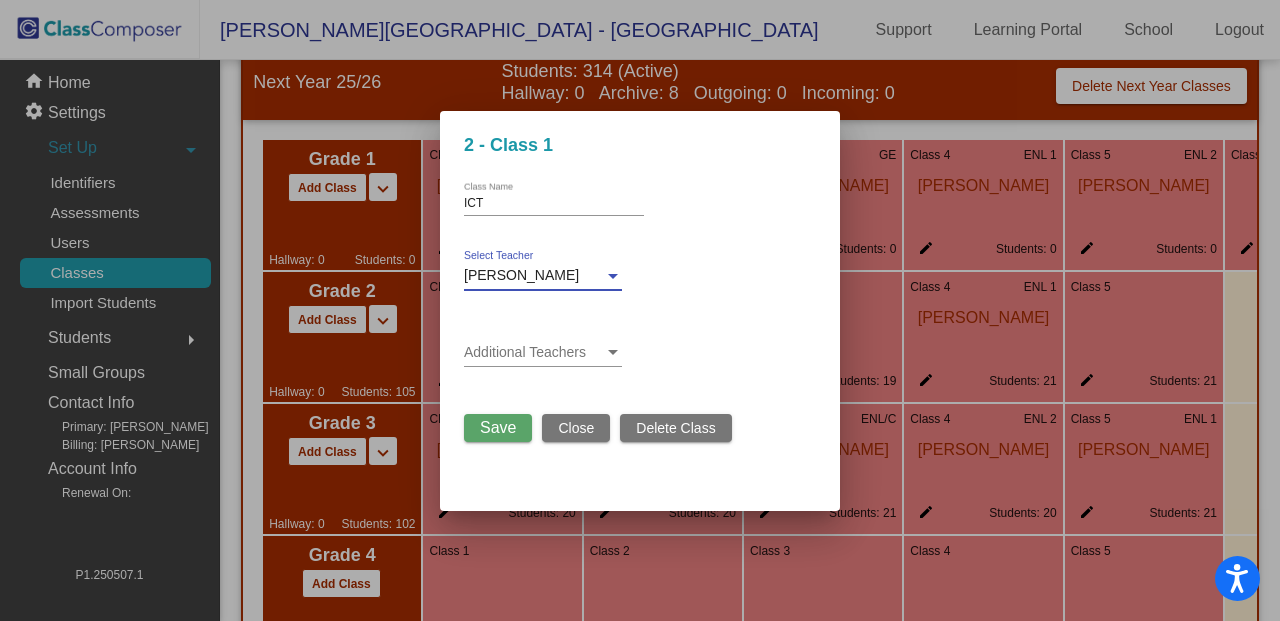 click at bounding box center (534, 353) 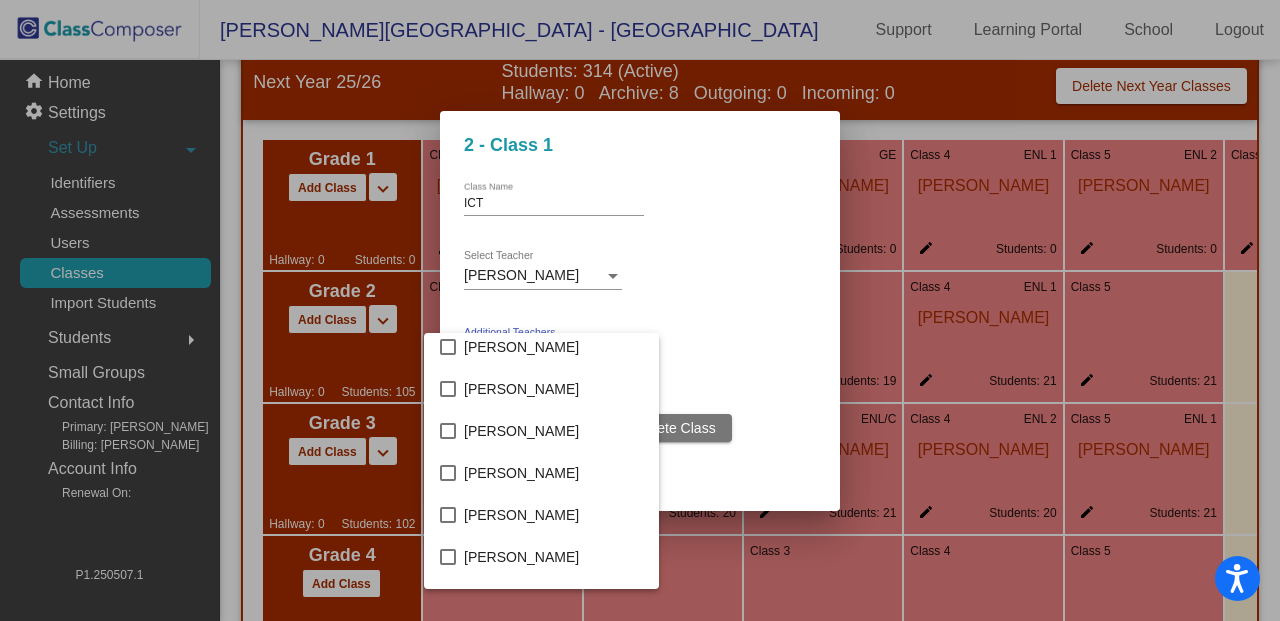 scroll, scrollTop: 0, scrollLeft: 0, axis: both 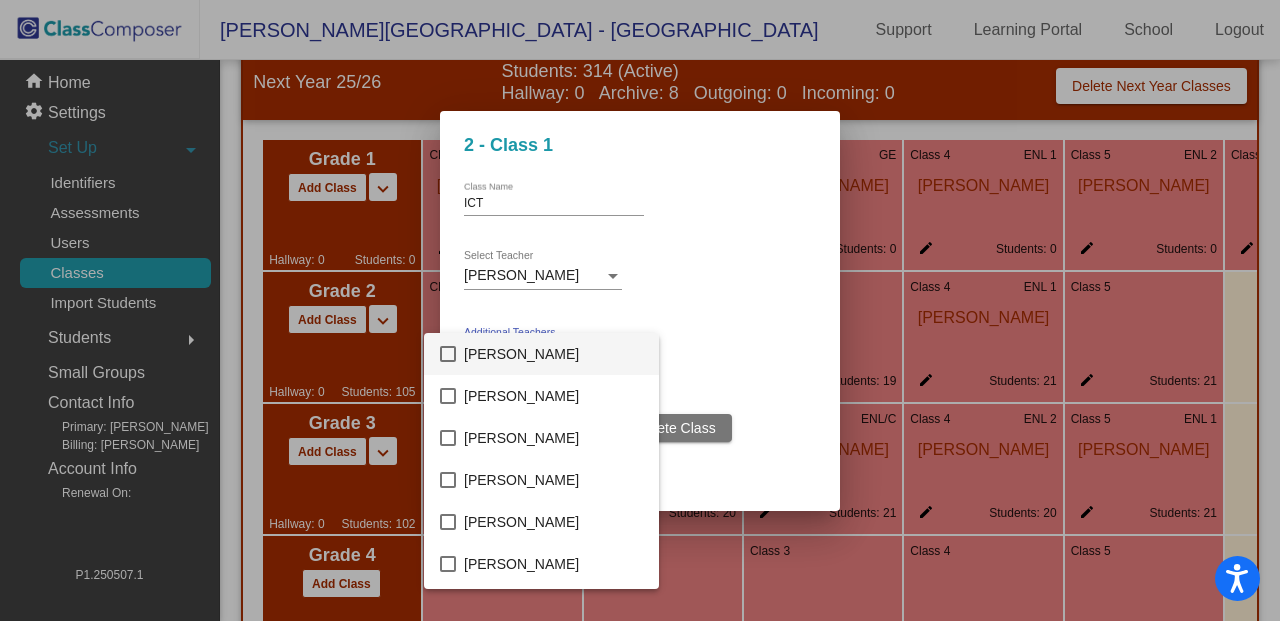 click at bounding box center (640, 310) 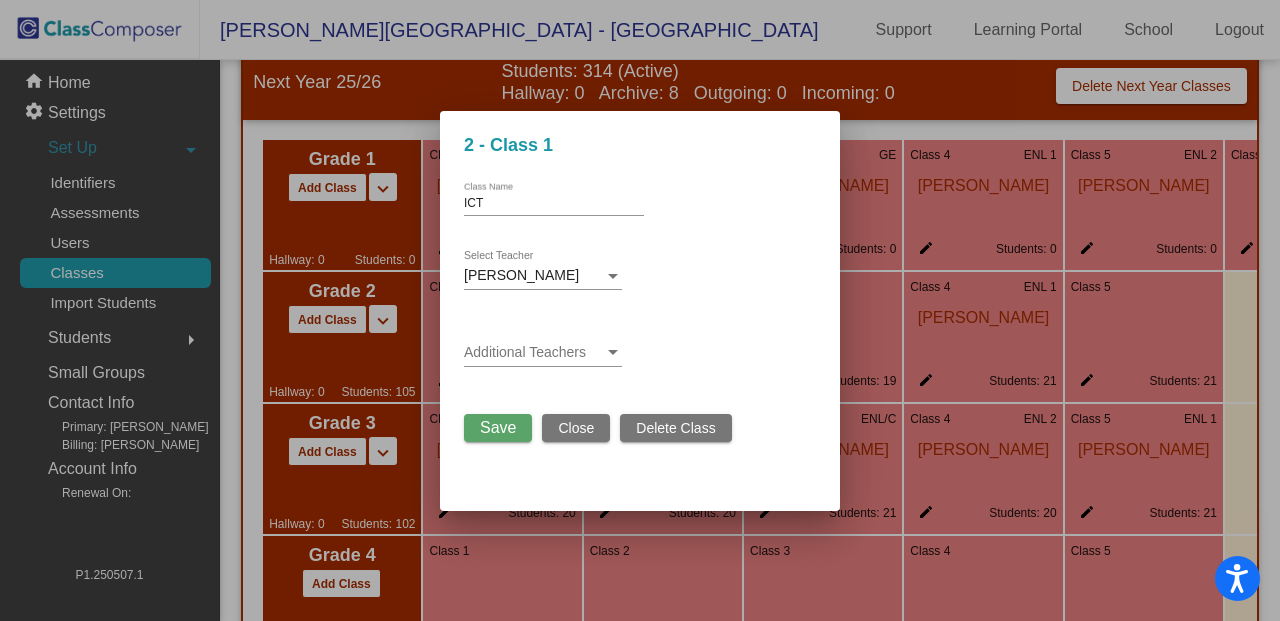 click on "Save" at bounding box center (498, 427) 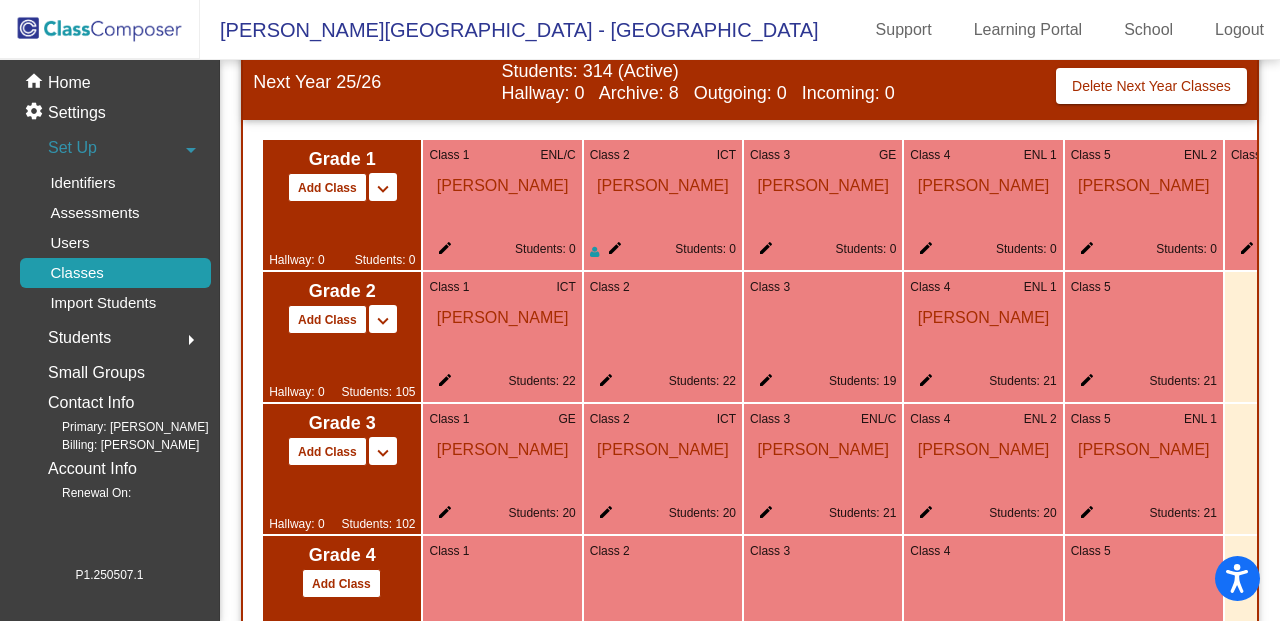 click on "Class 2" 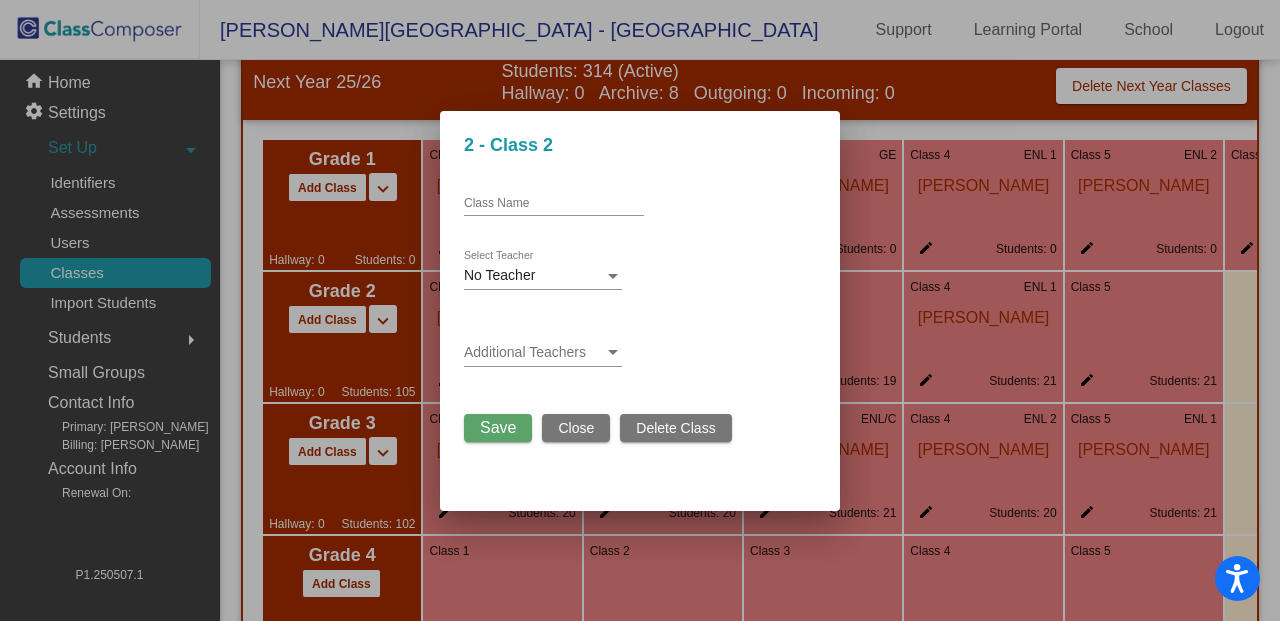 click on "Class Name" at bounding box center [554, 204] 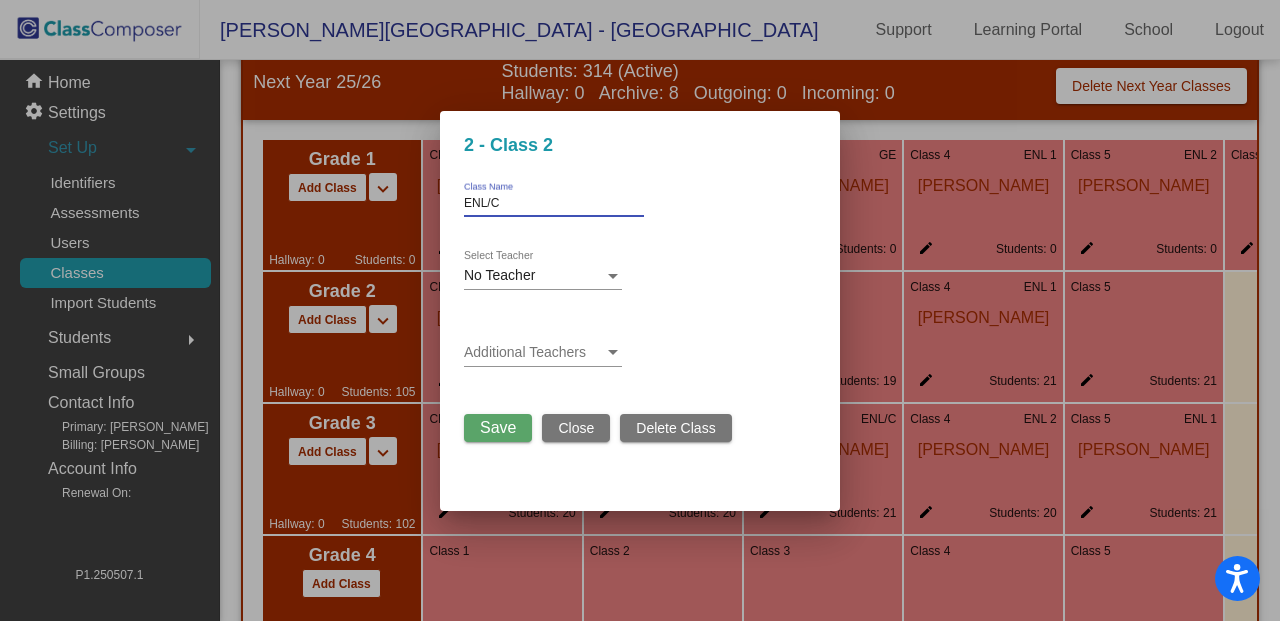 type on "ENL/C" 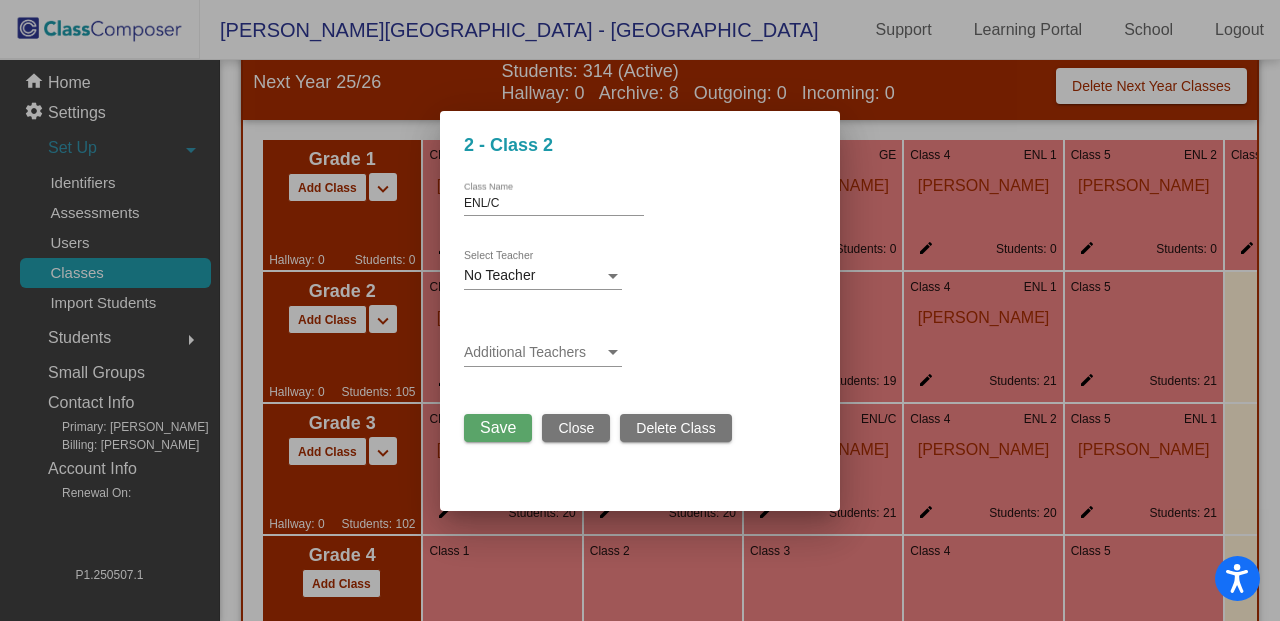 click on "No Teacher Select Teacher" at bounding box center [543, 270] 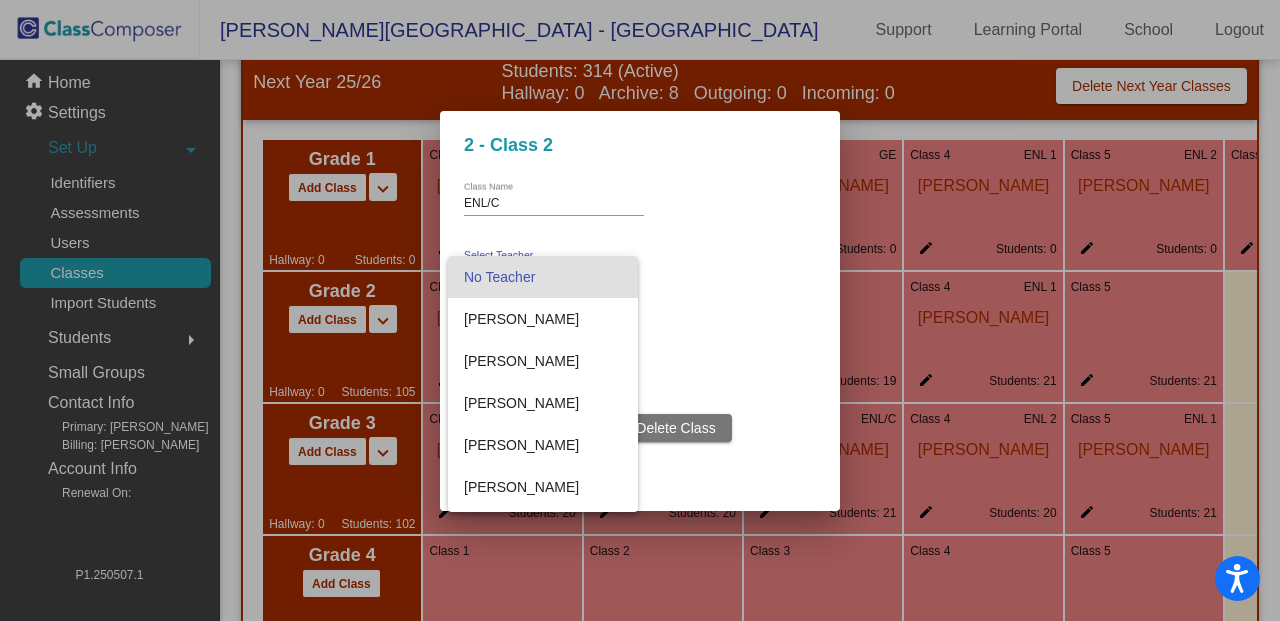 scroll, scrollTop: 542, scrollLeft: 0, axis: vertical 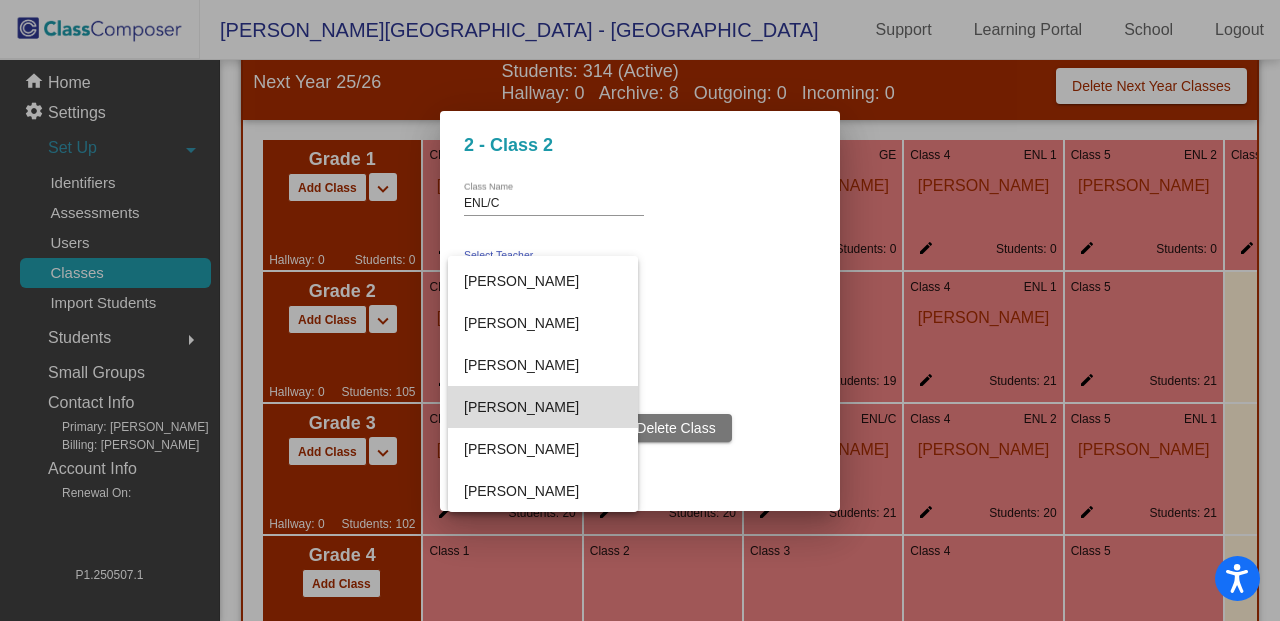 click on "[PERSON_NAME]" at bounding box center (543, 407) 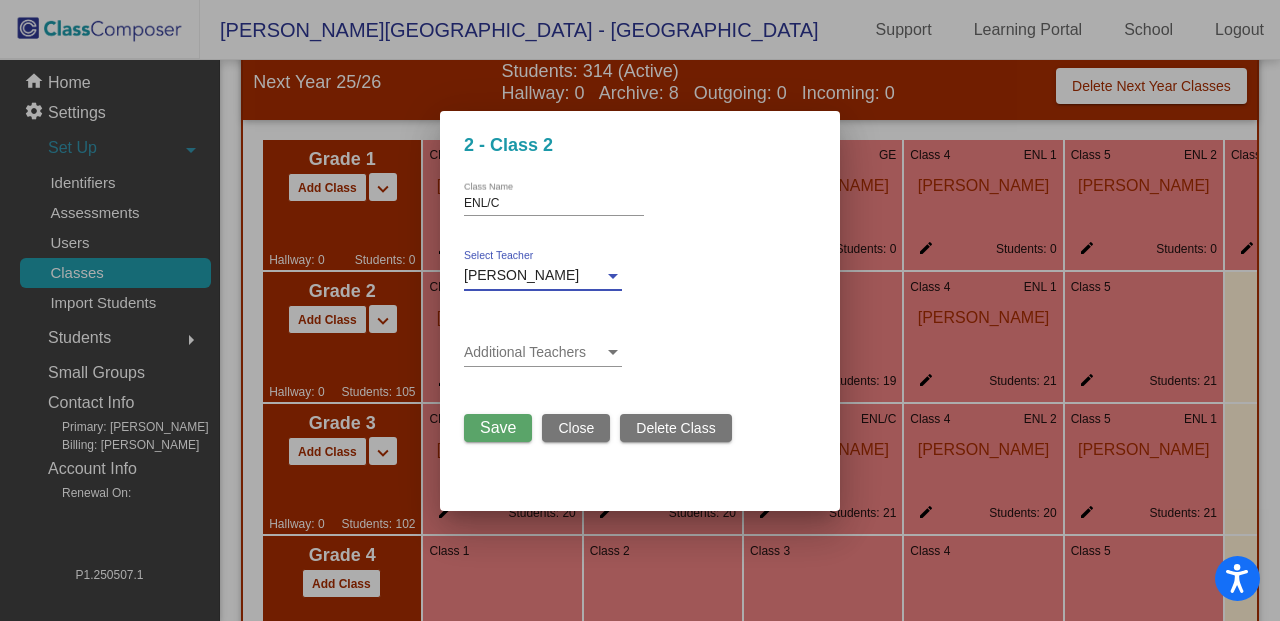 click on "Save" at bounding box center [498, 427] 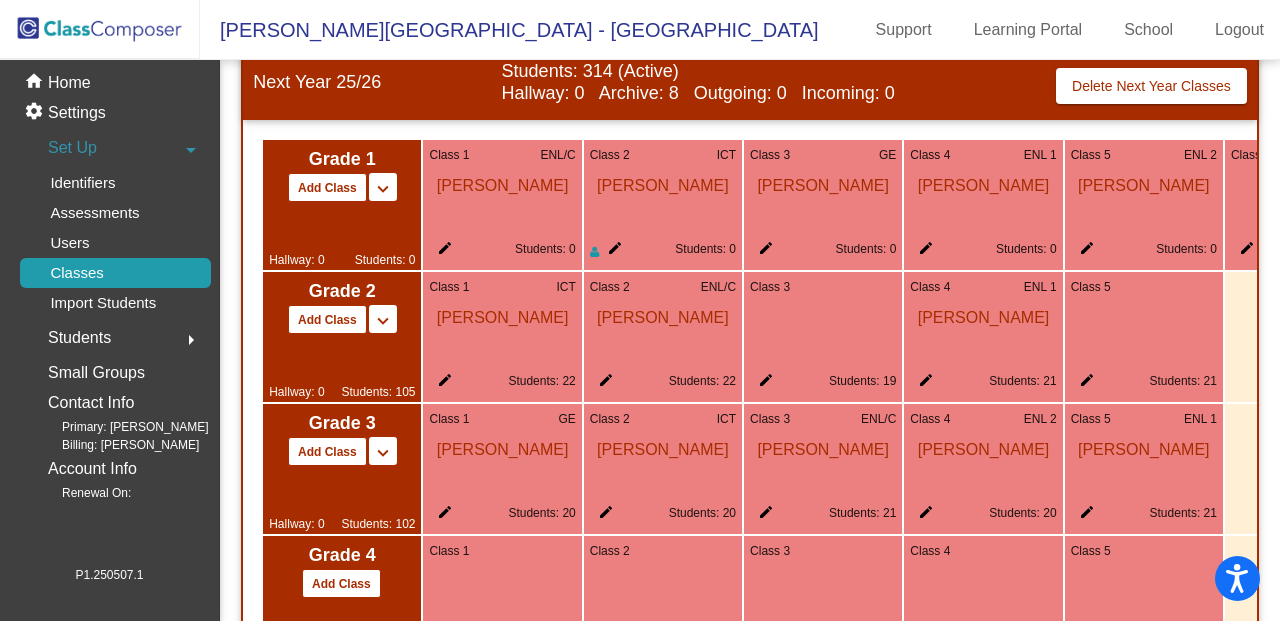 click on "Students: 19" 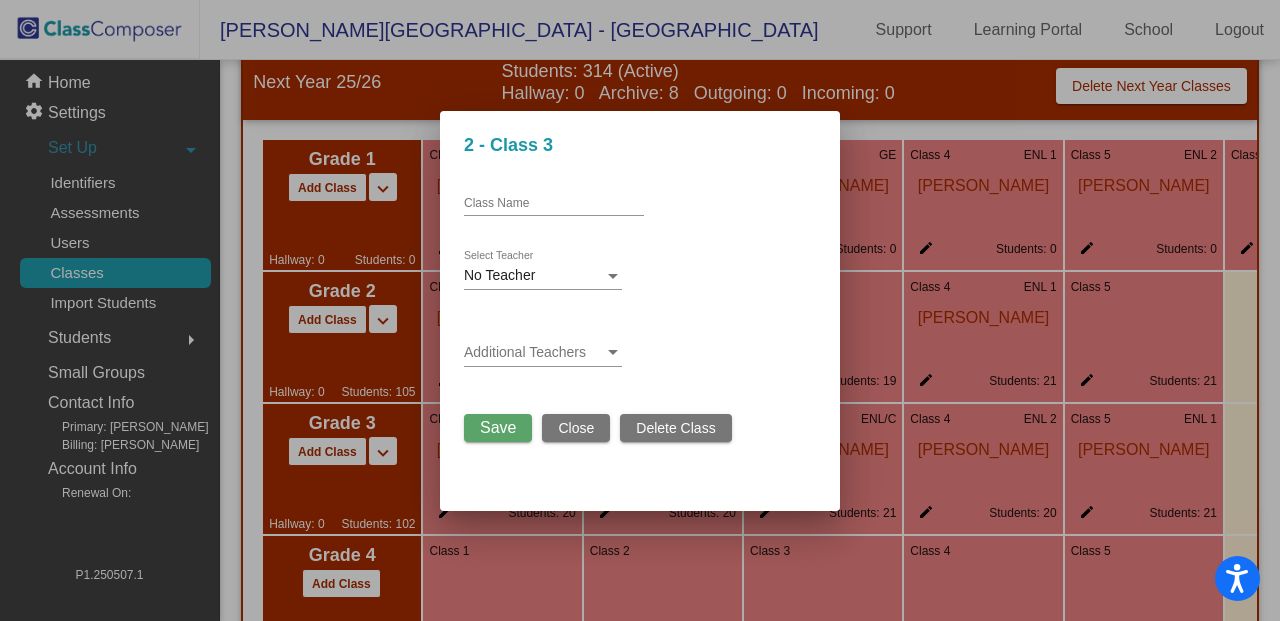 click on "Close" at bounding box center [576, 428] 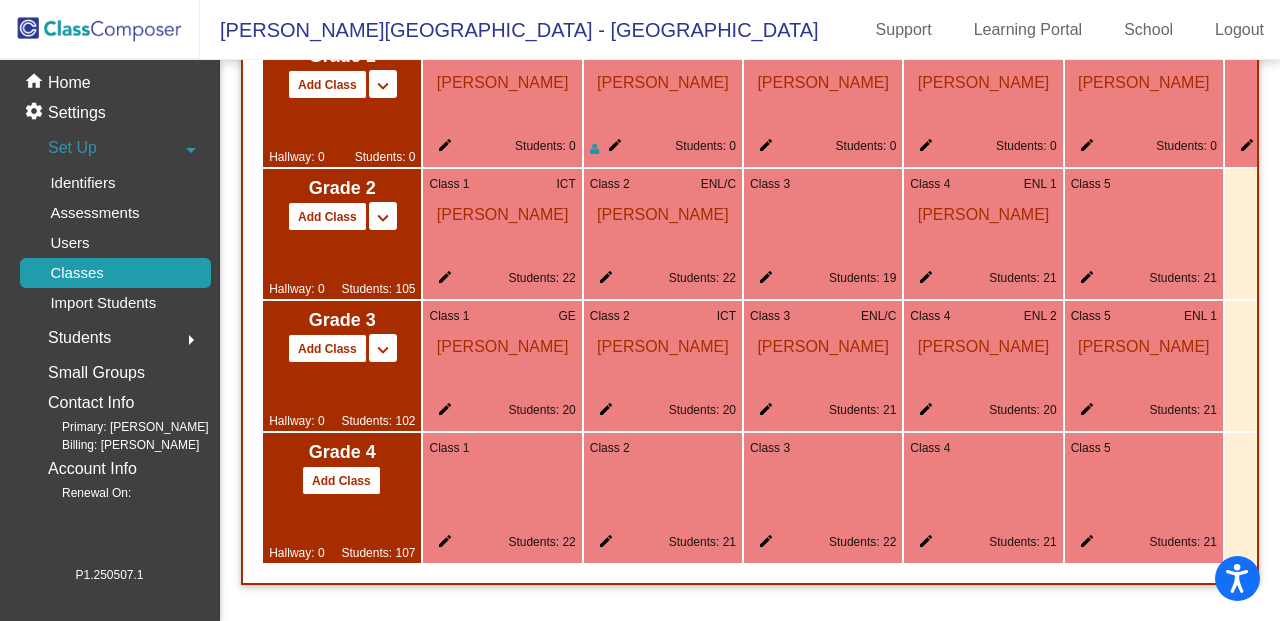 scroll, scrollTop: 783, scrollLeft: 0, axis: vertical 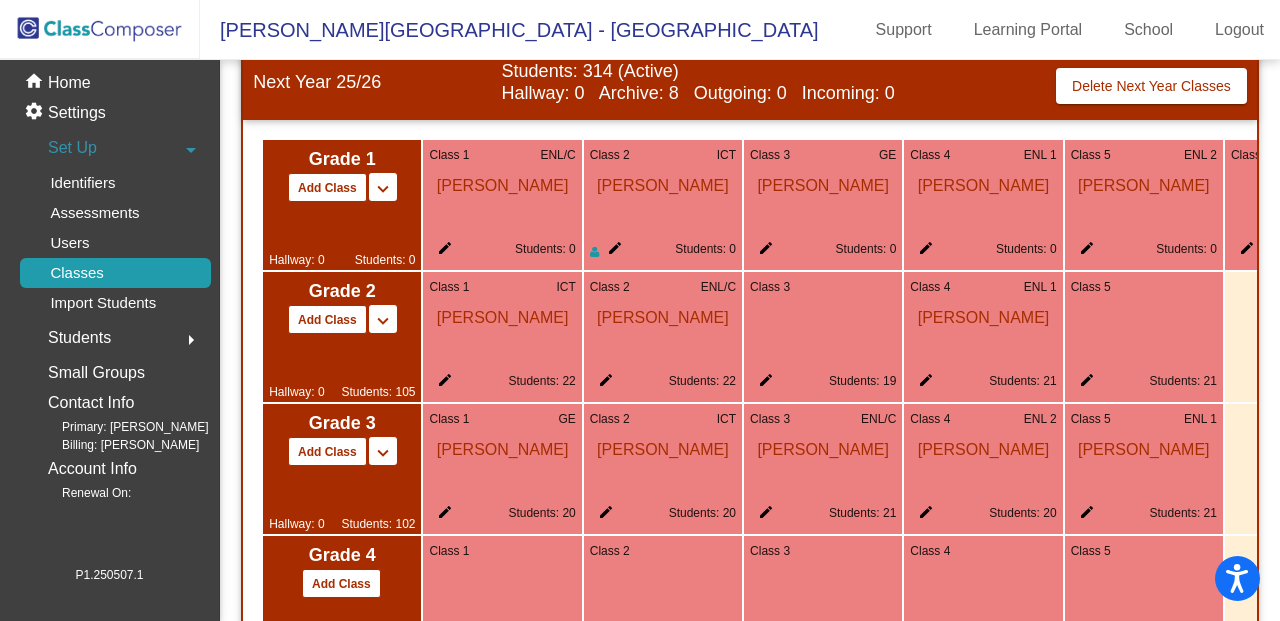 click on "Class 5" 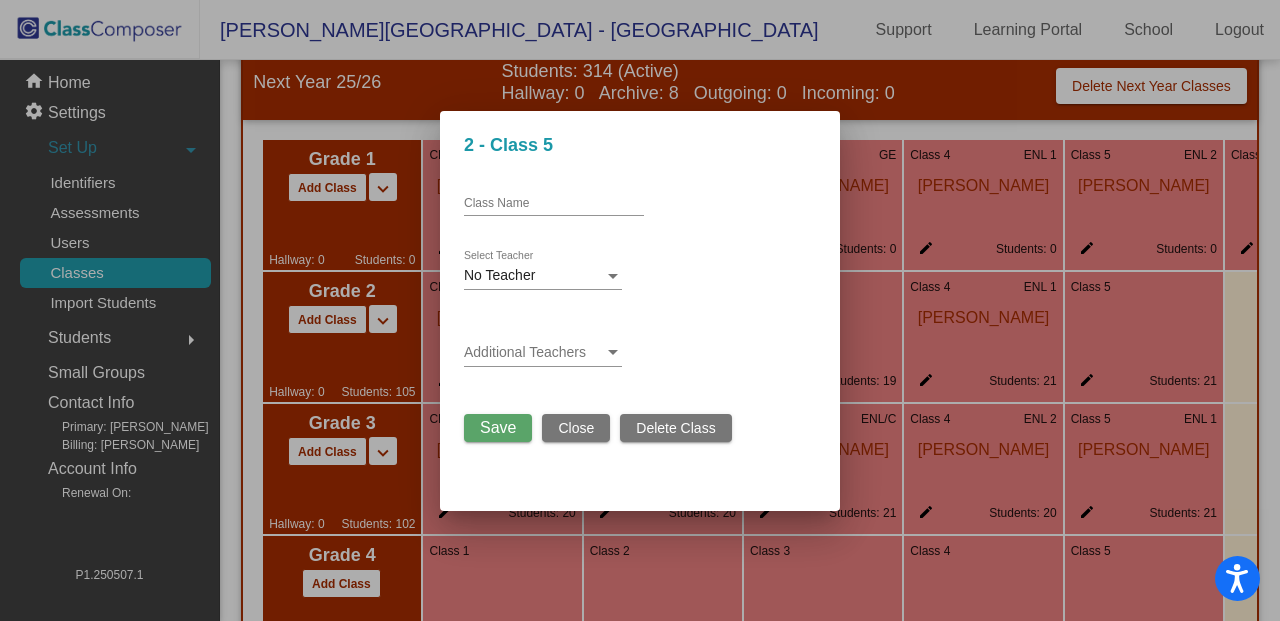 click on "Class Name" at bounding box center (554, 204) 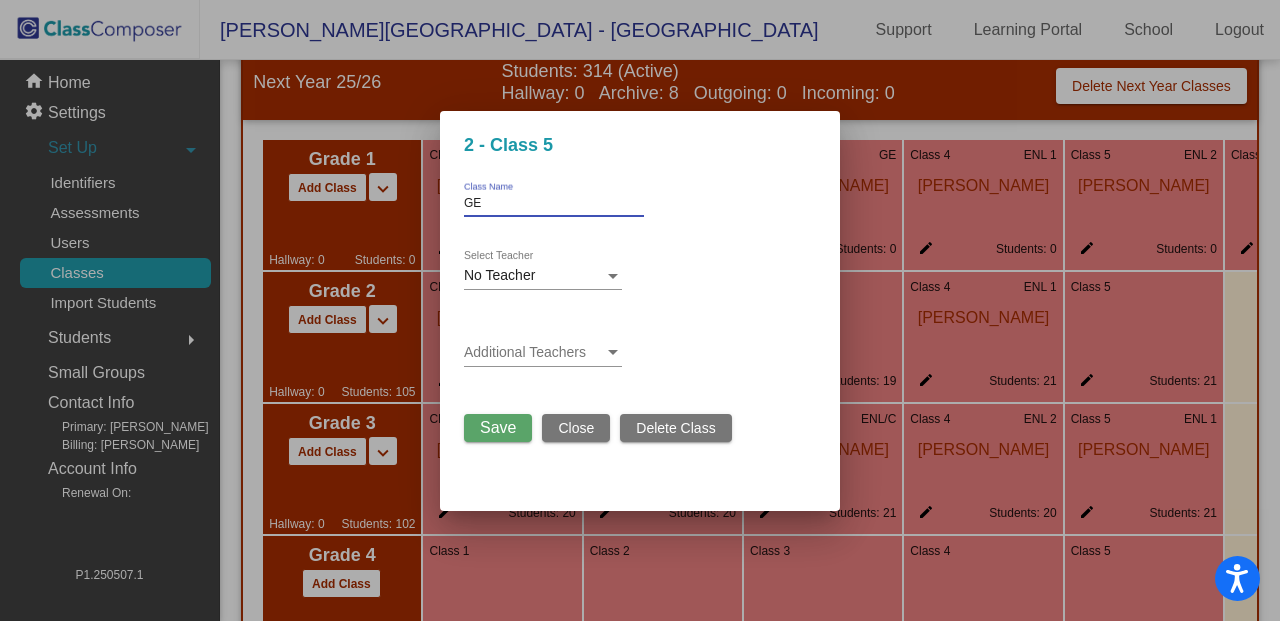 type on "GE" 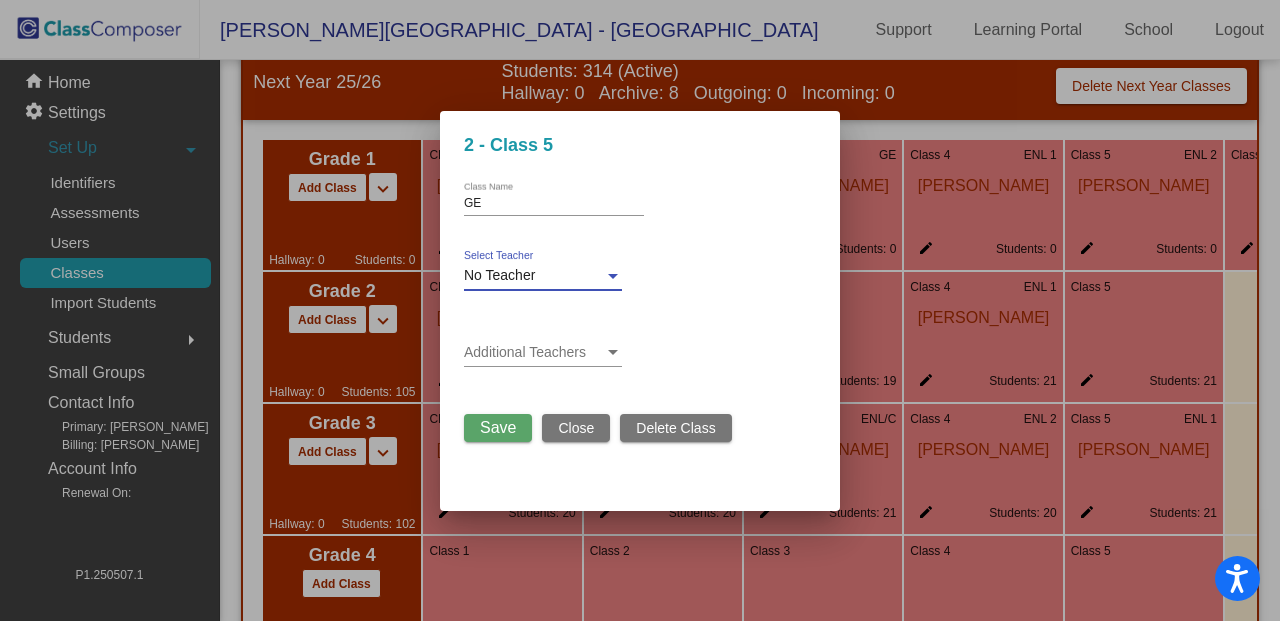 click on "No Teacher" at bounding box center [534, 276] 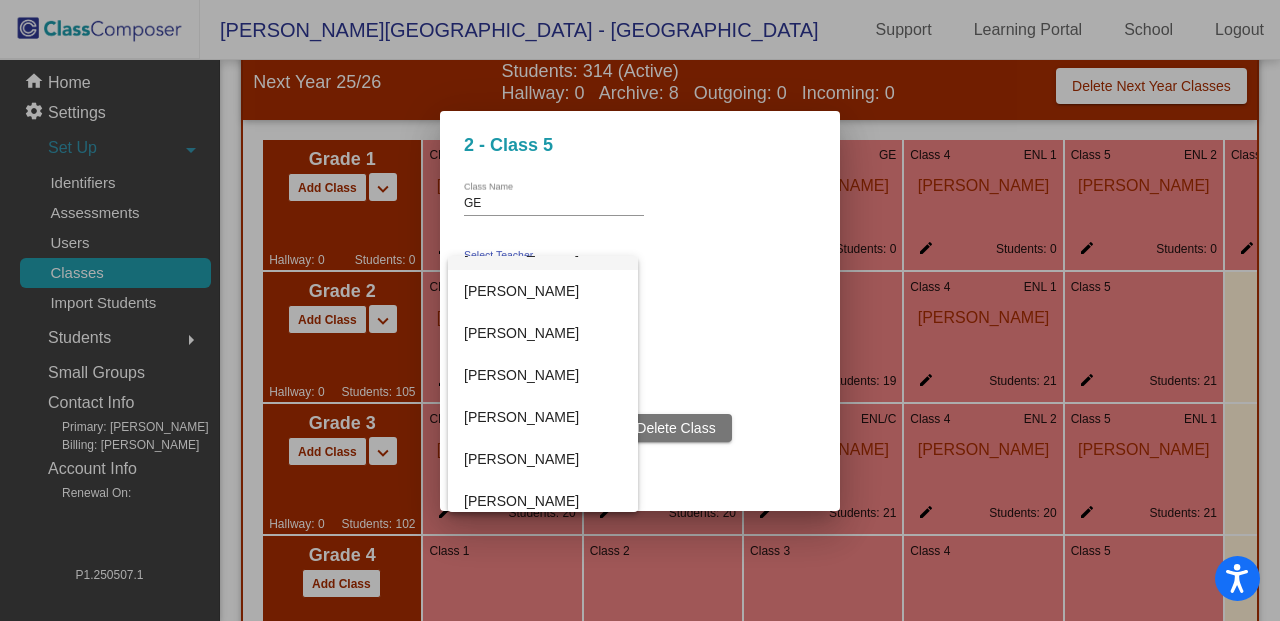 scroll, scrollTop: 111, scrollLeft: 0, axis: vertical 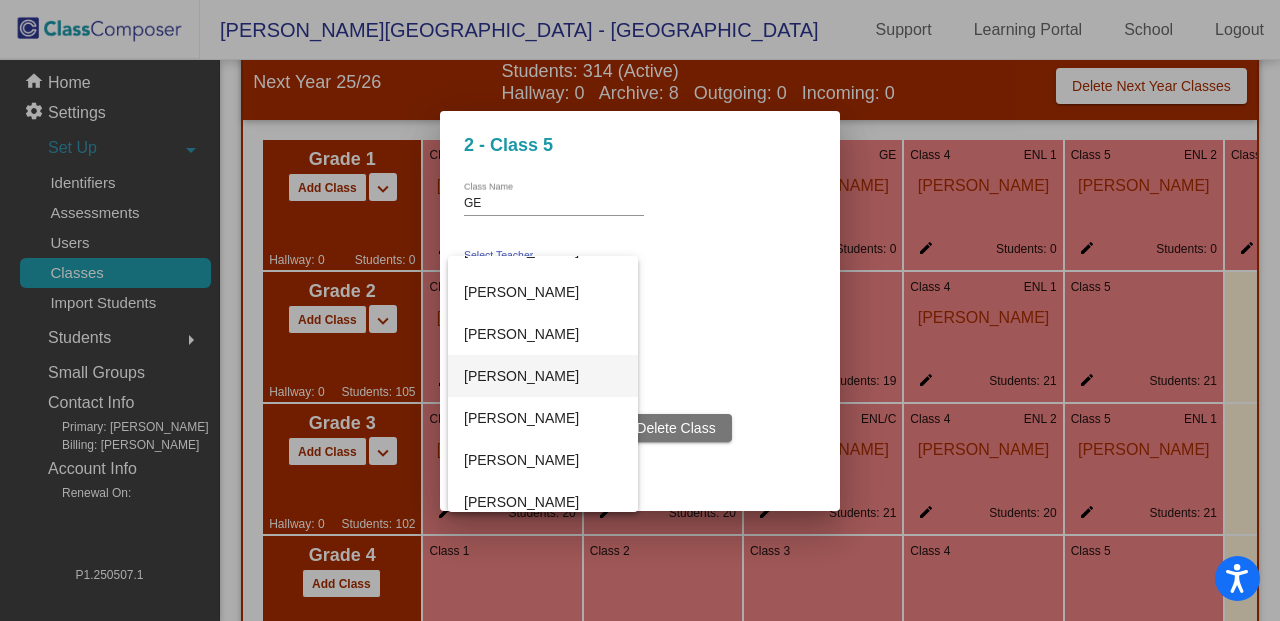 click on "[PERSON_NAME]" at bounding box center (543, 376) 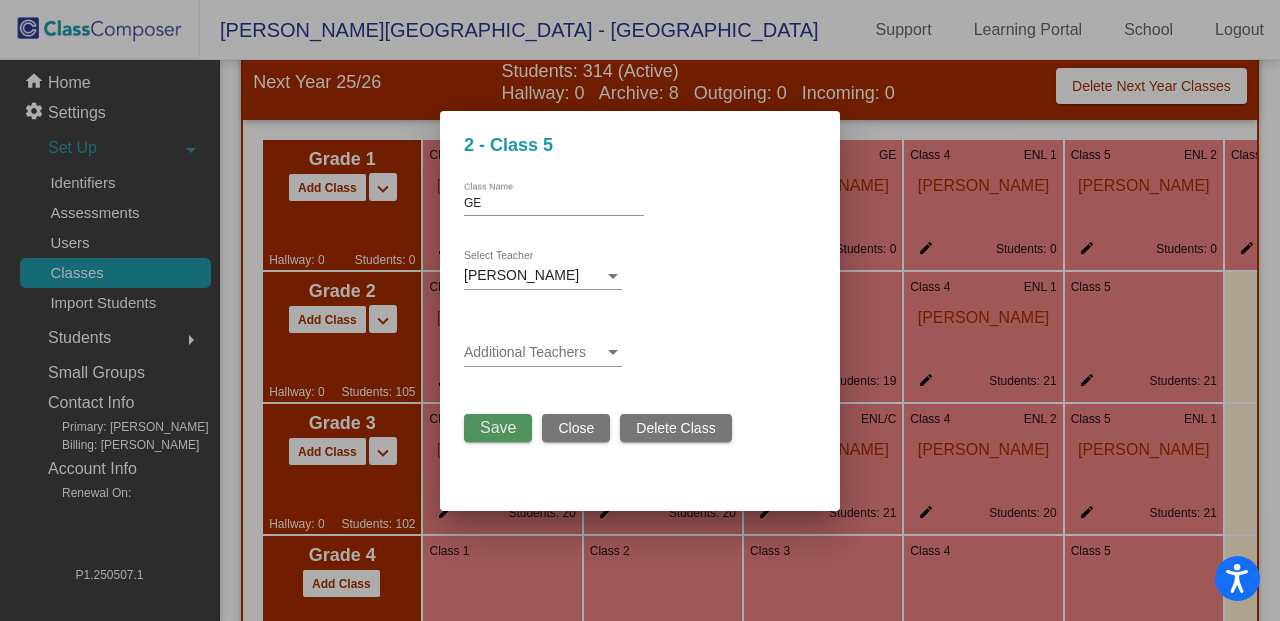 click on "Save" at bounding box center [498, 428] 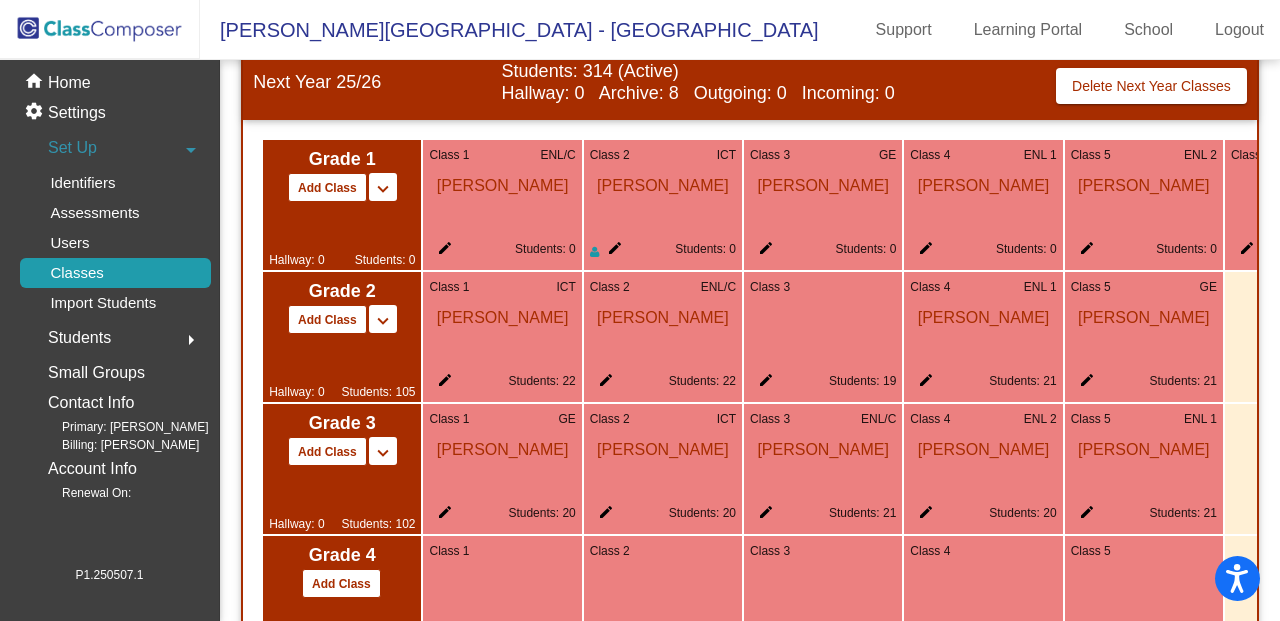 click on "Class 4" 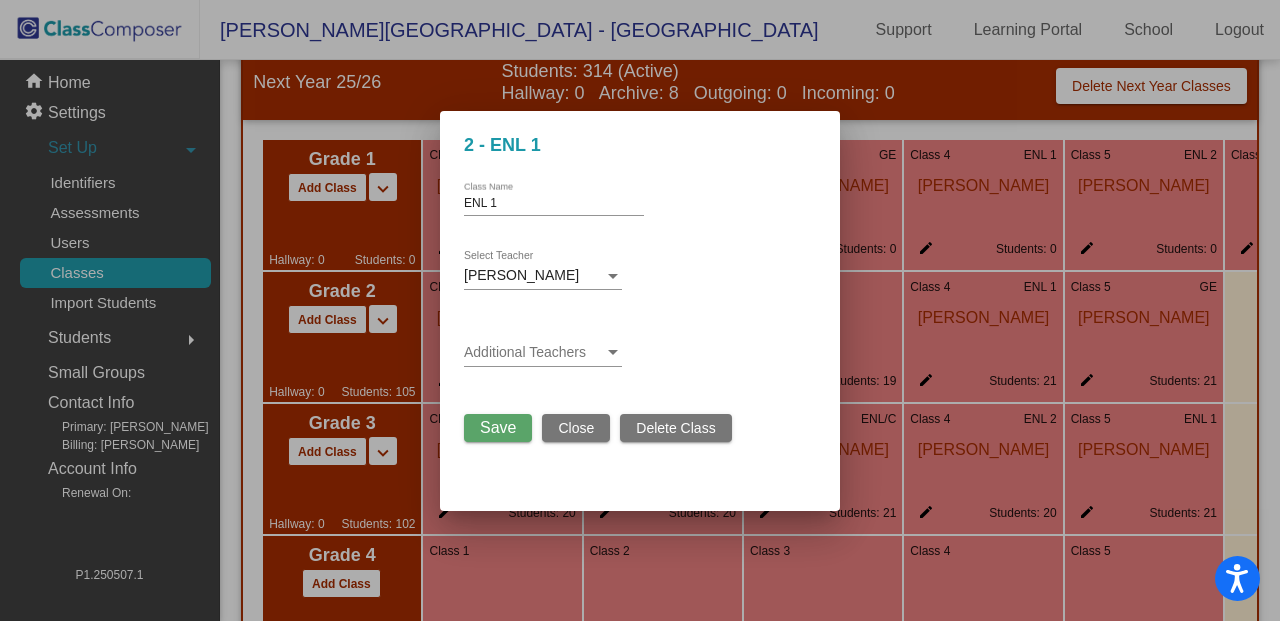 click at bounding box center (613, 276) 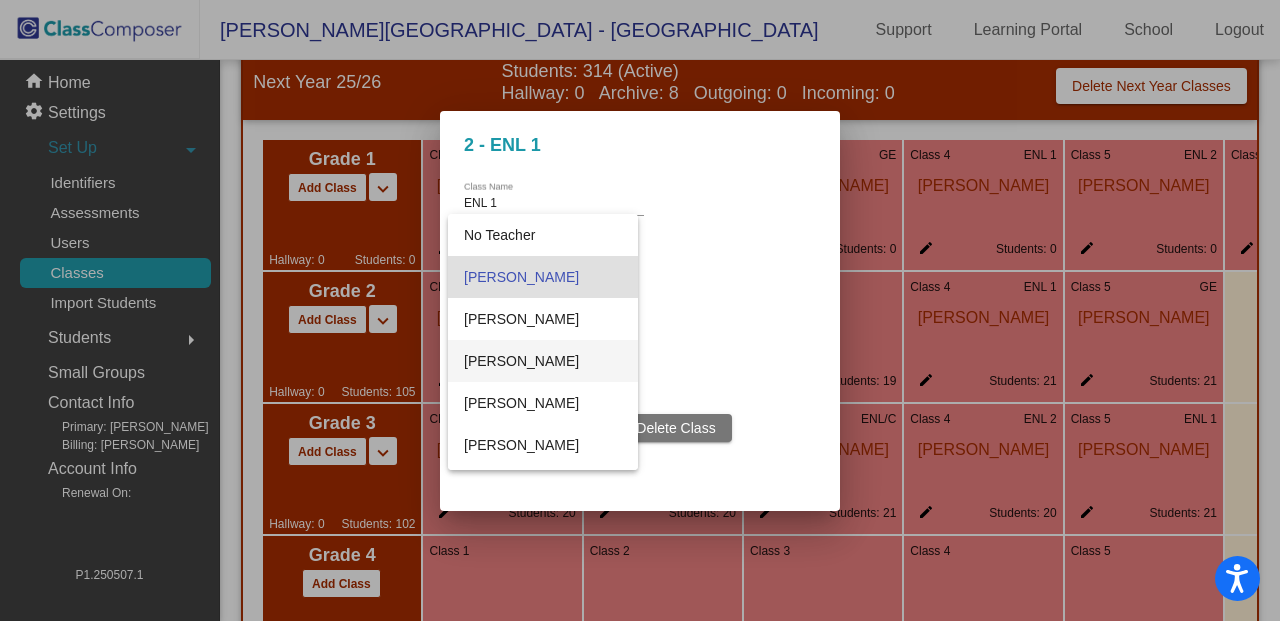 click on "[PERSON_NAME]" at bounding box center (543, 361) 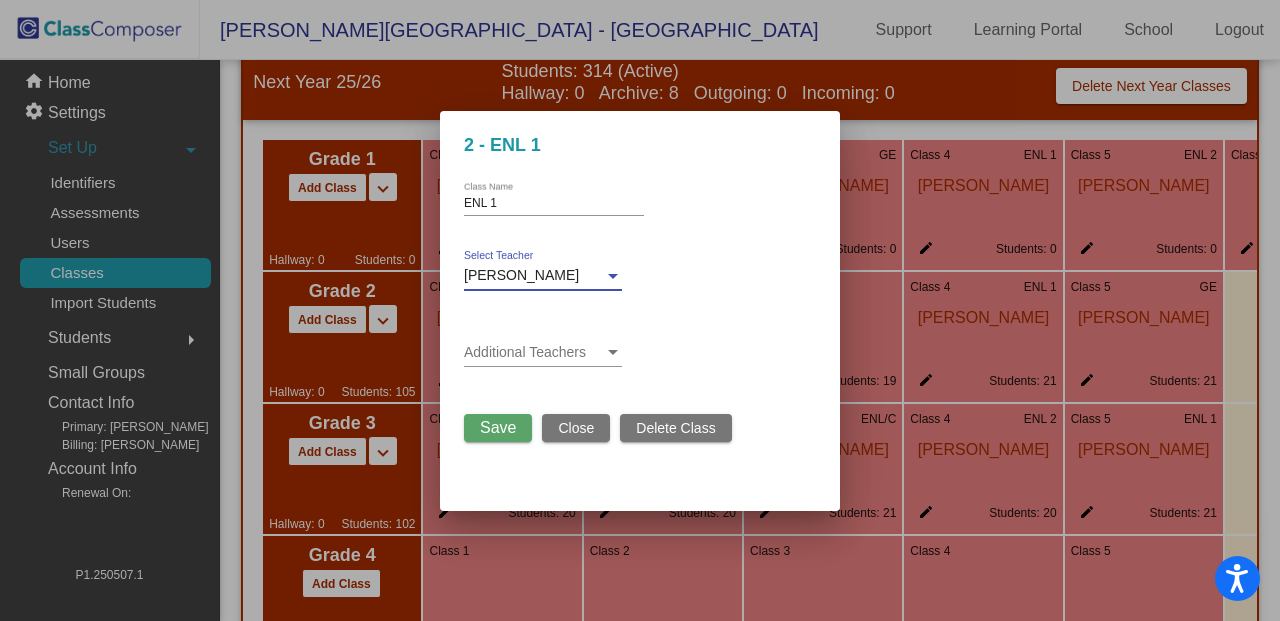 click on "Save" at bounding box center [498, 427] 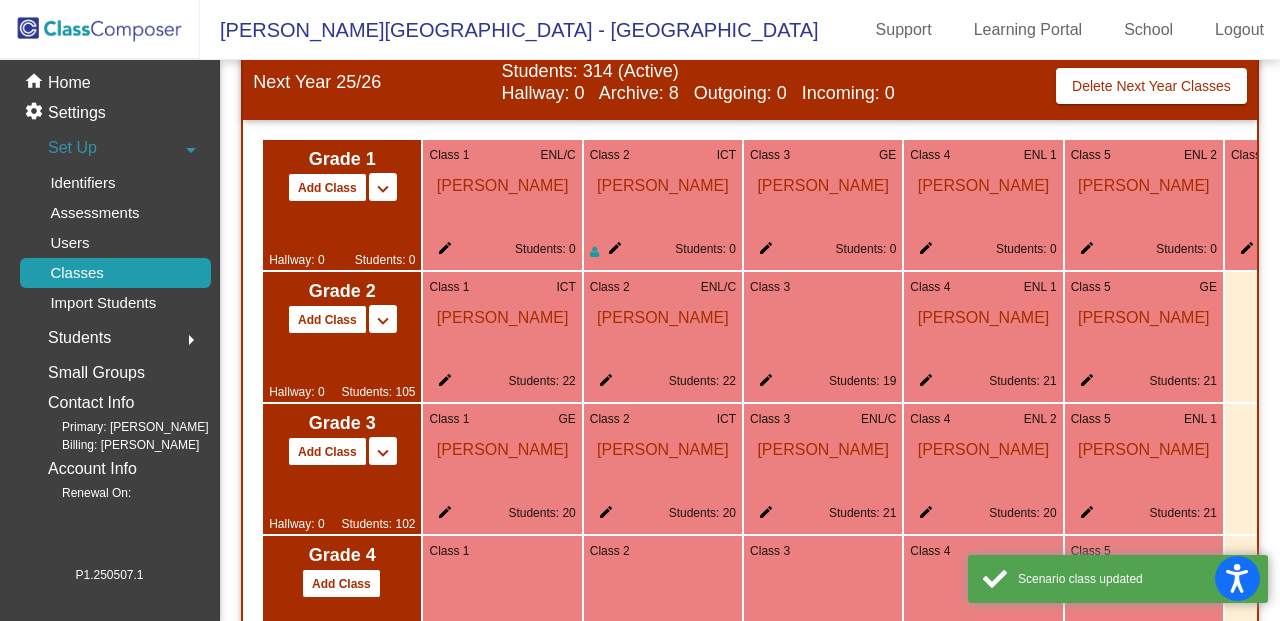 click on "Class 3" 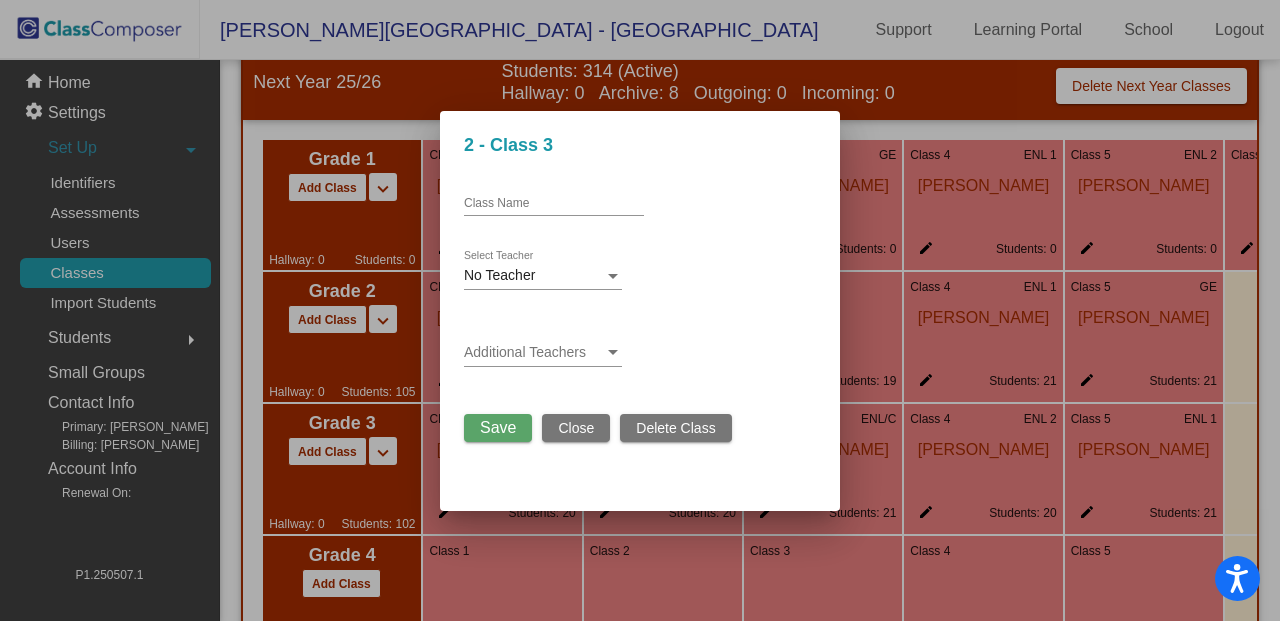 click on "Class Name" at bounding box center (554, 204) 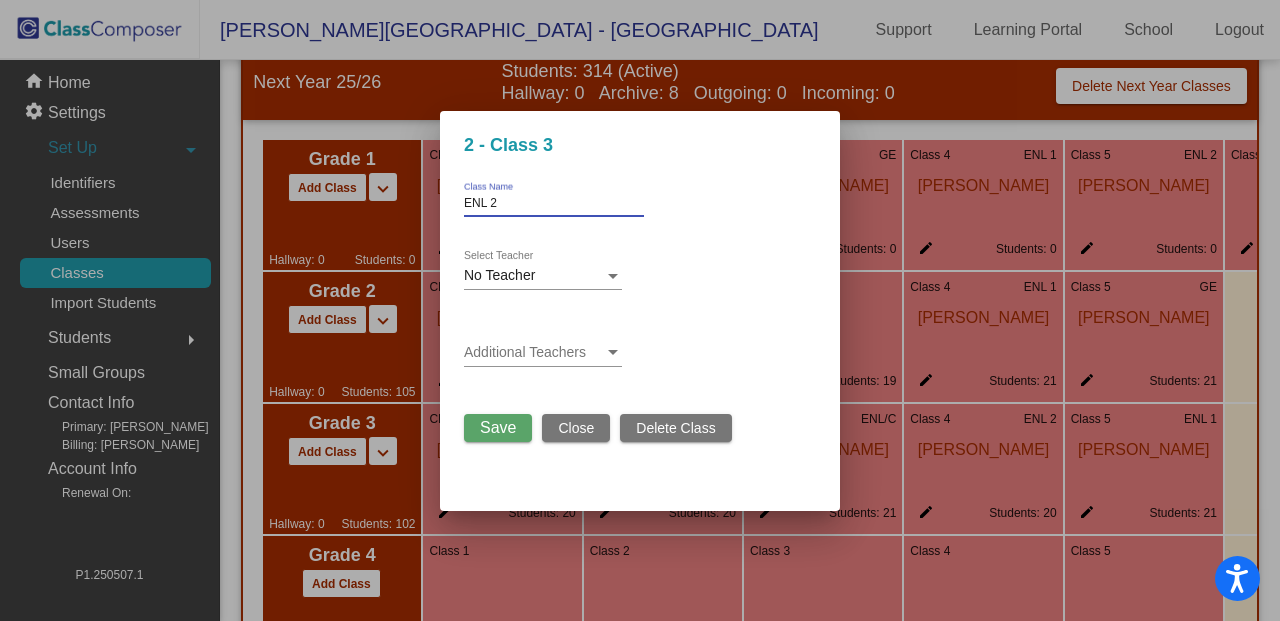 type on "ENL 2" 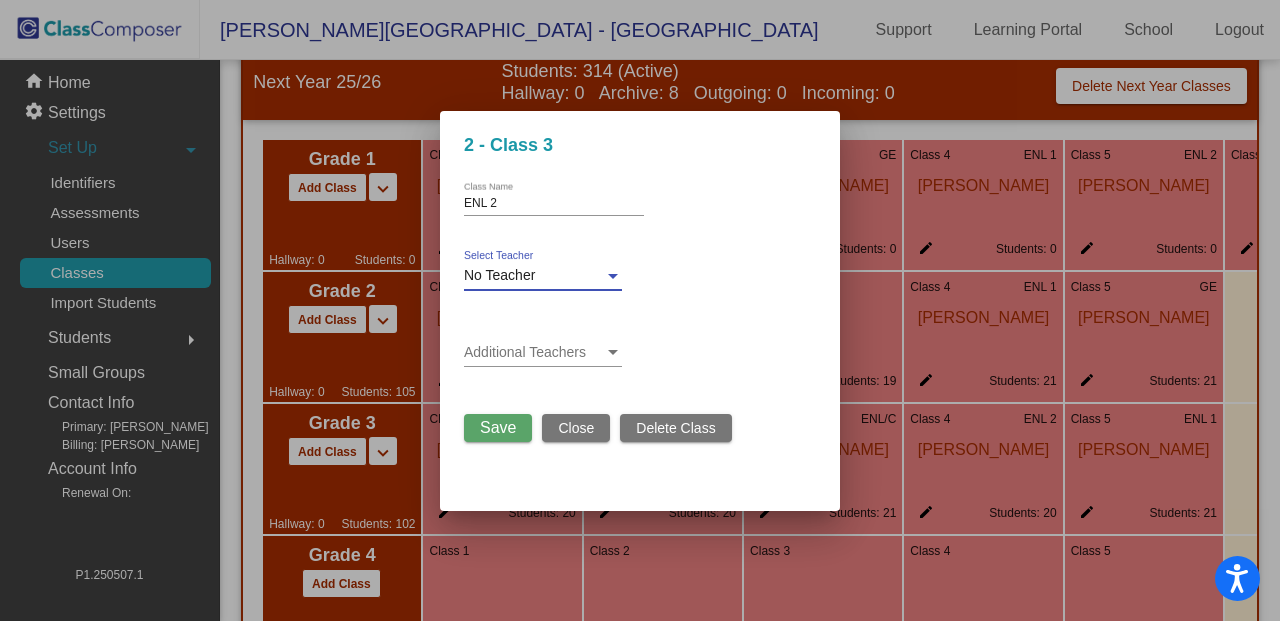 click on "No Teacher" at bounding box center (499, 275) 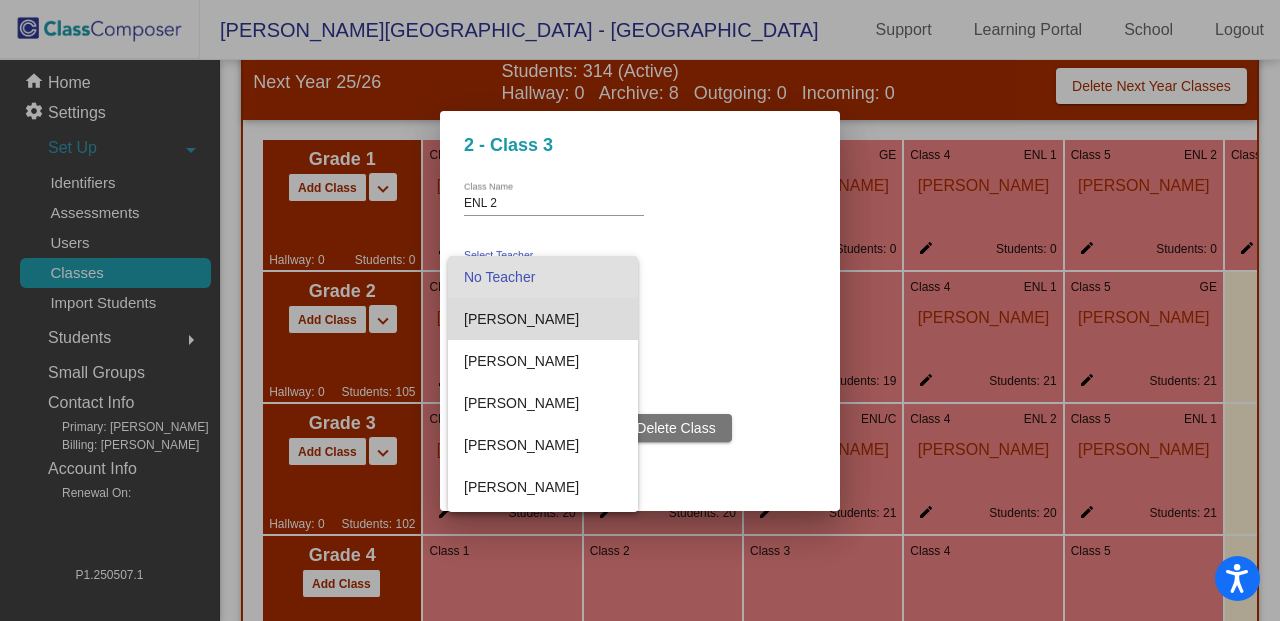 click on "[PERSON_NAME]" at bounding box center [543, 319] 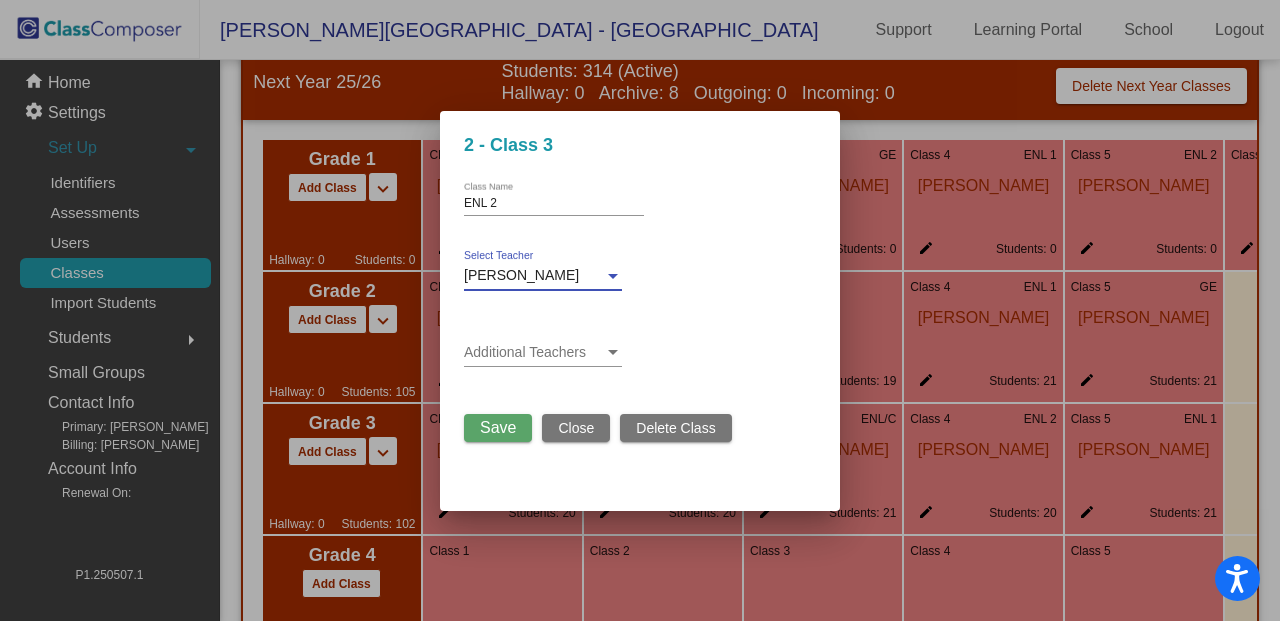 click on "Save" at bounding box center (498, 427) 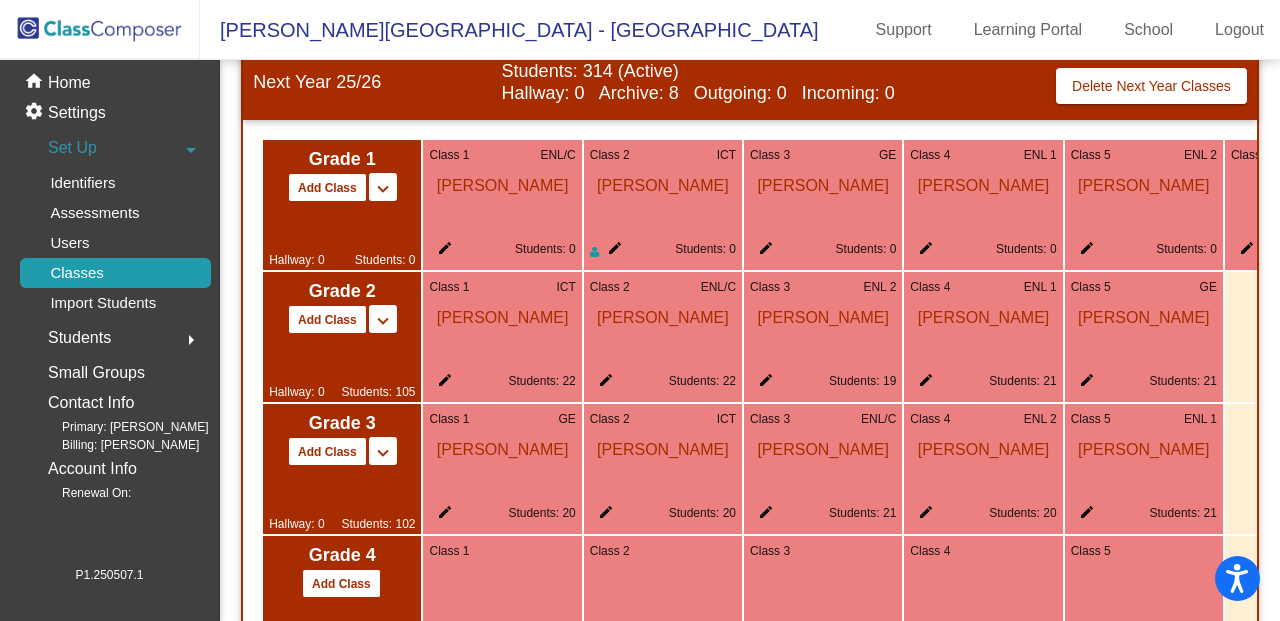 click on "Classes" 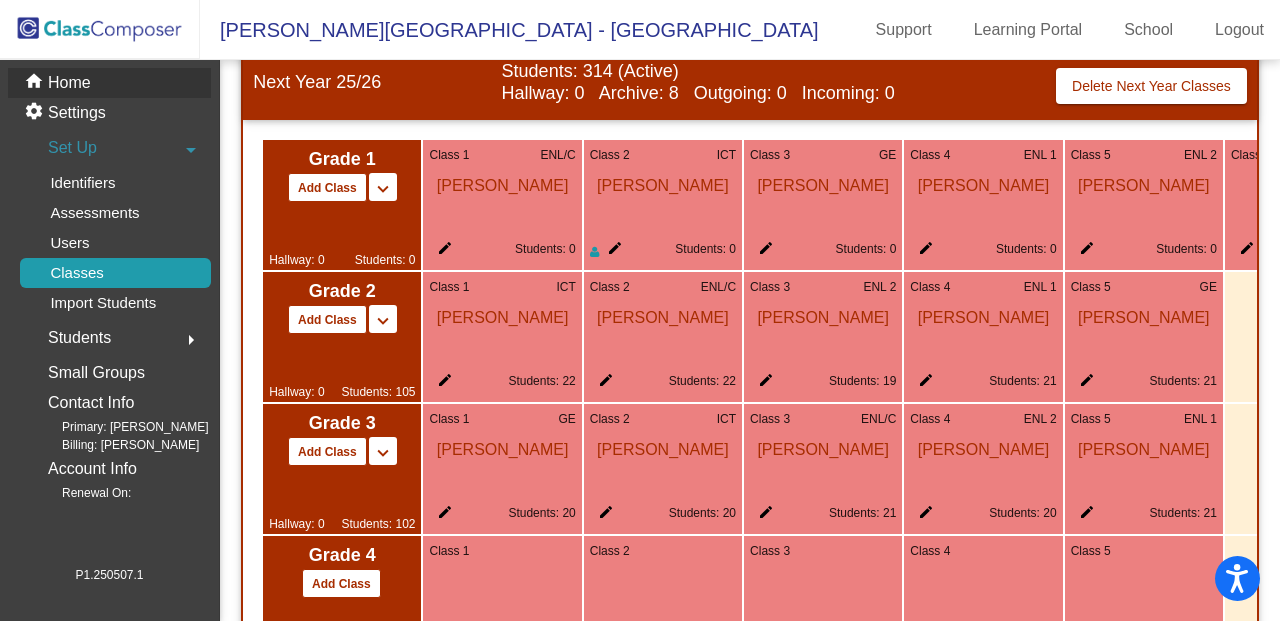 click on "Home" 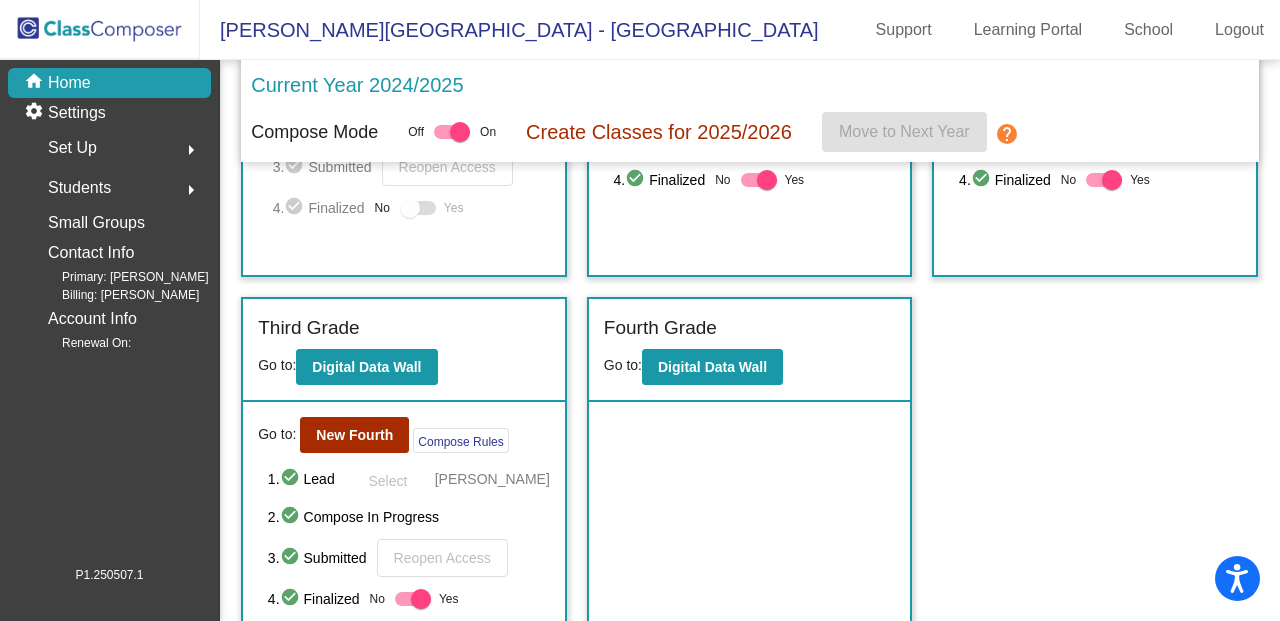 scroll, scrollTop: 347, scrollLeft: 0, axis: vertical 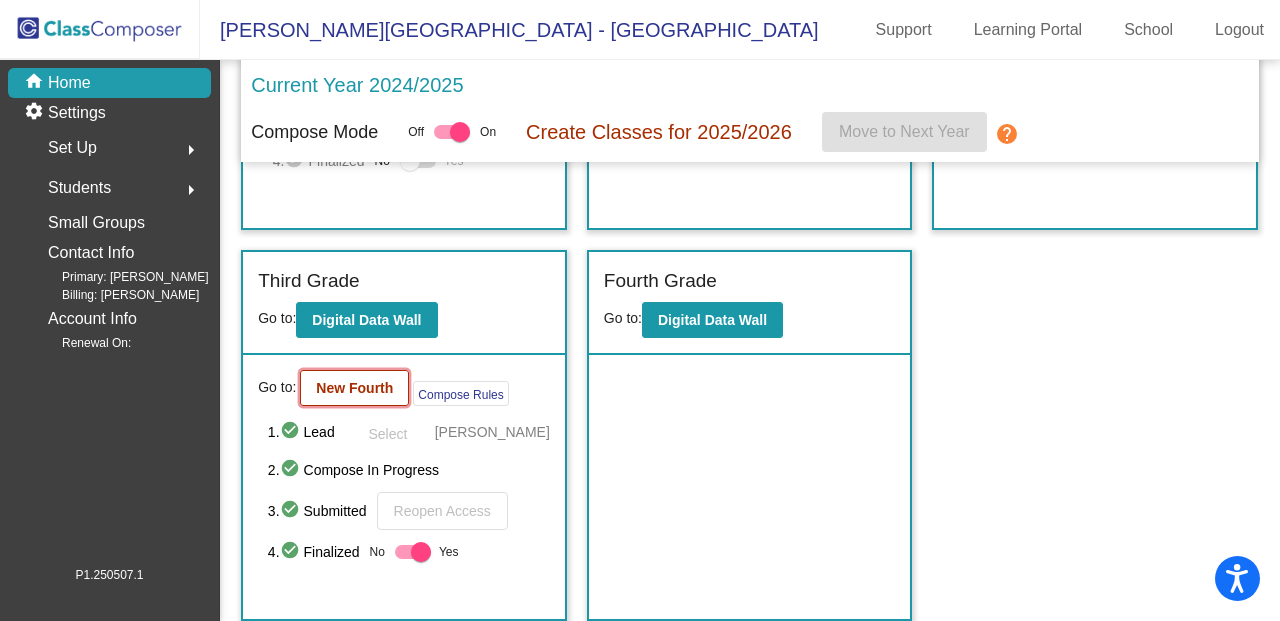 click on "New Fourth" 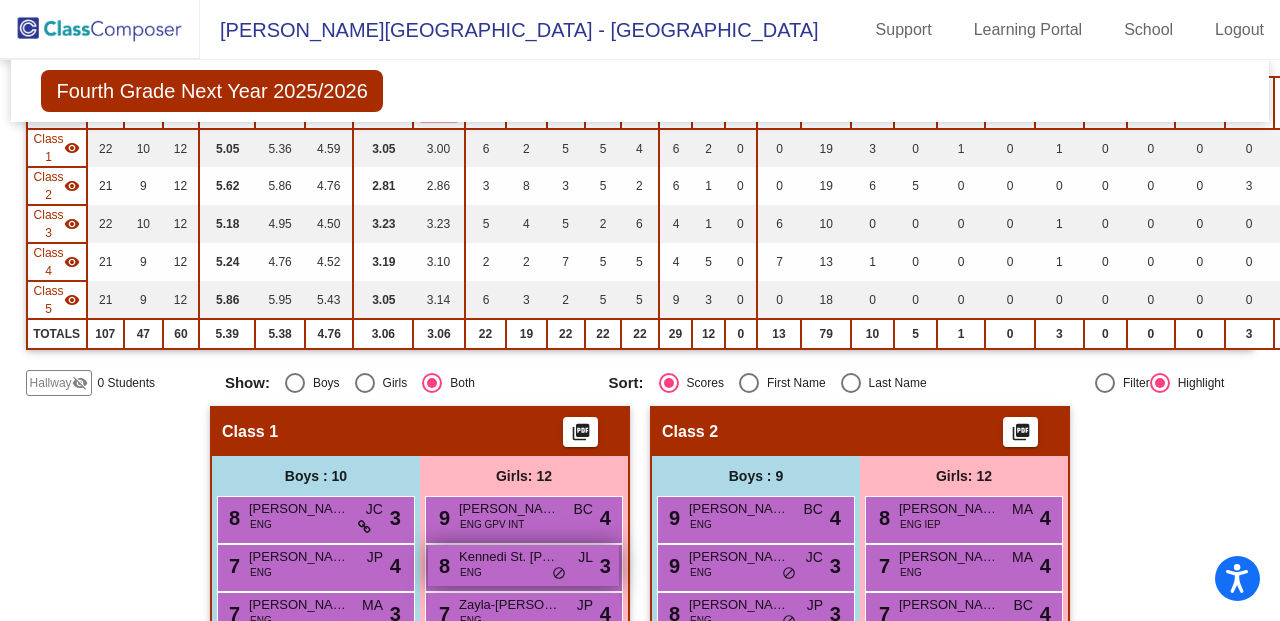 scroll, scrollTop: 0, scrollLeft: 0, axis: both 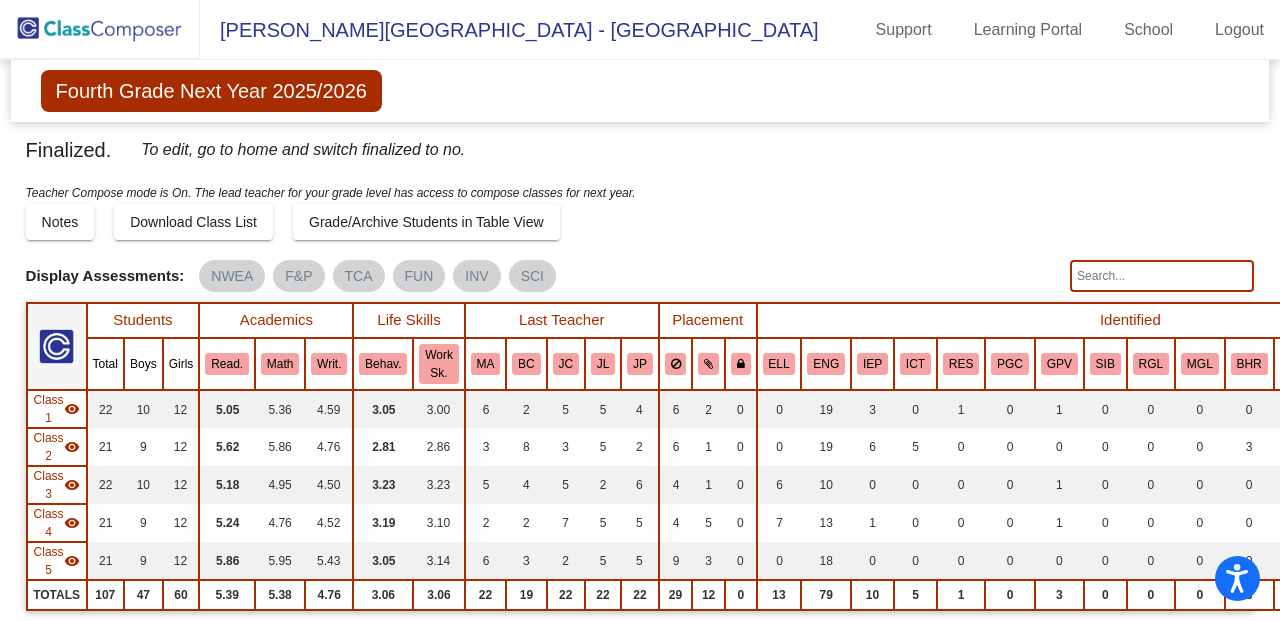 click 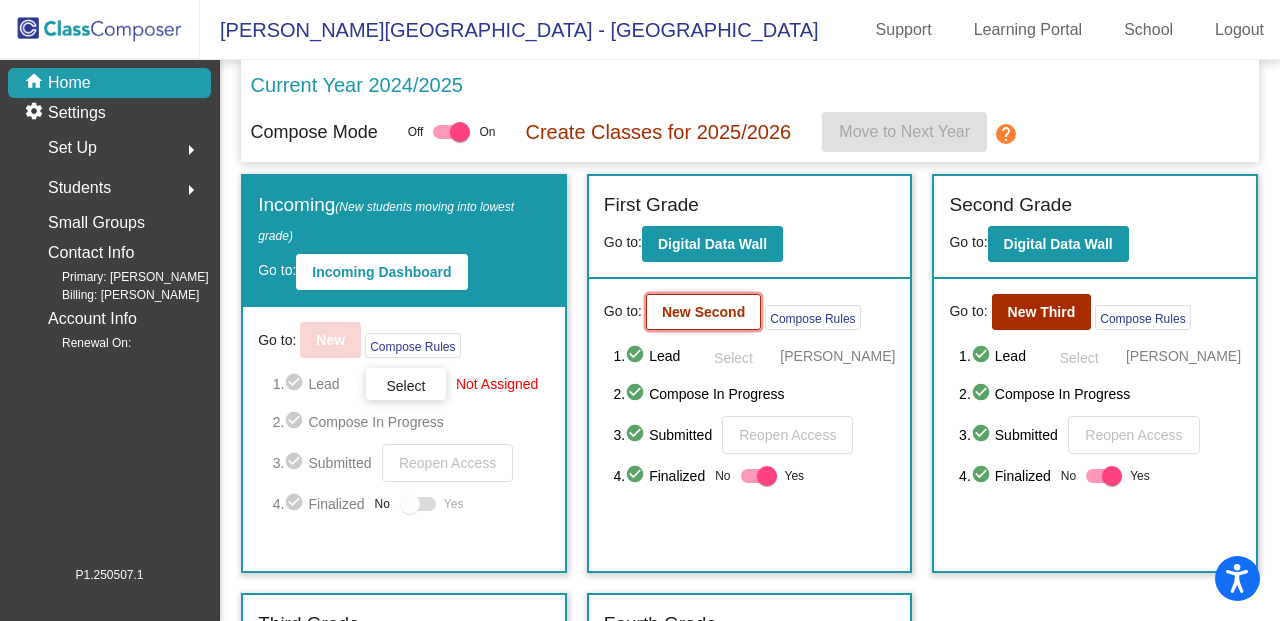 click on "New Second" 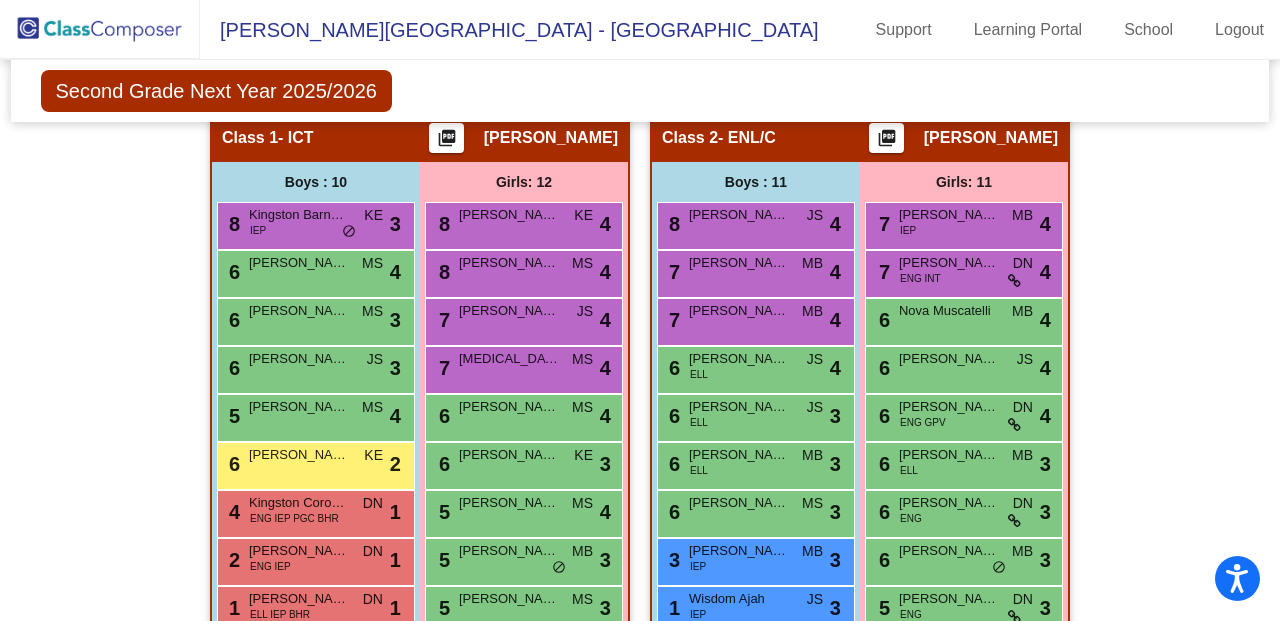 scroll, scrollTop: 0, scrollLeft: 0, axis: both 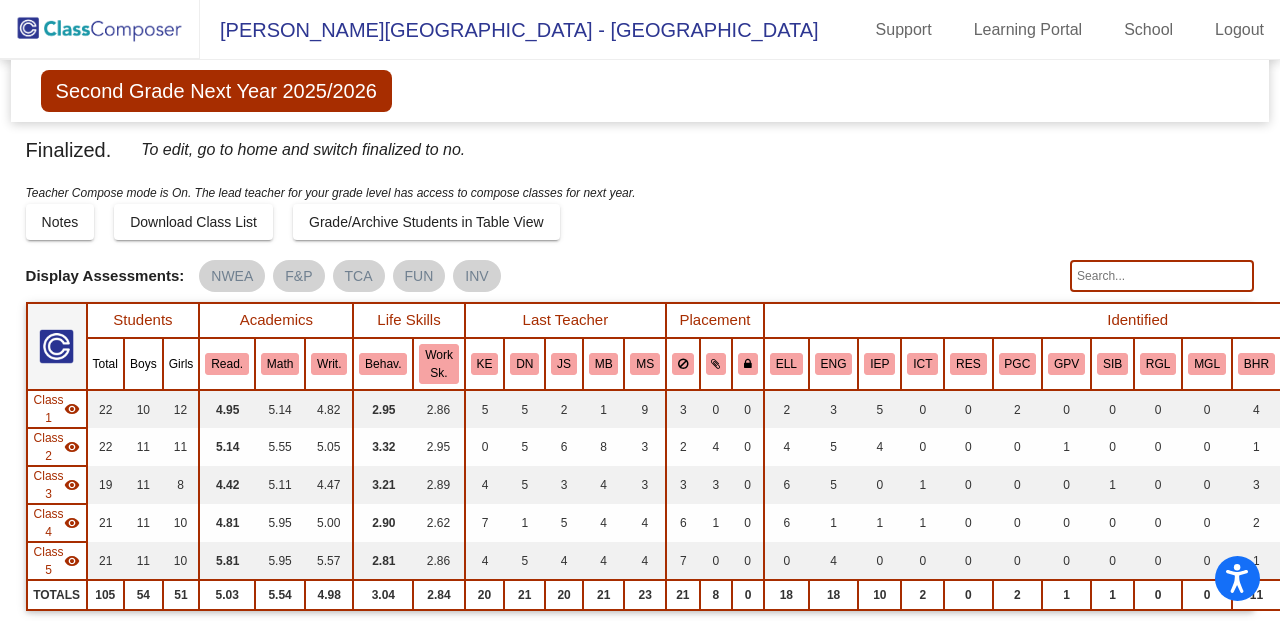 click 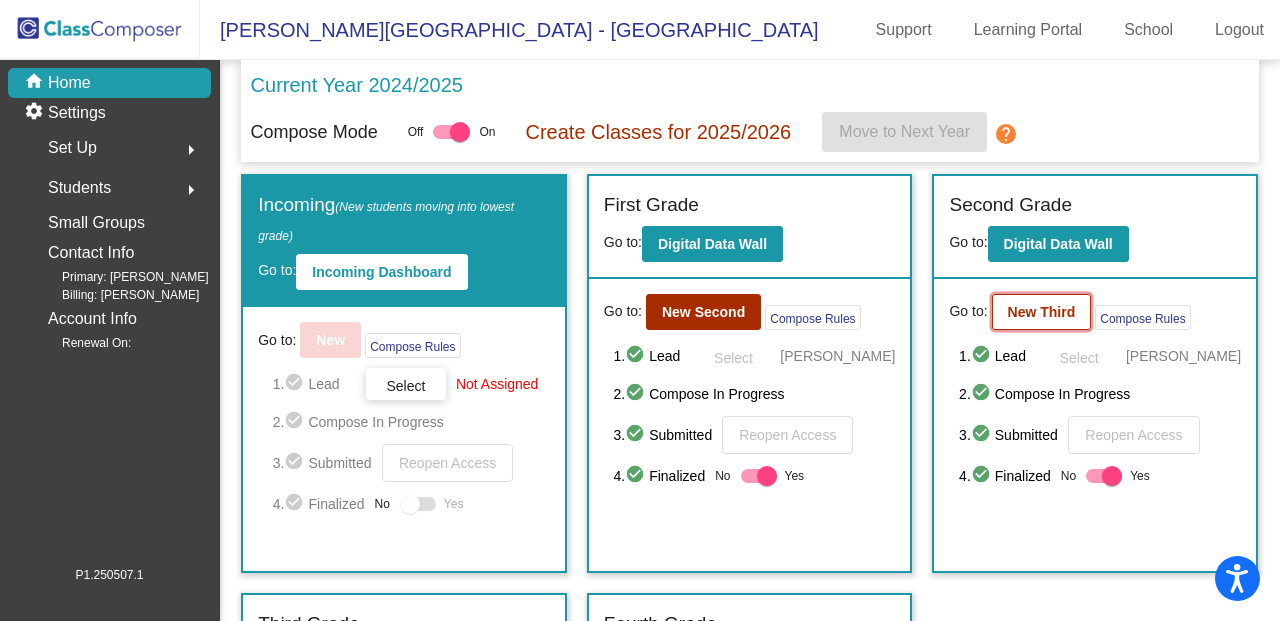 click on "New Third" 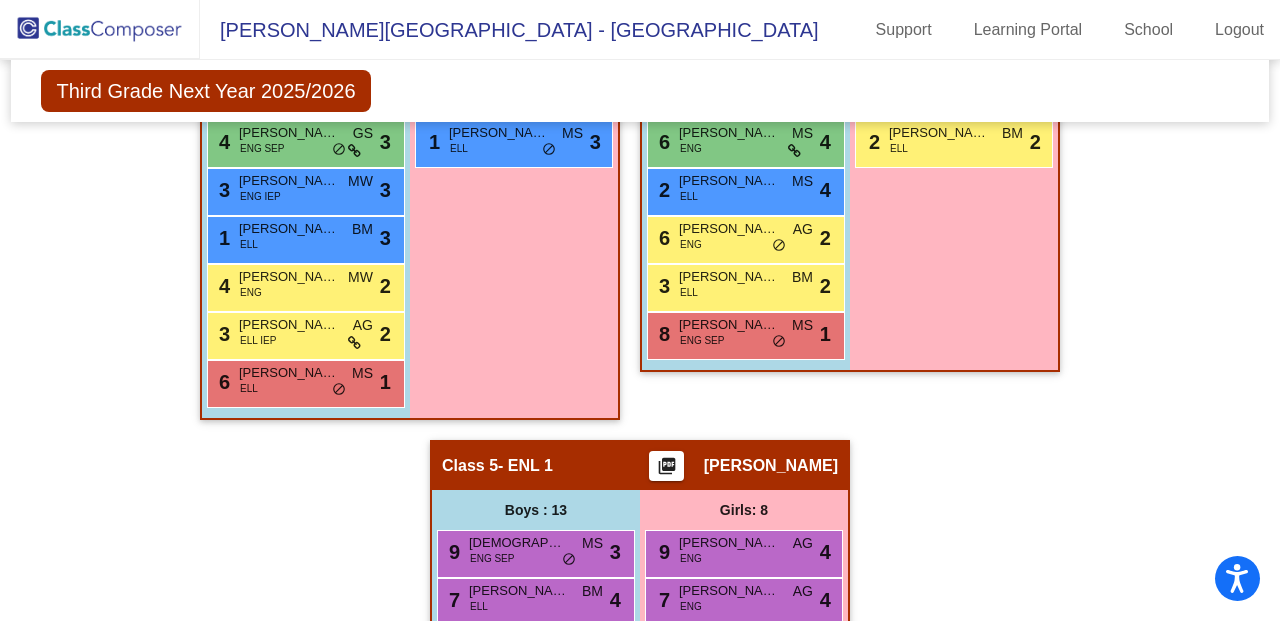 scroll, scrollTop: 1666, scrollLeft: 0, axis: vertical 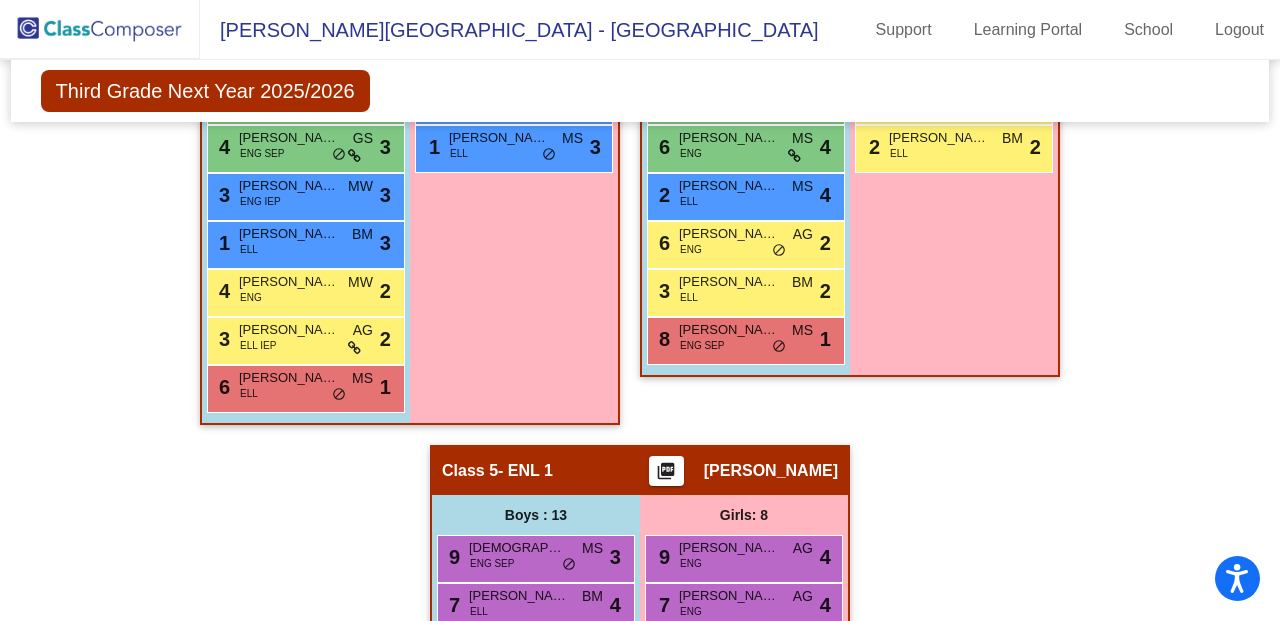 click 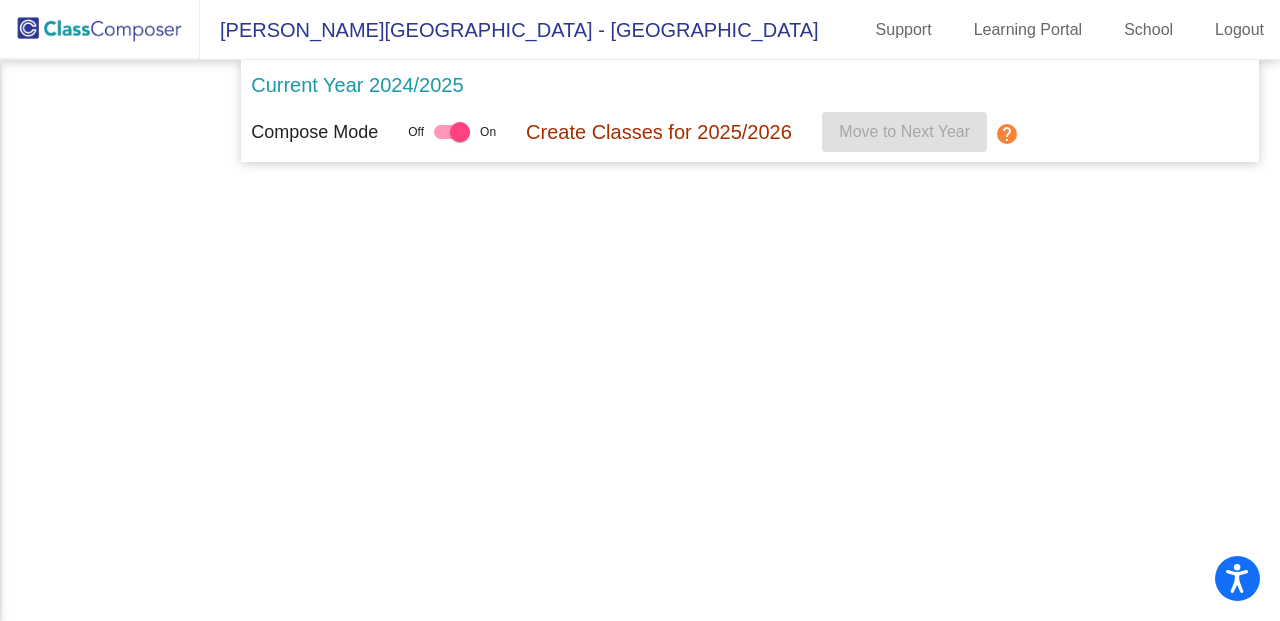 scroll, scrollTop: 0, scrollLeft: 0, axis: both 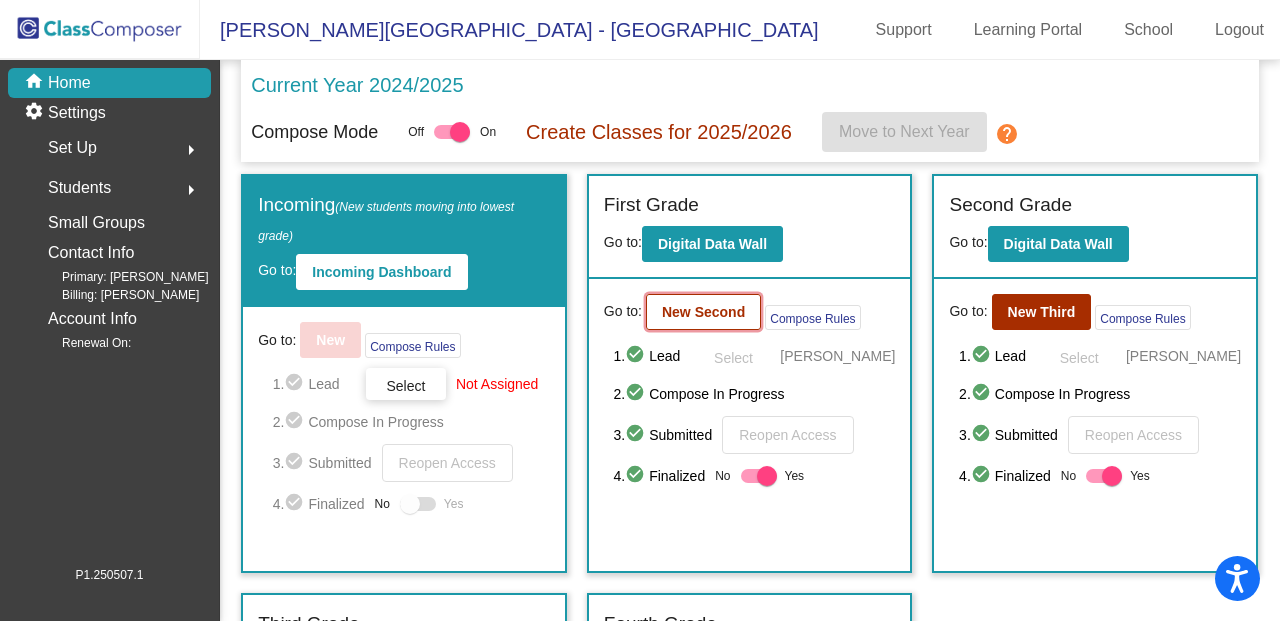 click on "New Second" 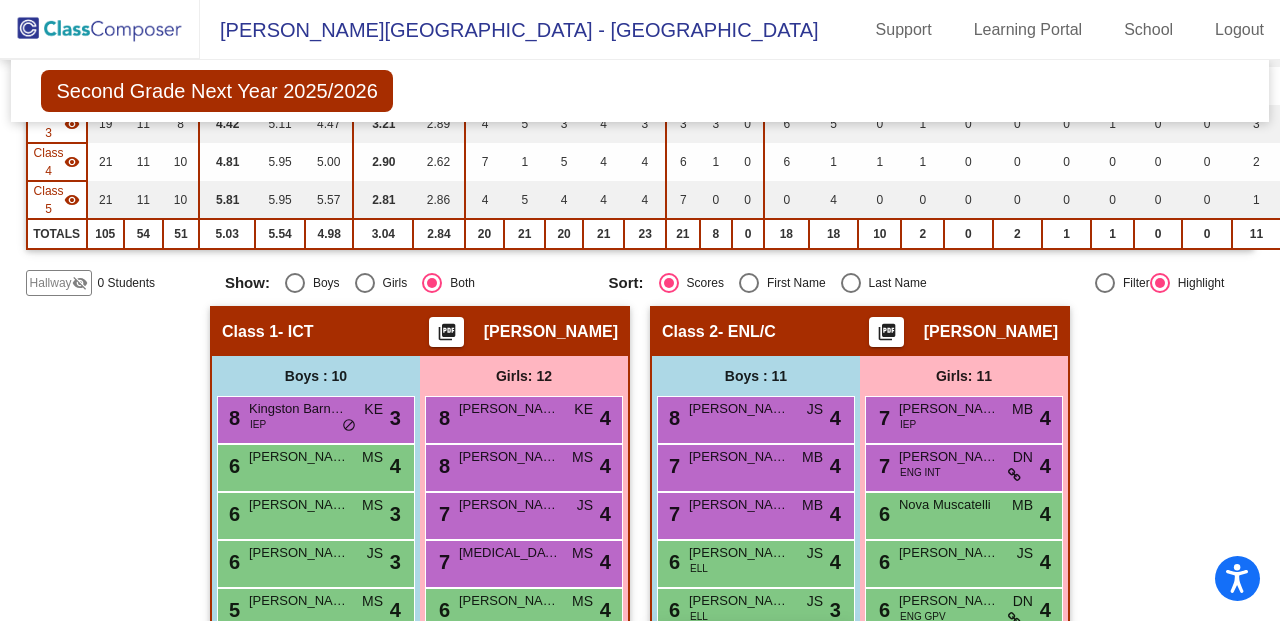 scroll, scrollTop: 111, scrollLeft: 0, axis: vertical 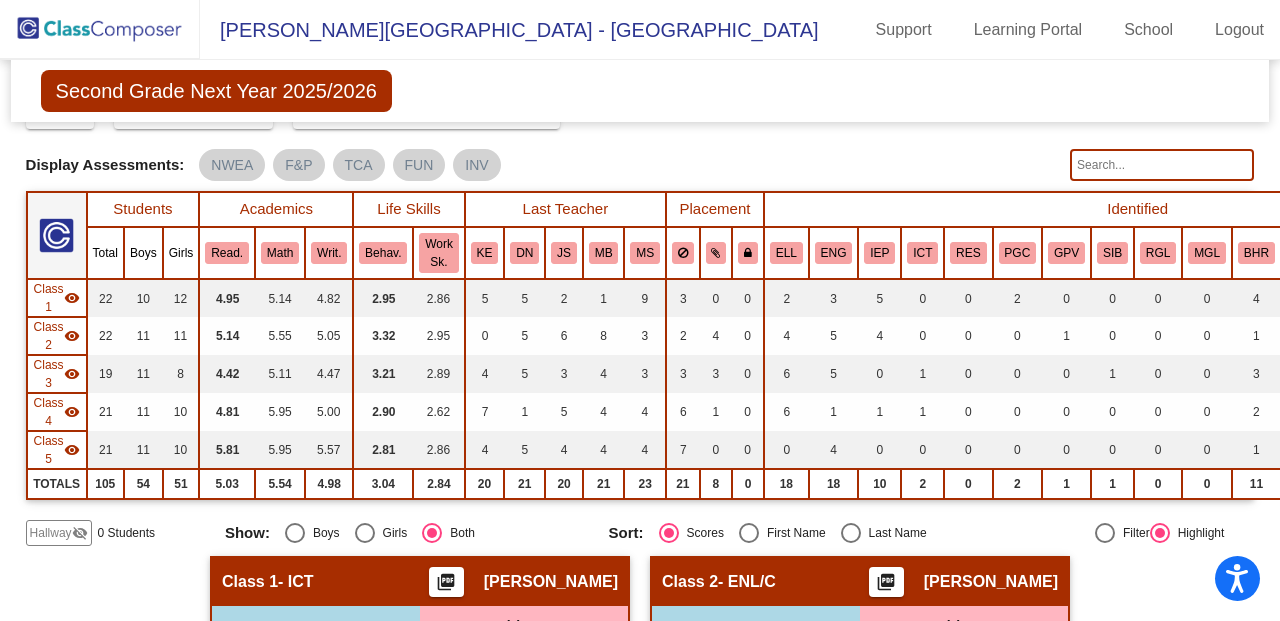 click 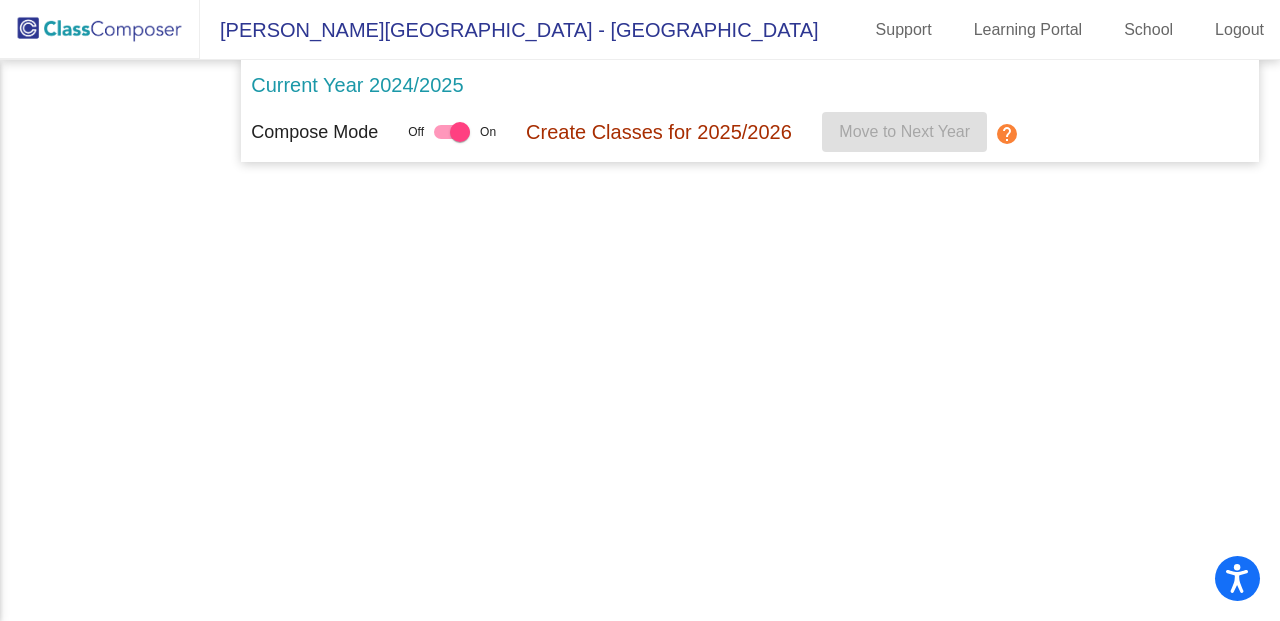 scroll, scrollTop: 0, scrollLeft: 0, axis: both 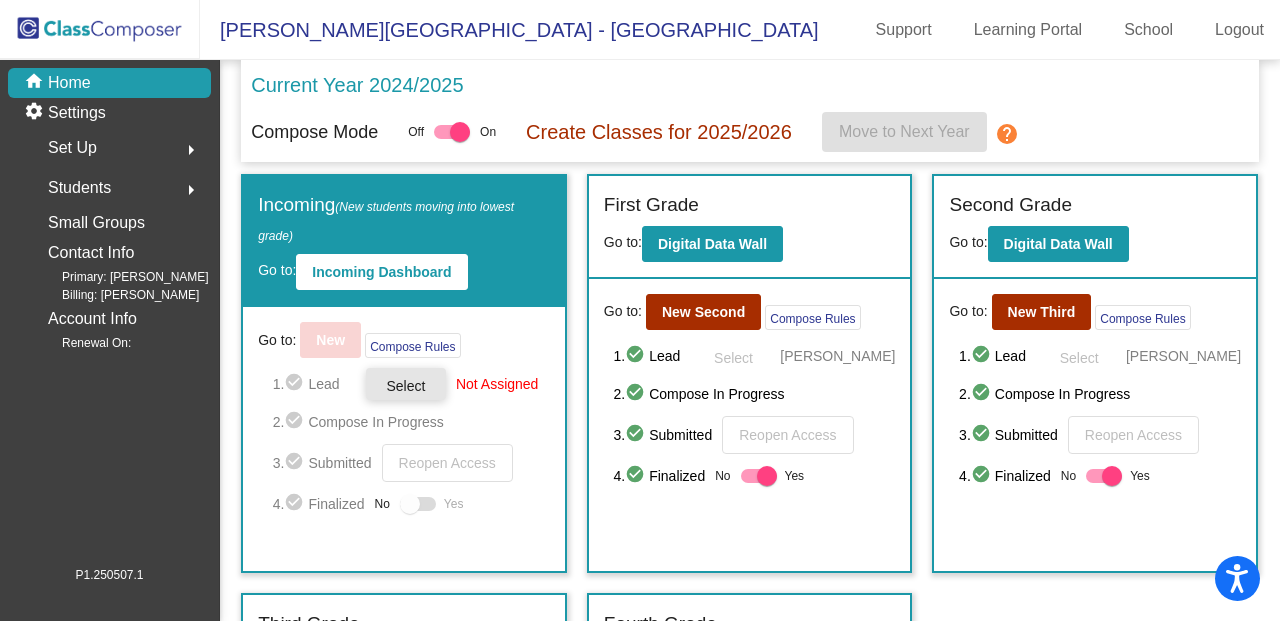 click on "Select" at bounding box center (405, 386) 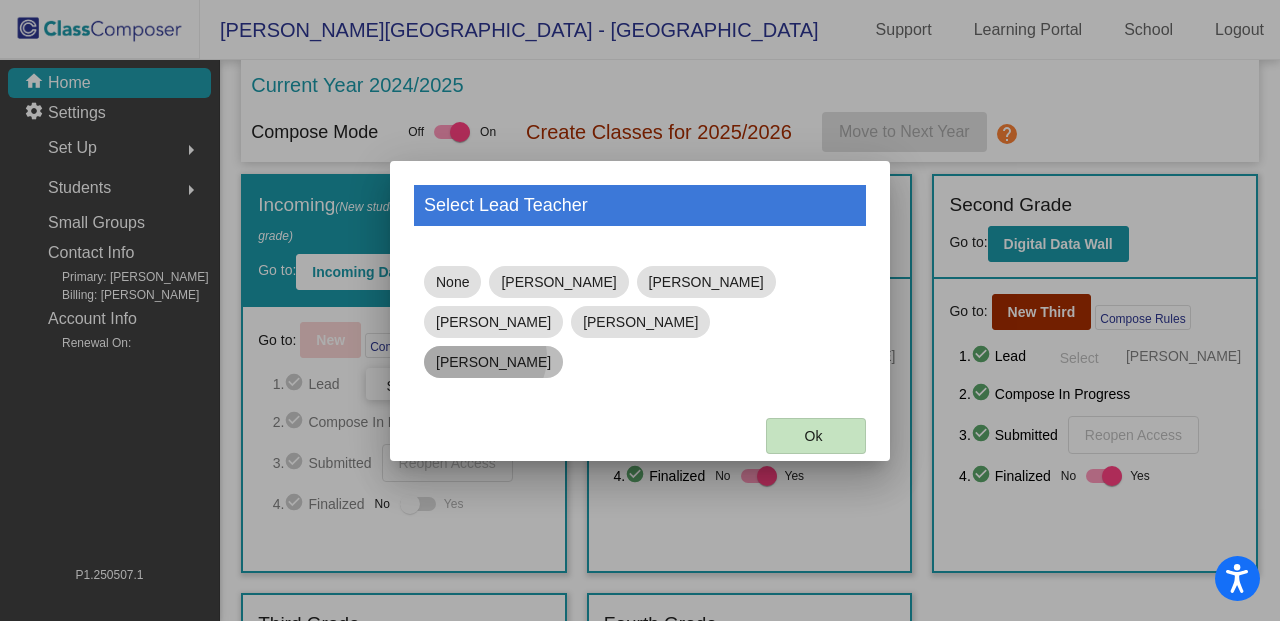 click on "[PERSON_NAME]" at bounding box center (493, 362) 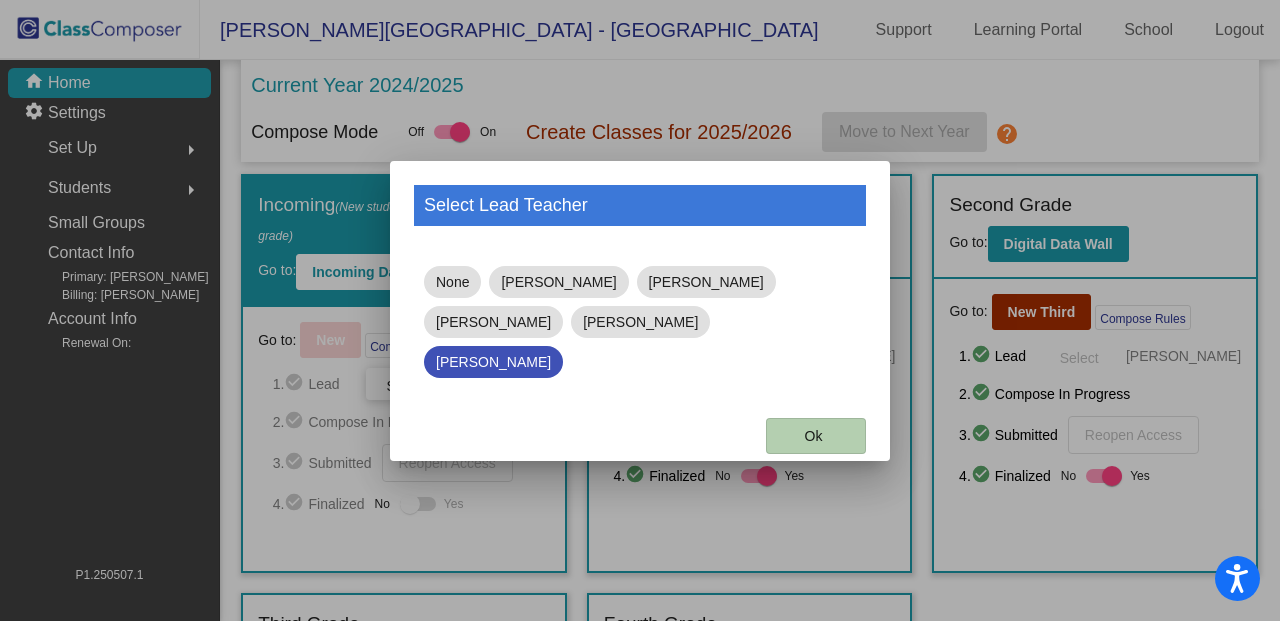click on "Ok" at bounding box center [816, 436] 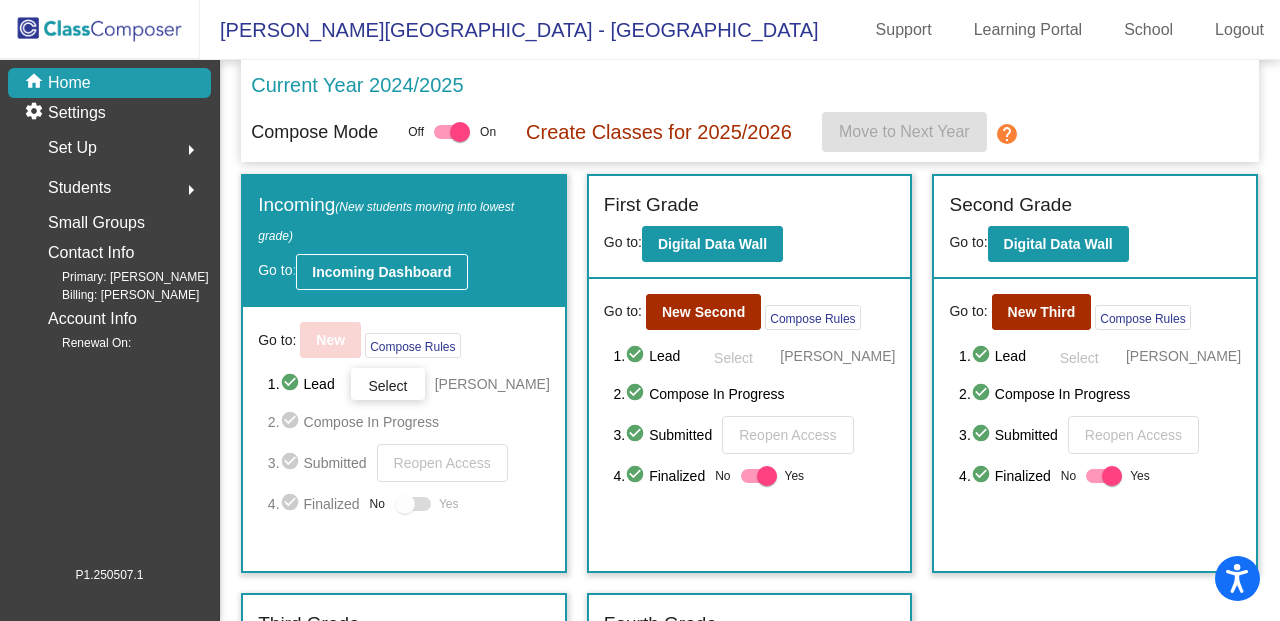click on "Incoming Dashboard" 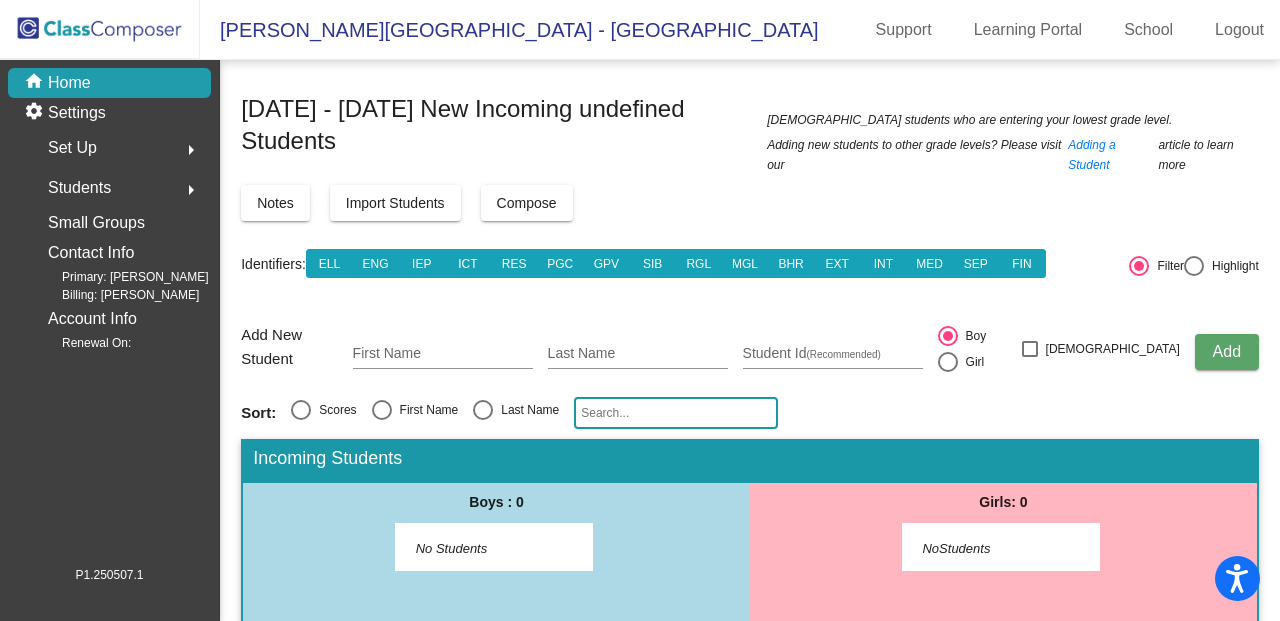 click 